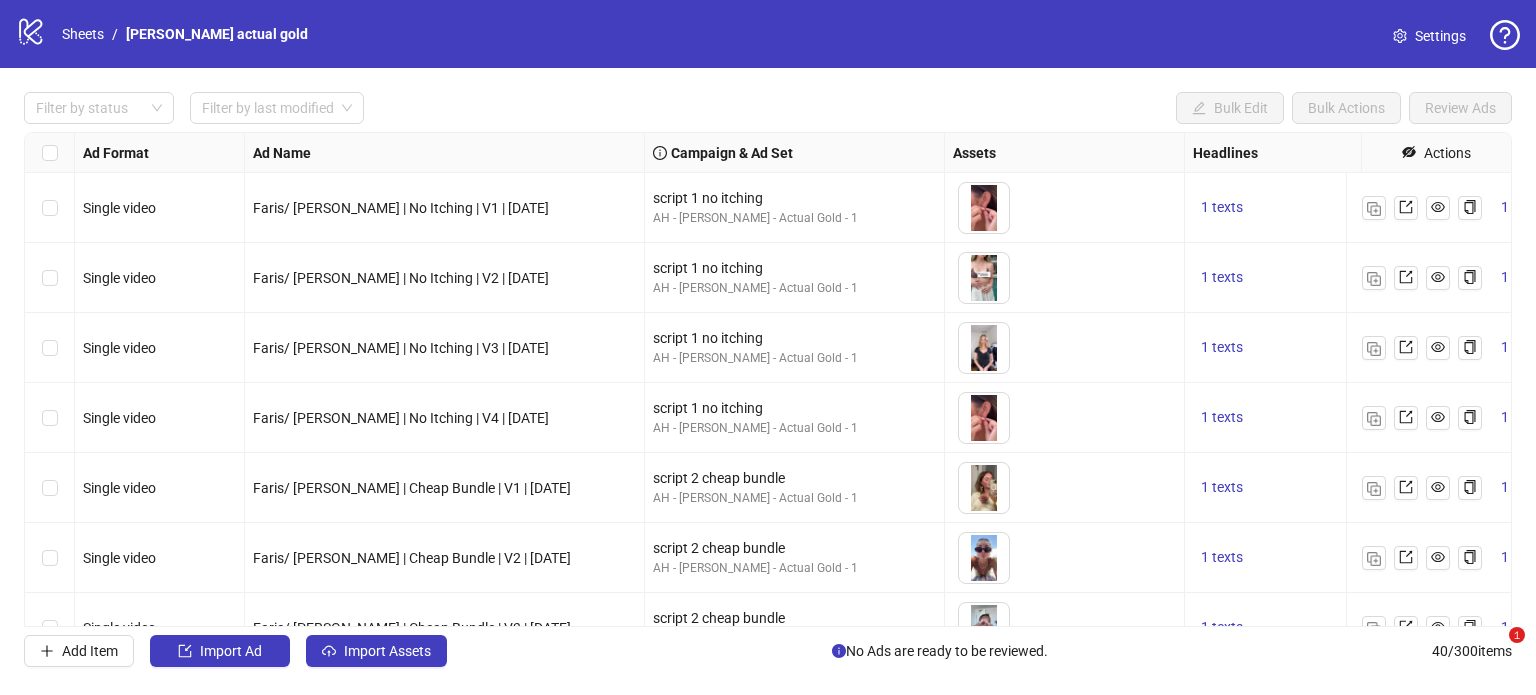 scroll, scrollTop: 0, scrollLeft: 0, axis: both 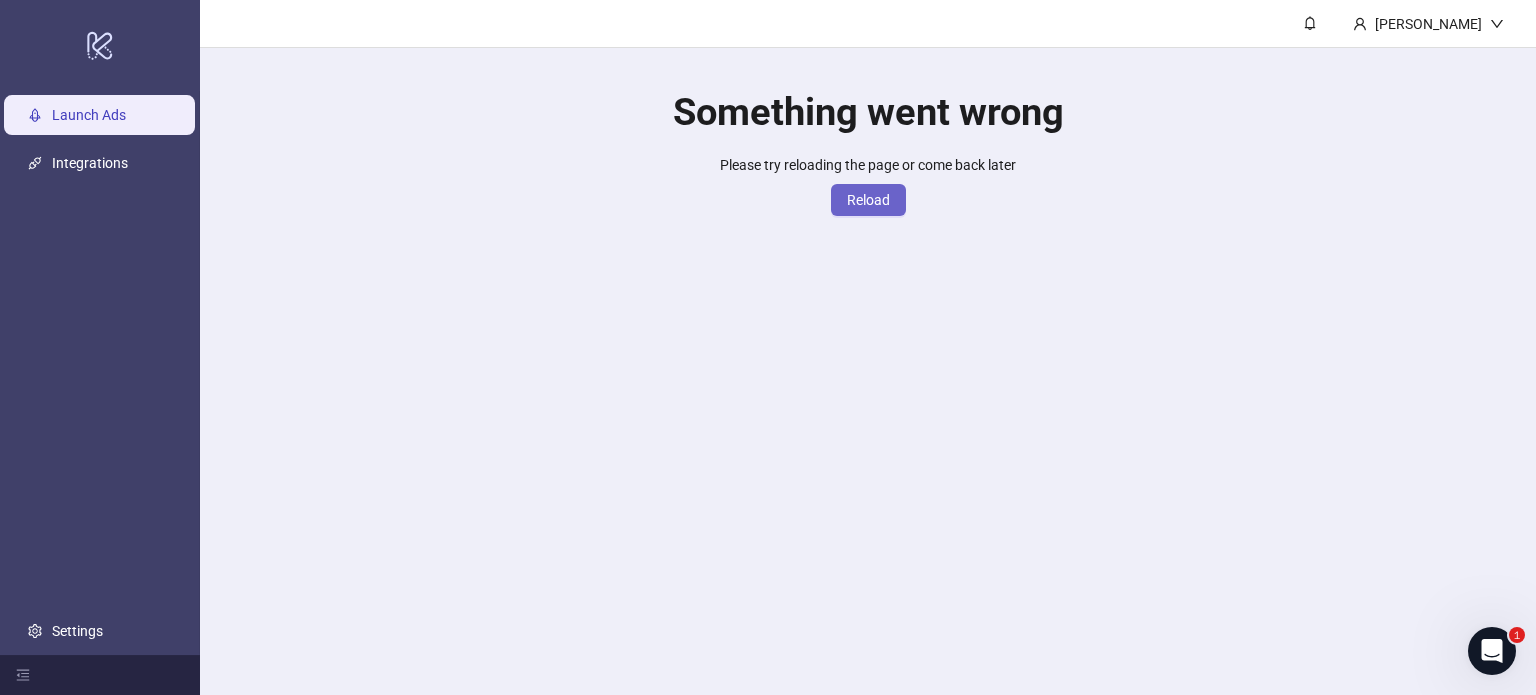click on "Reload" at bounding box center (868, 200) 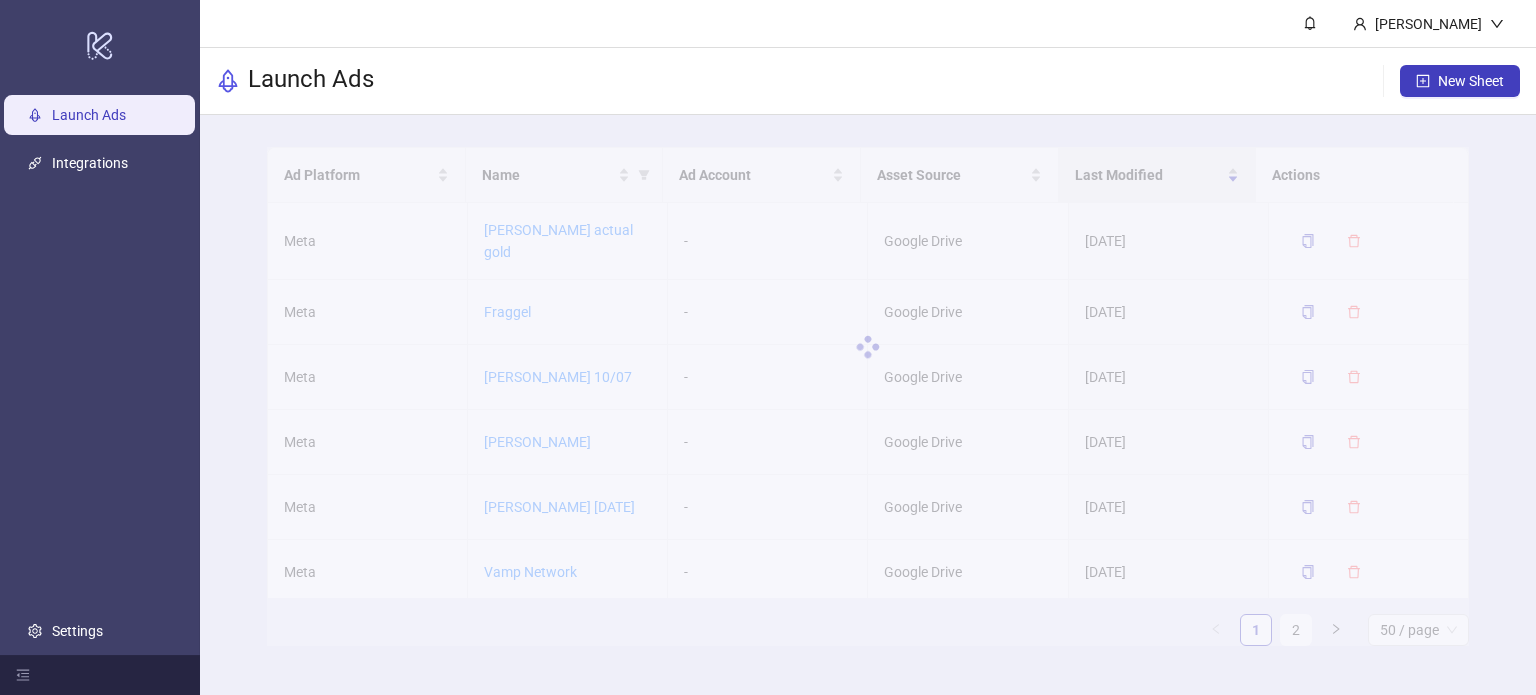 scroll, scrollTop: 0, scrollLeft: 0, axis: both 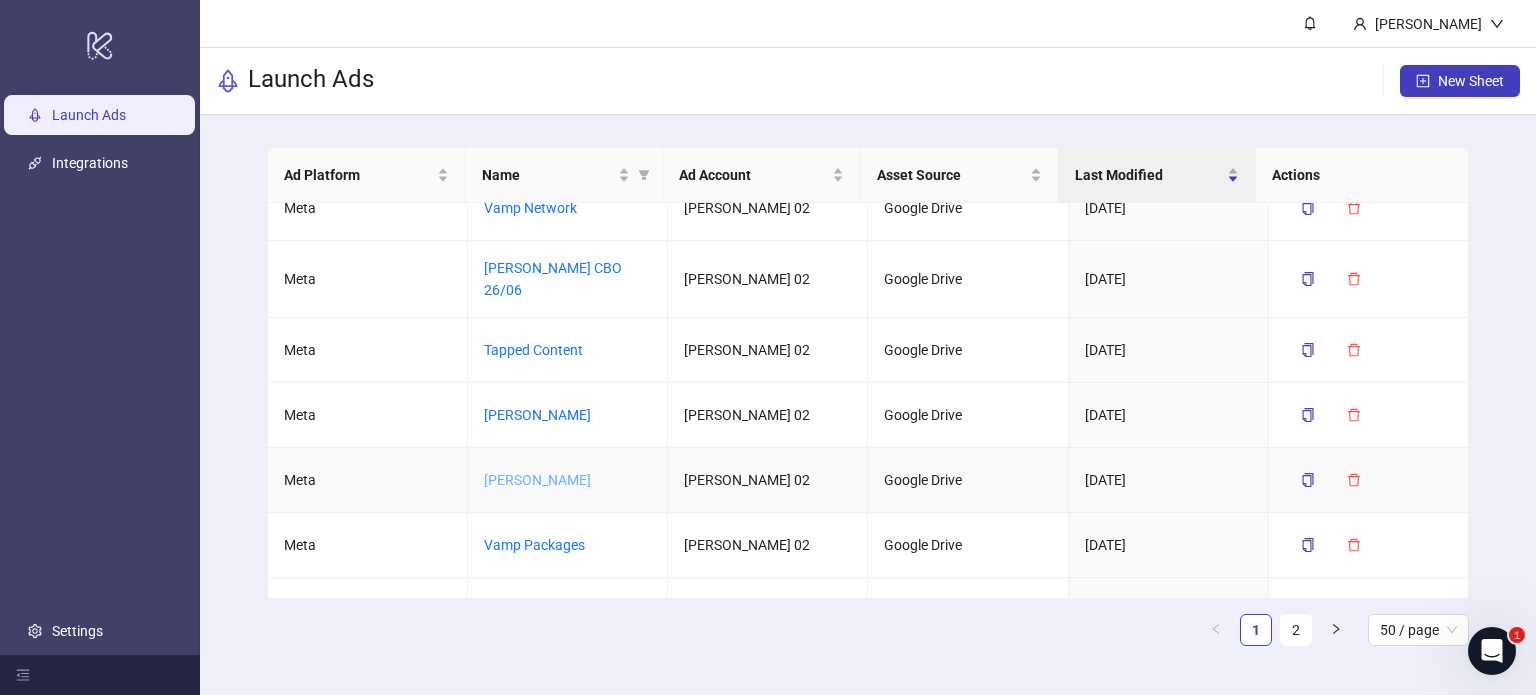 click on "[PERSON_NAME]" at bounding box center [537, 480] 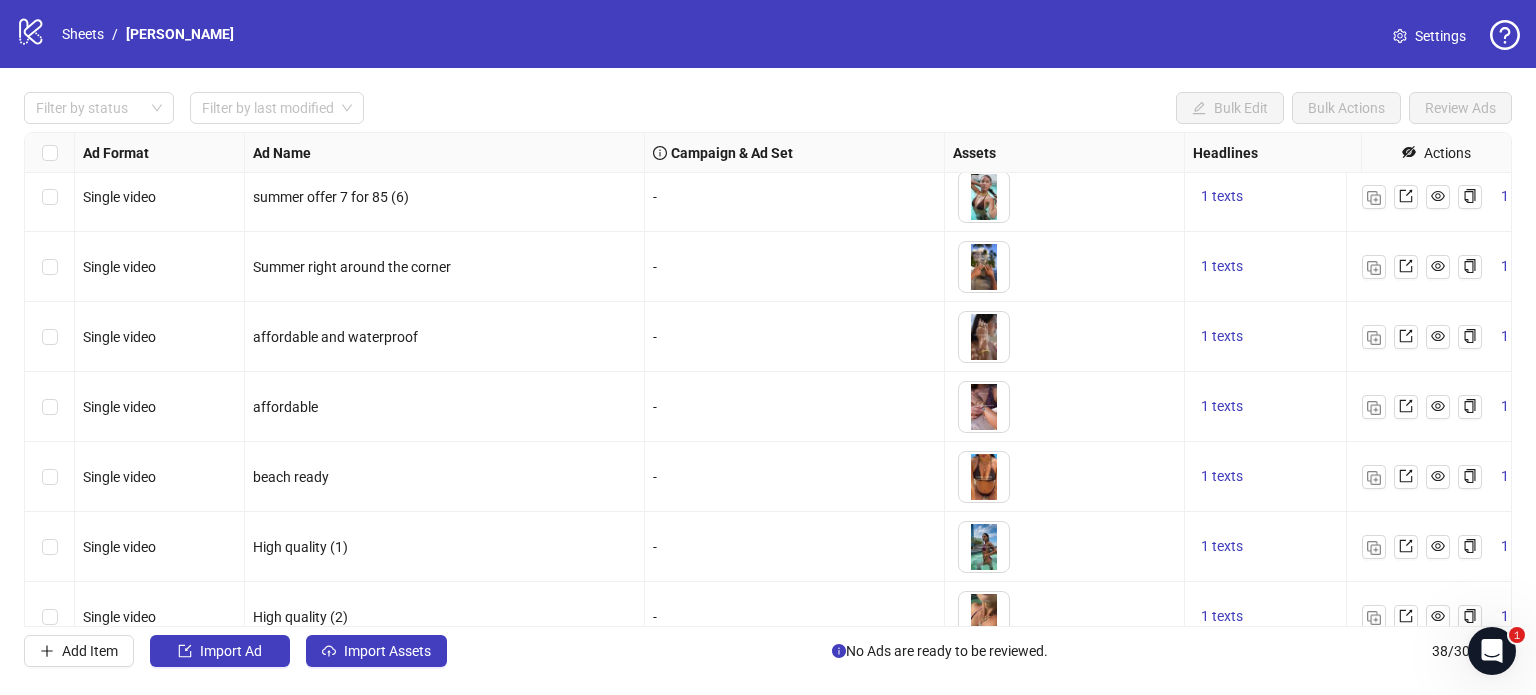 scroll, scrollTop: 1332, scrollLeft: 0, axis: vertical 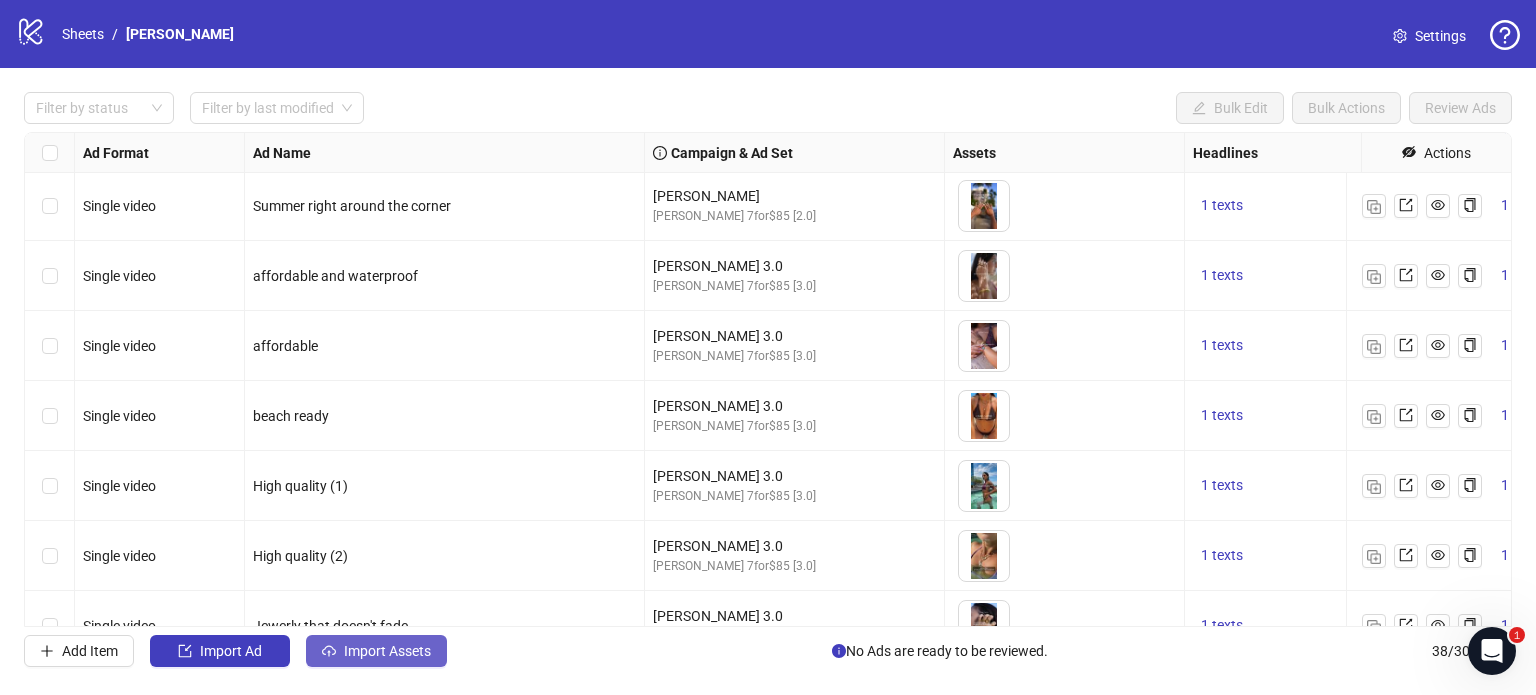 click on "Import Assets" at bounding box center (387, 651) 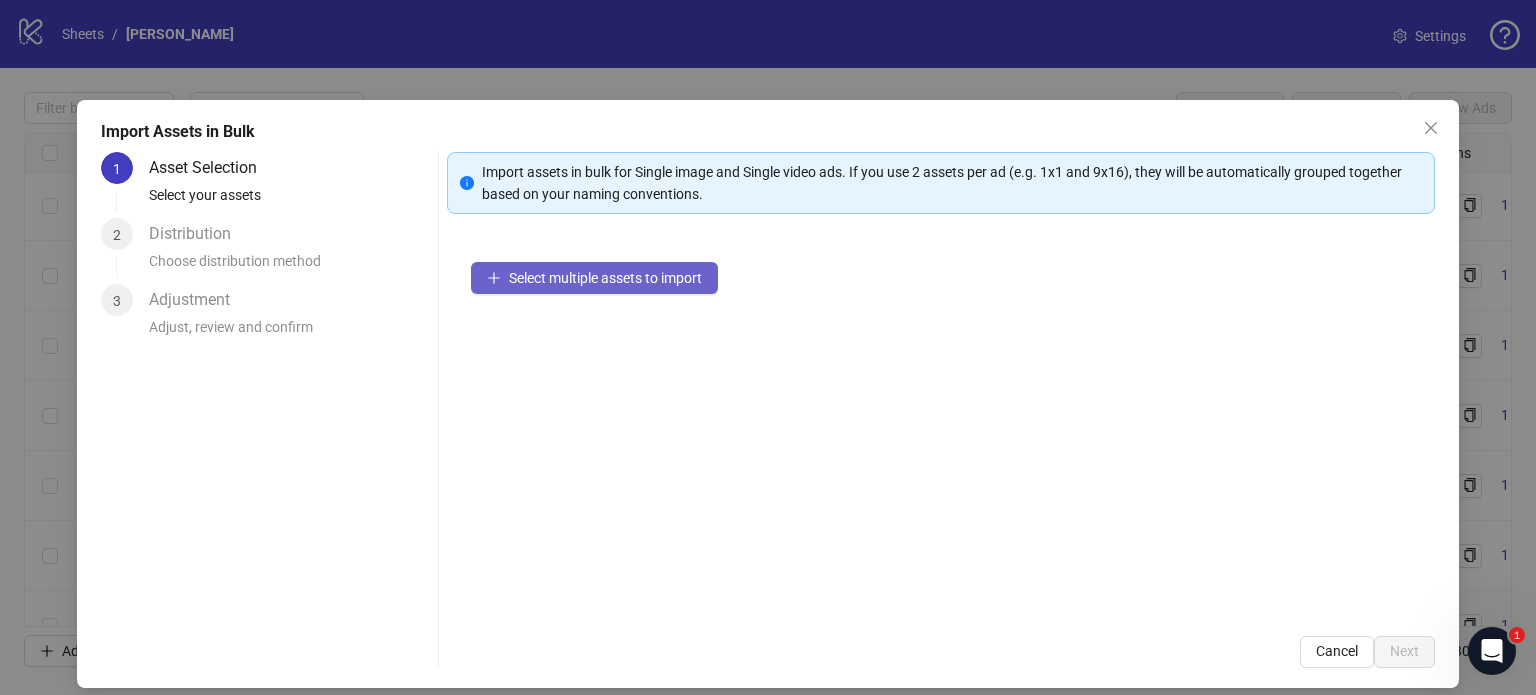 click on "Select multiple assets to import" at bounding box center (605, 278) 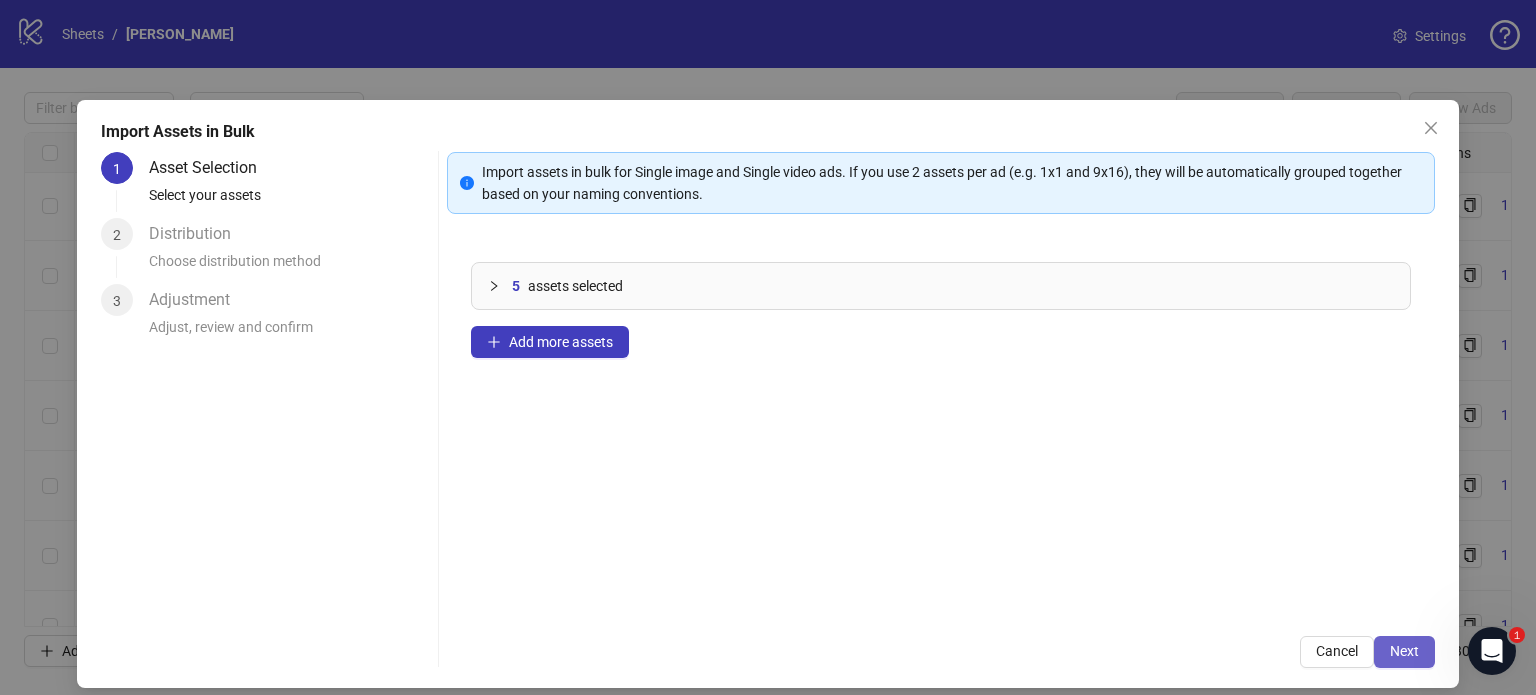 click on "Next" at bounding box center (1404, 652) 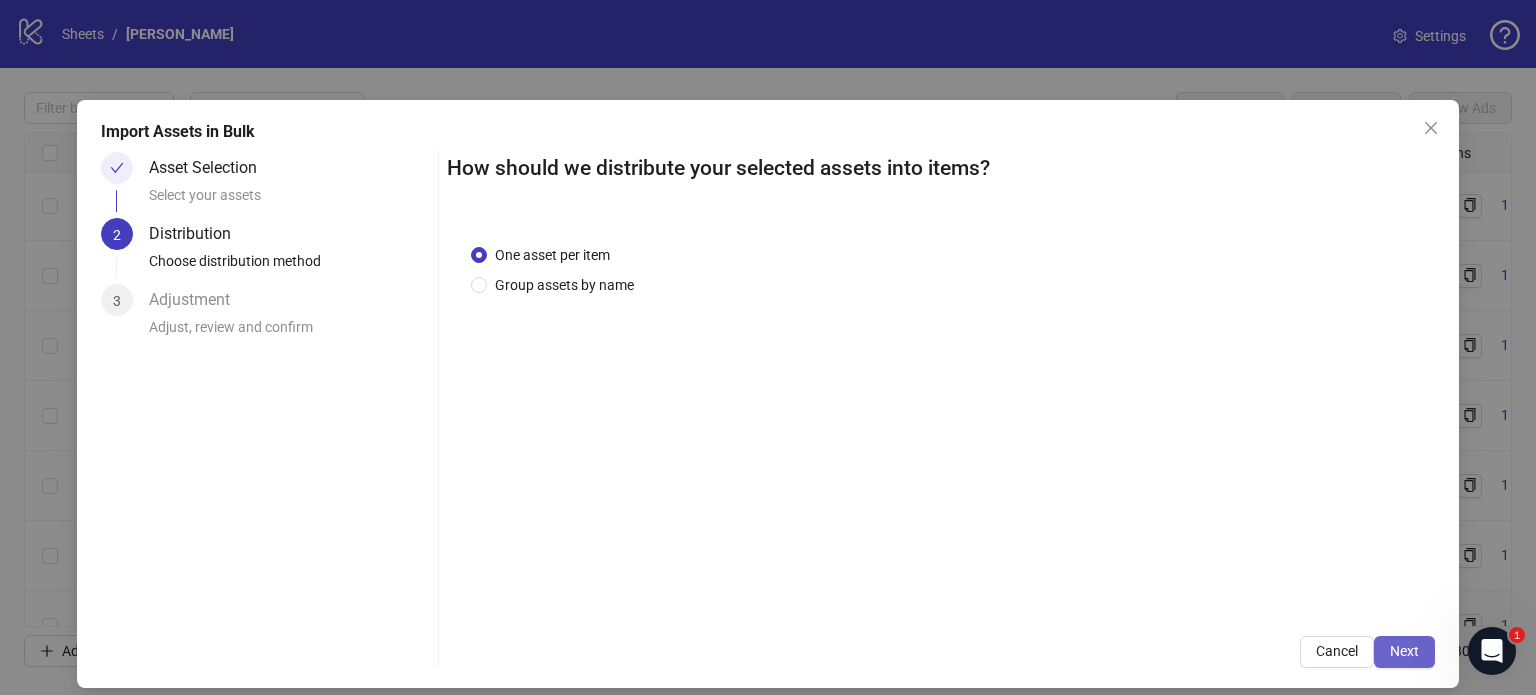 click on "Next" at bounding box center (1404, 651) 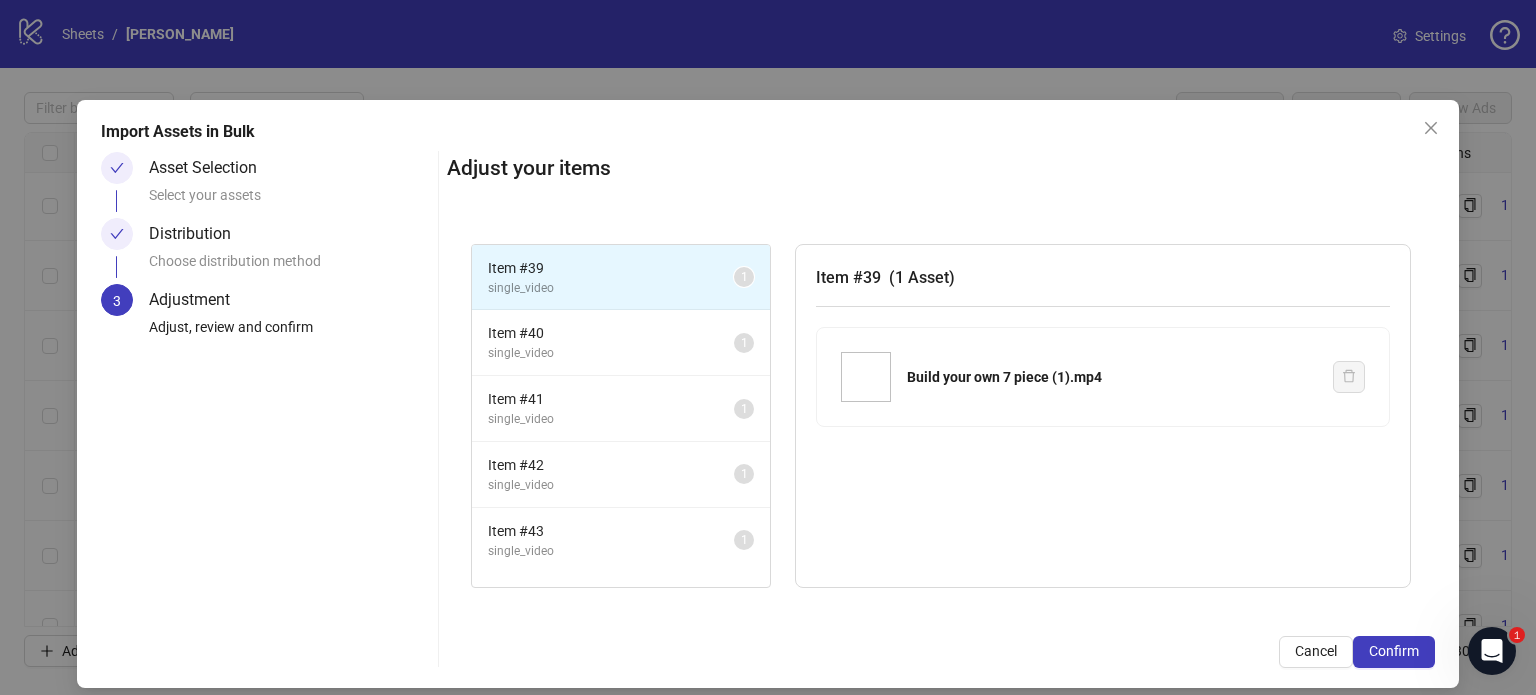 click on "Confirm" at bounding box center (1394, 651) 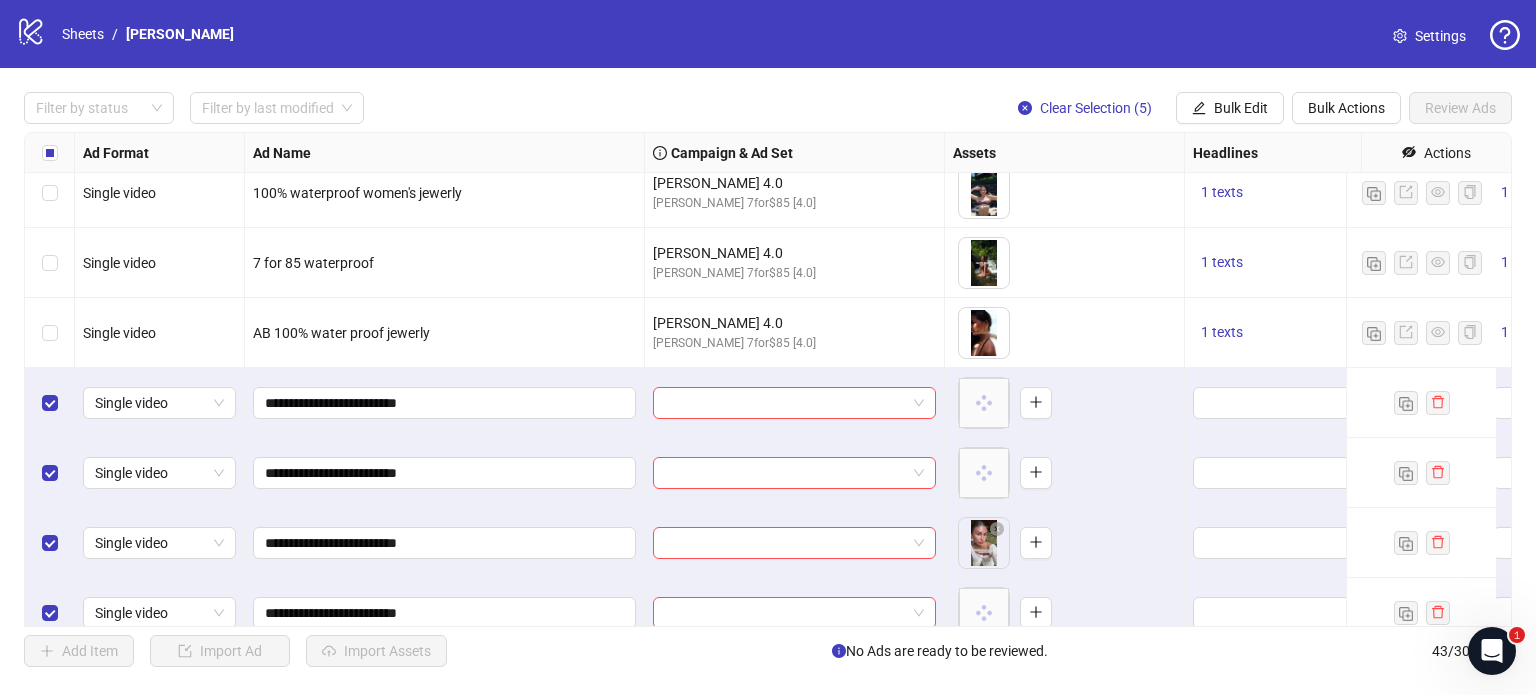 scroll, scrollTop: 2572, scrollLeft: 0, axis: vertical 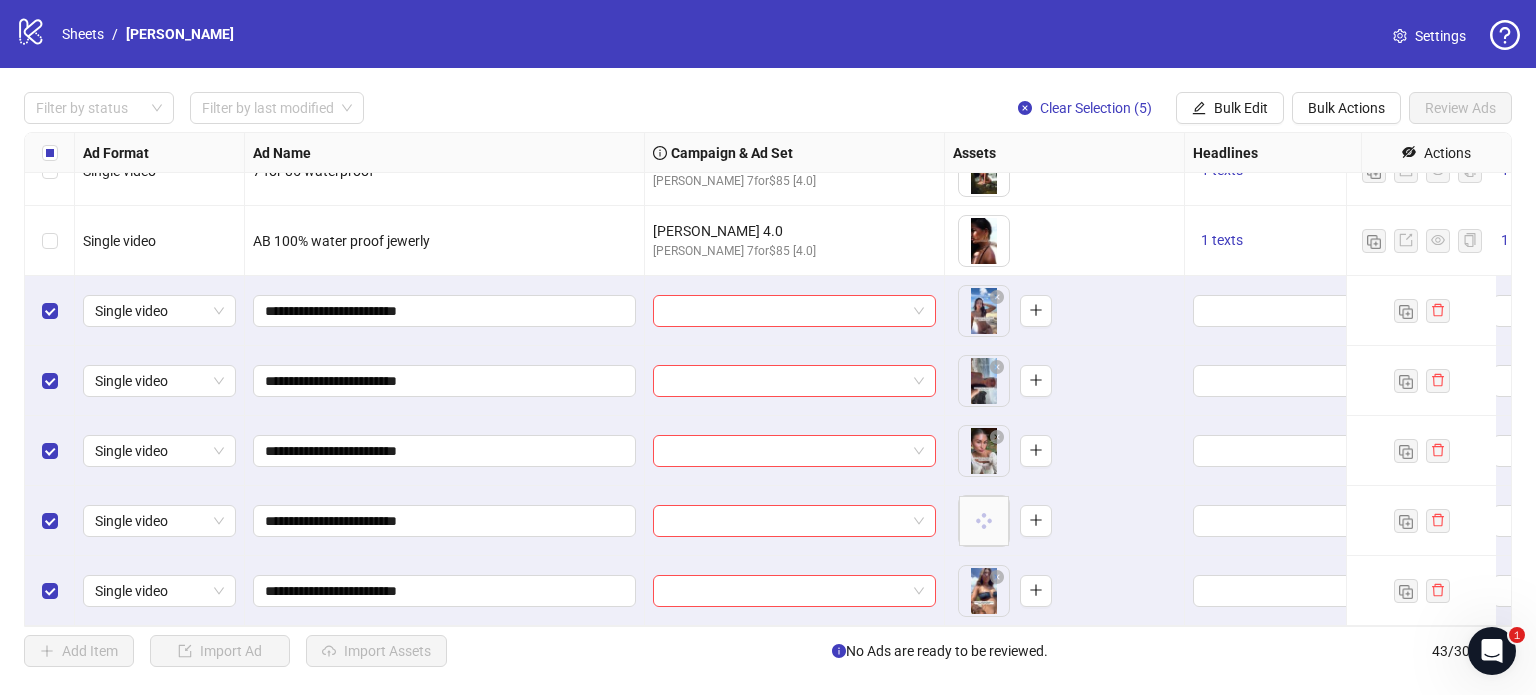 click at bounding box center (50, 153) 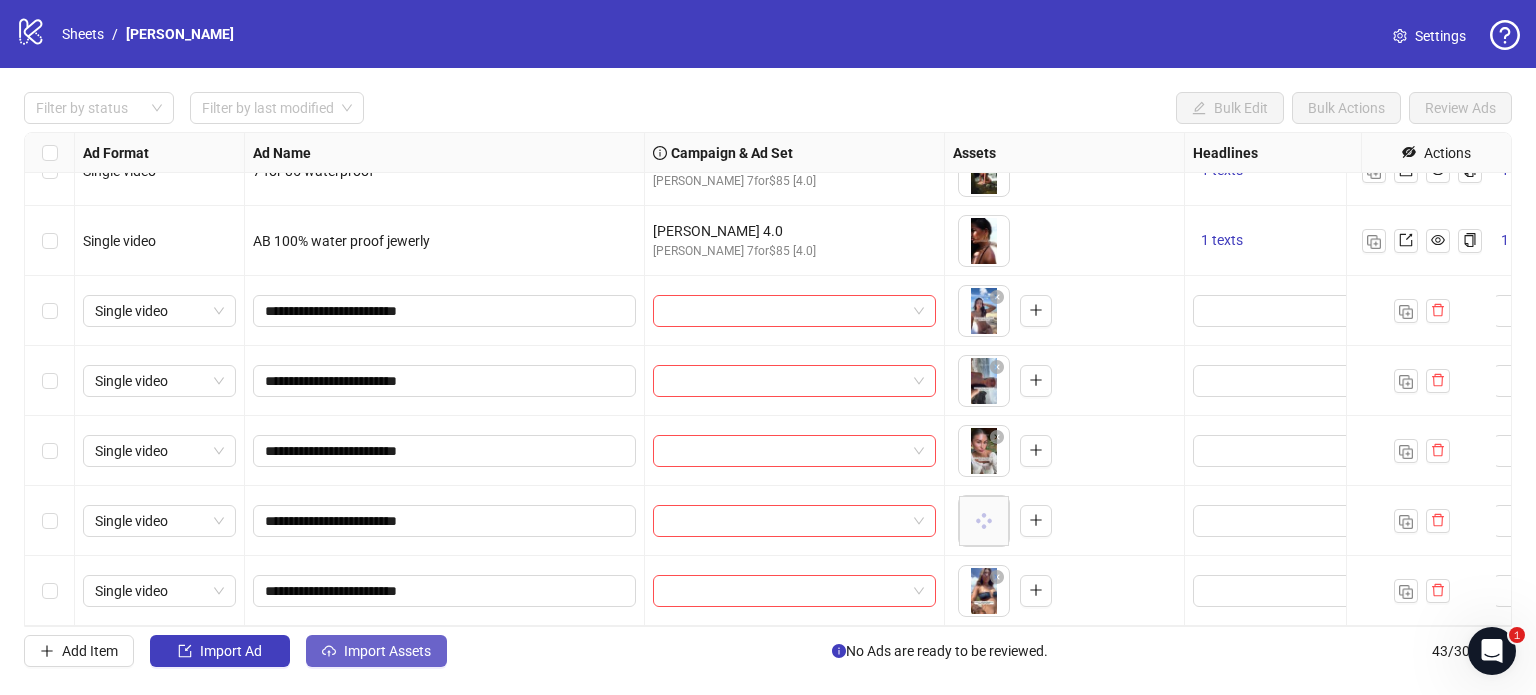 click on "Import Assets" at bounding box center (387, 651) 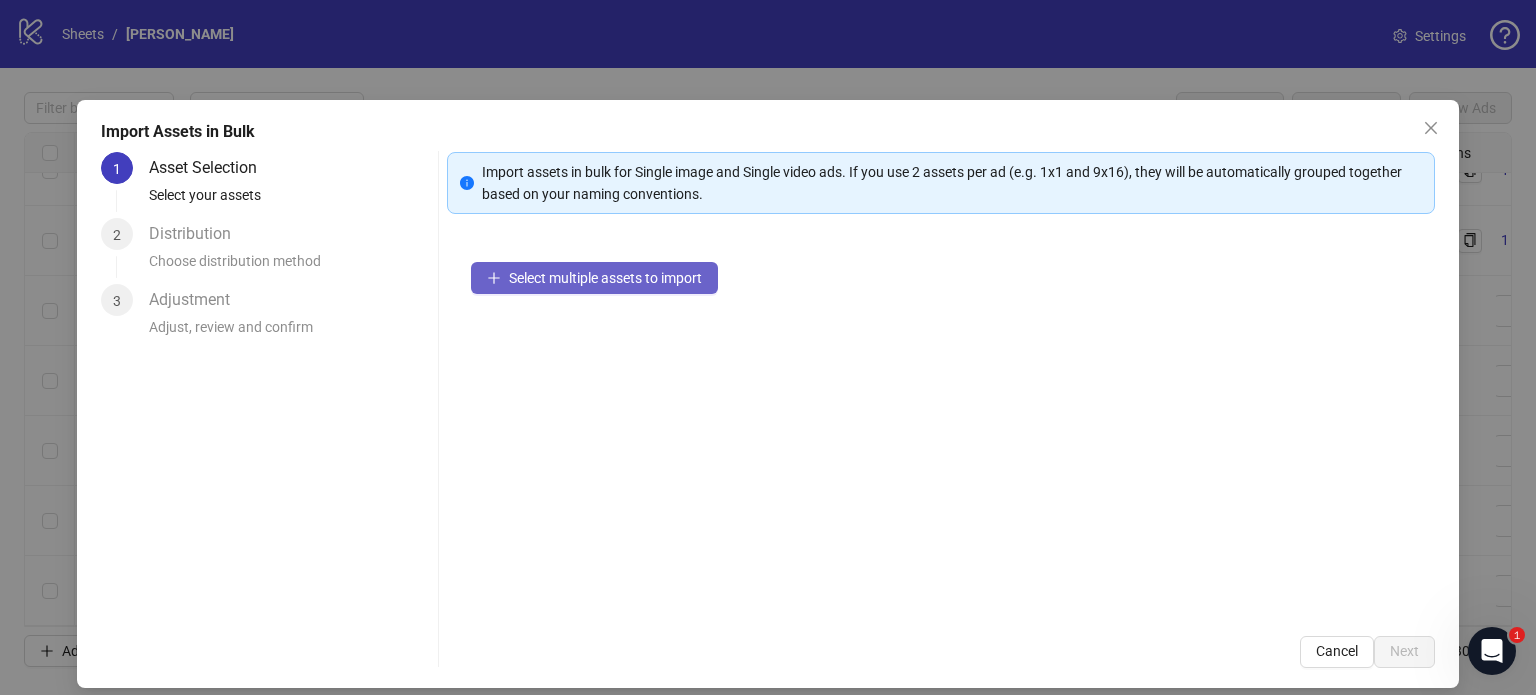 click on "Select multiple assets to import" at bounding box center [605, 278] 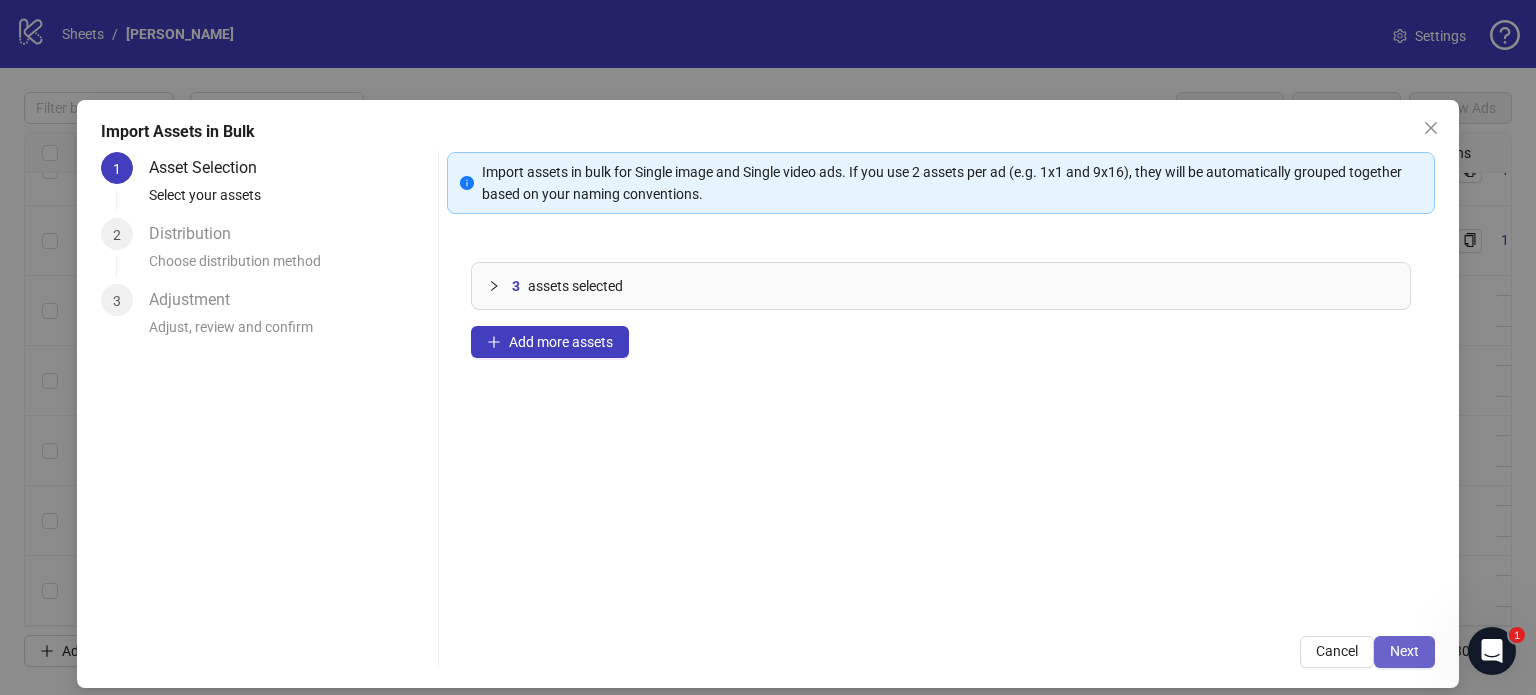 click on "Next" at bounding box center (1404, 652) 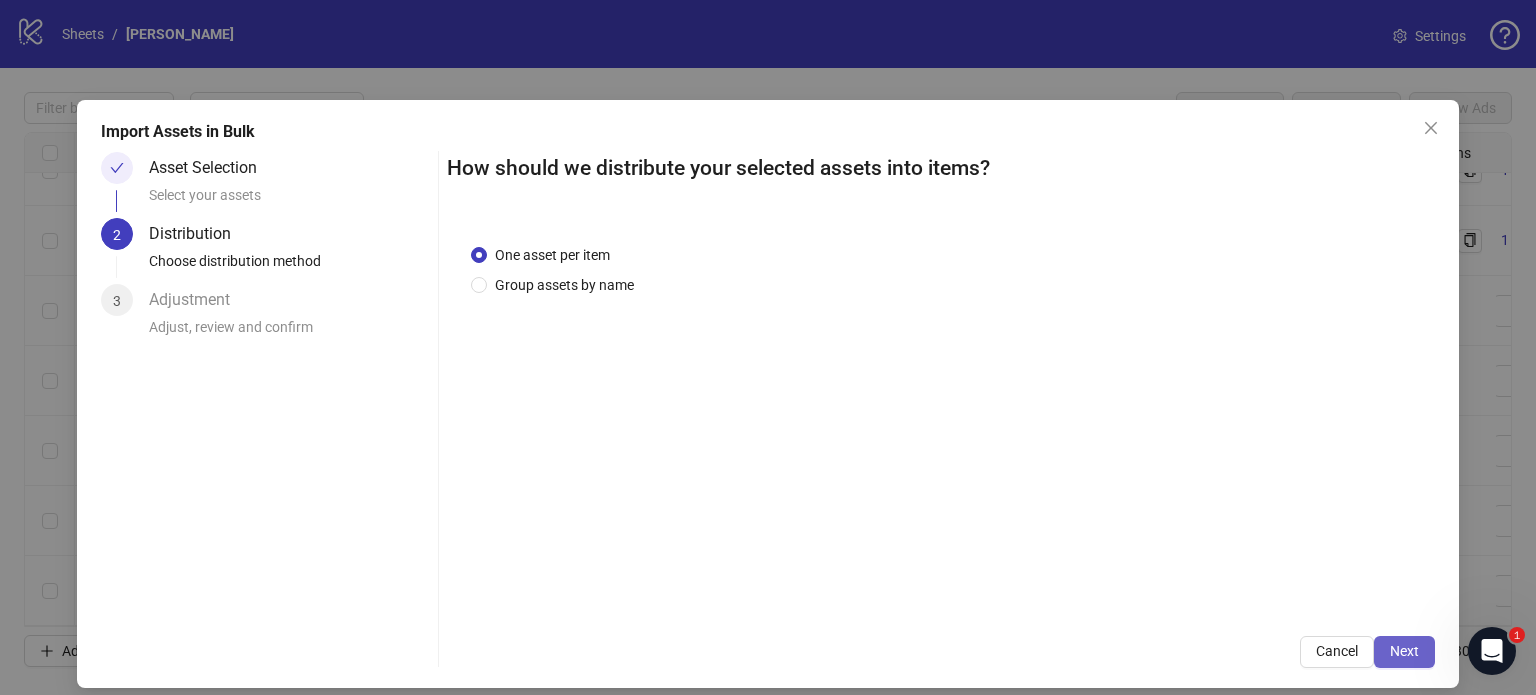 click on "Next" at bounding box center [1404, 652] 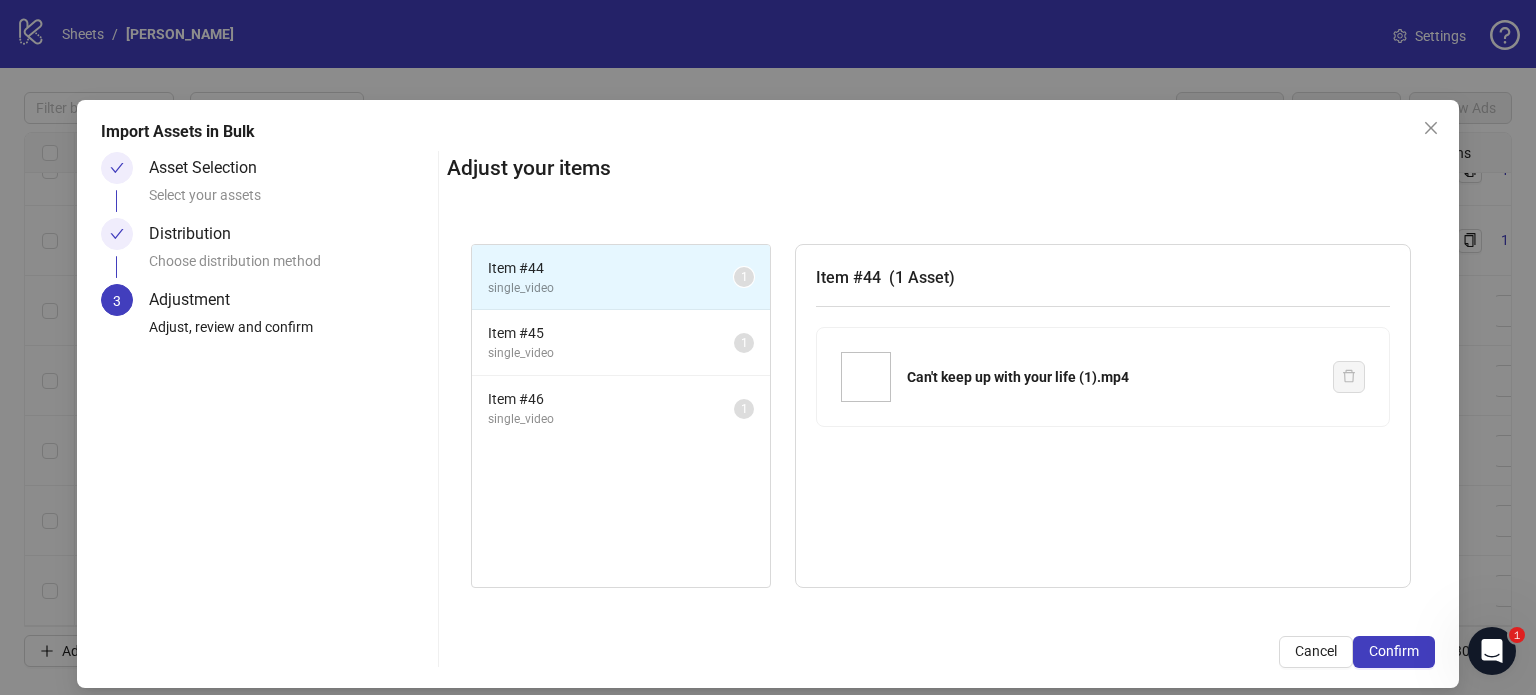 click on "Confirm" at bounding box center [1394, 652] 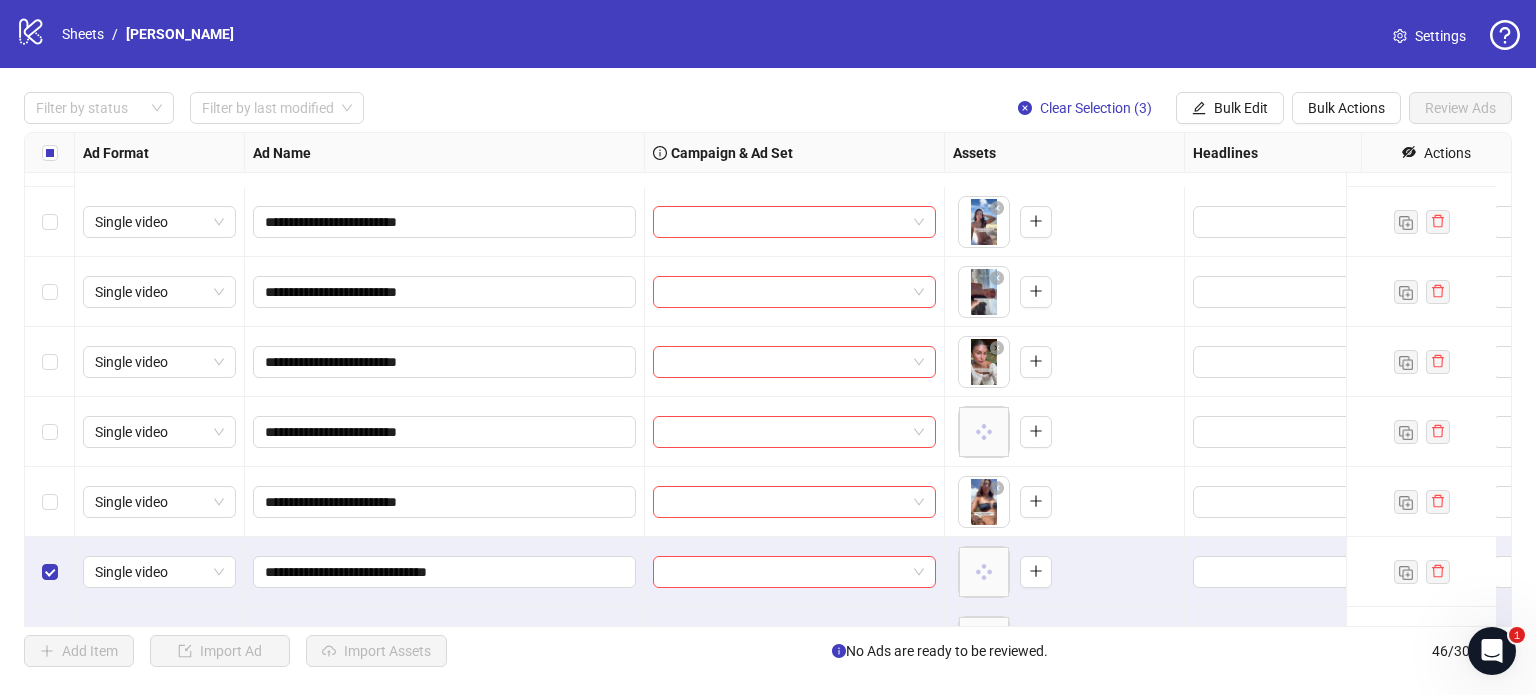 scroll, scrollTop: 2781, scrollLeft: 0, axis: vertical 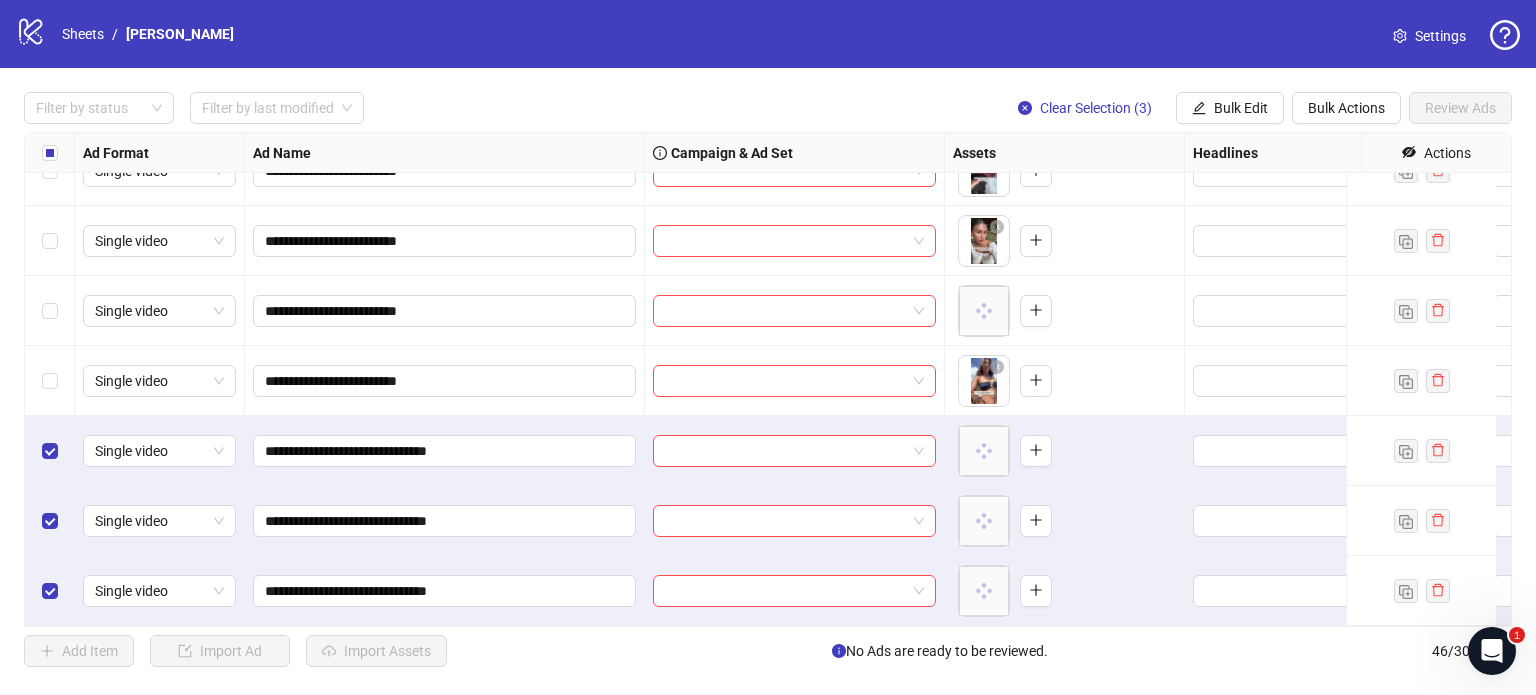 click on "**********" at bounding box center [768, 379] 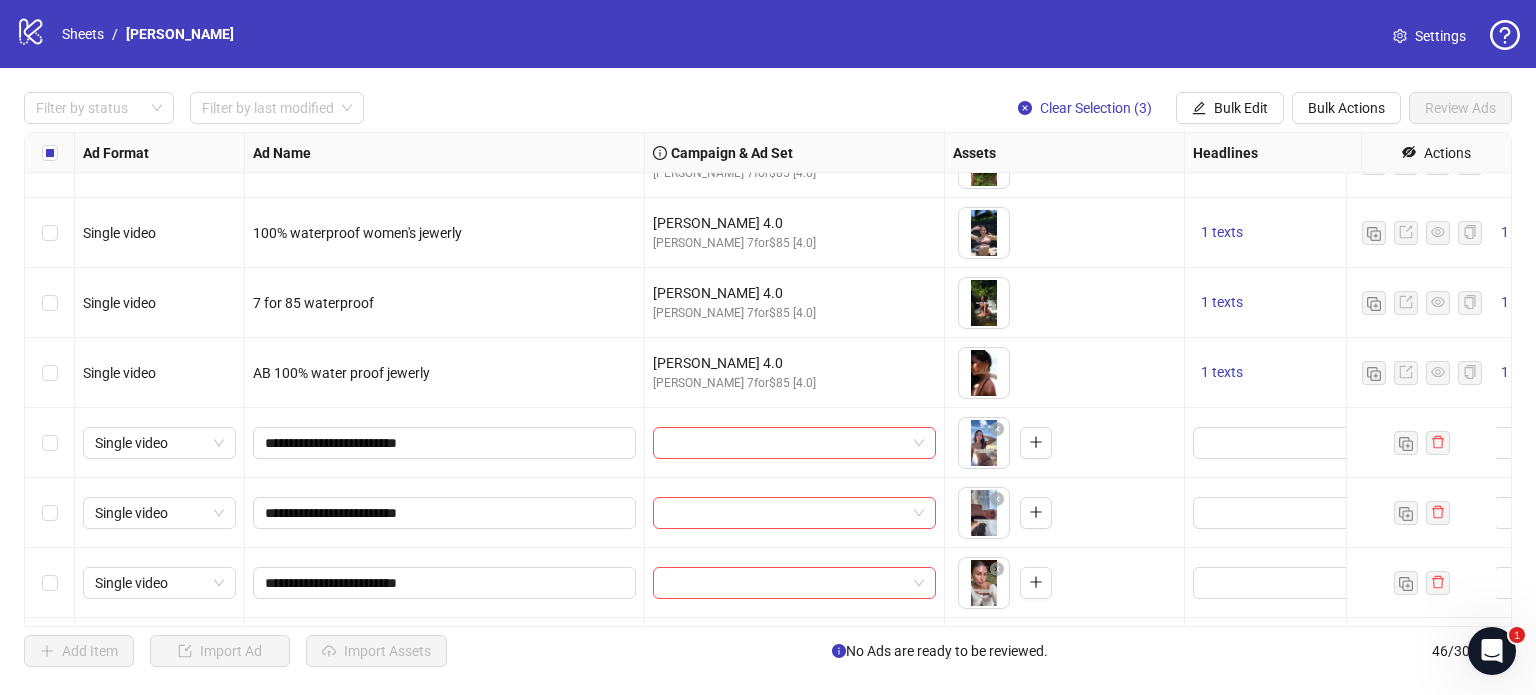 scroll, scrollTop: 2549, scrollLeft: 0, axis: vertical 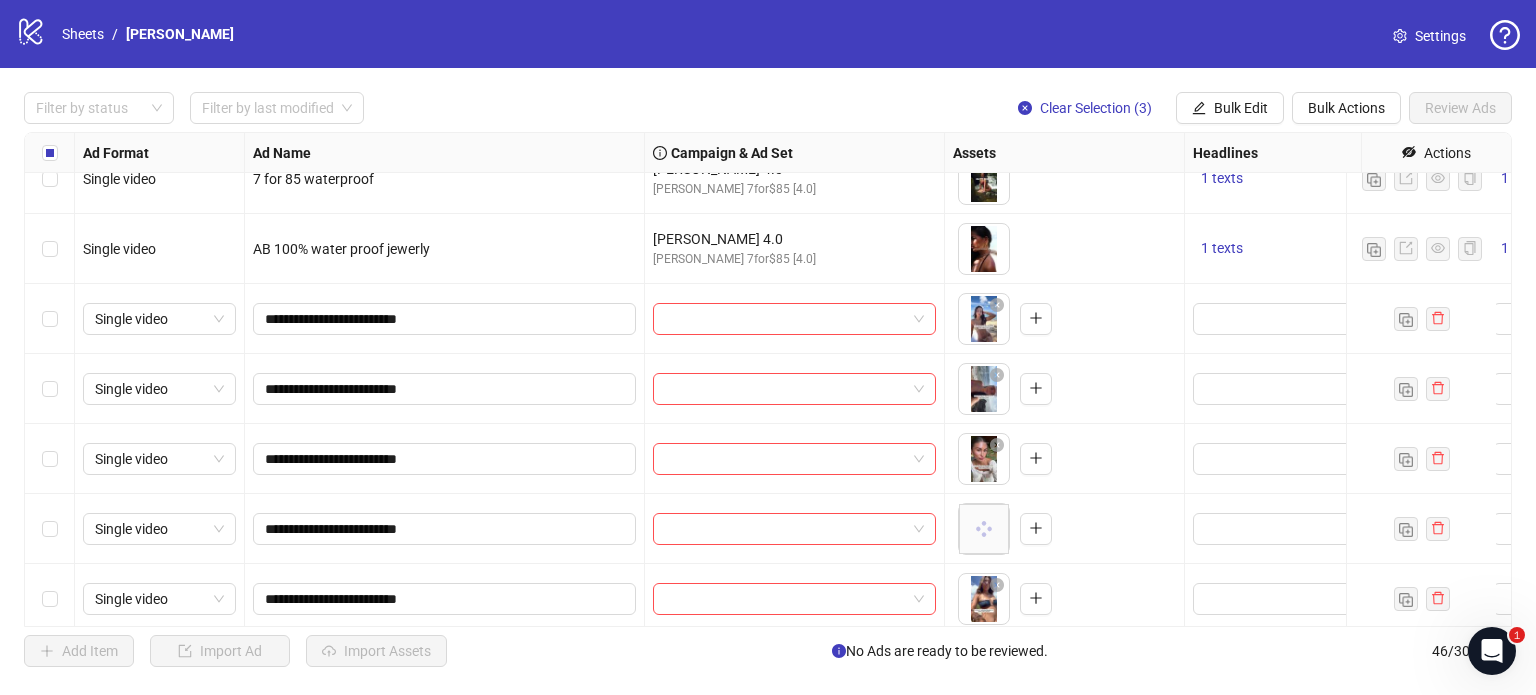 click at bounding box center (50, 319) 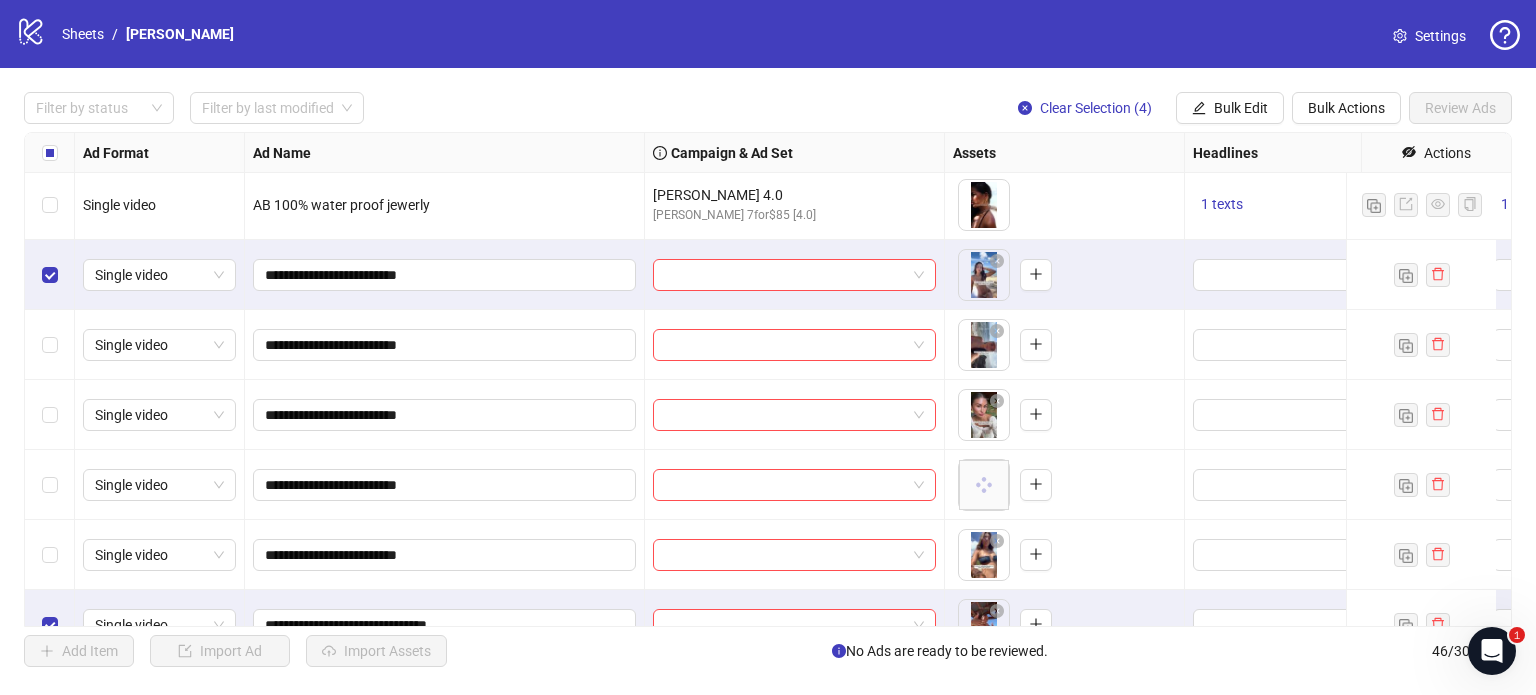 scroll, scrollTop: 2594, scrollLeft: 0, axis: vertical 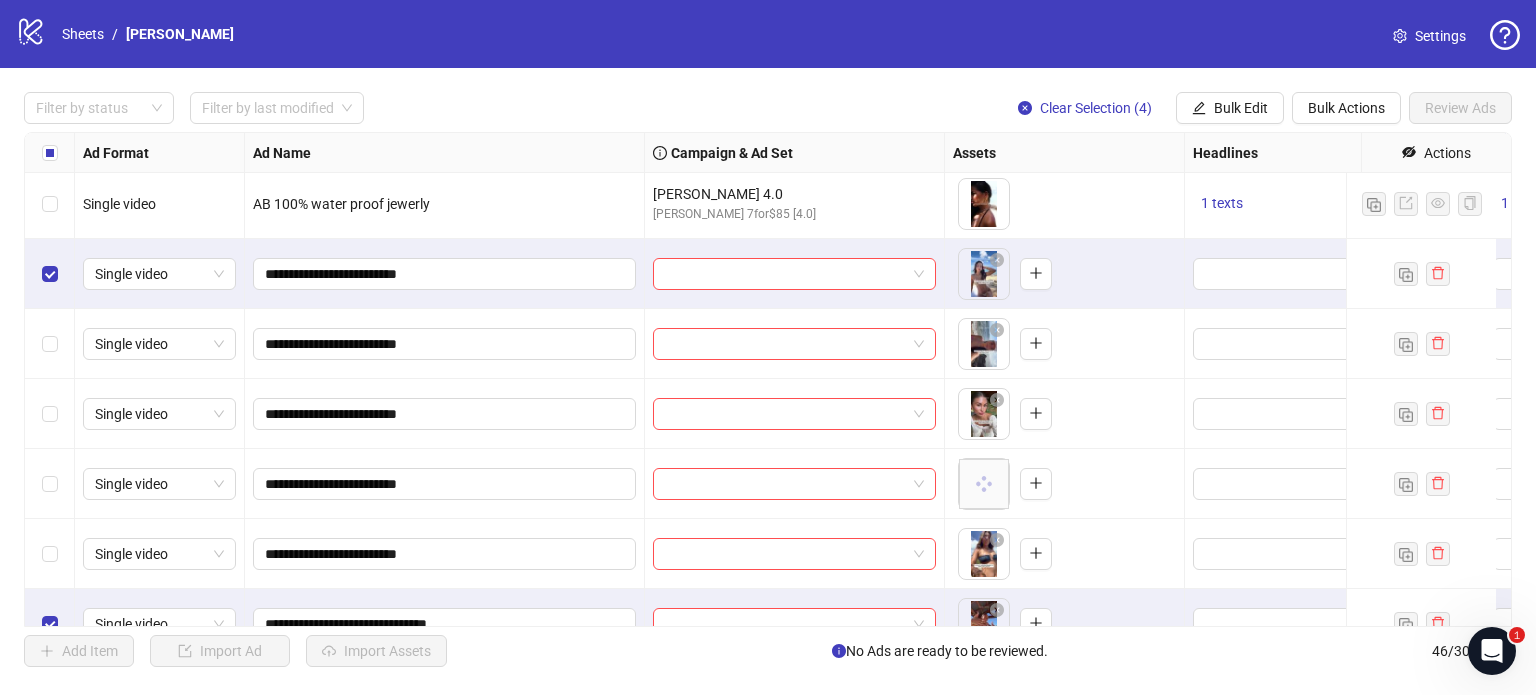 click at bounding box center (50, 153) 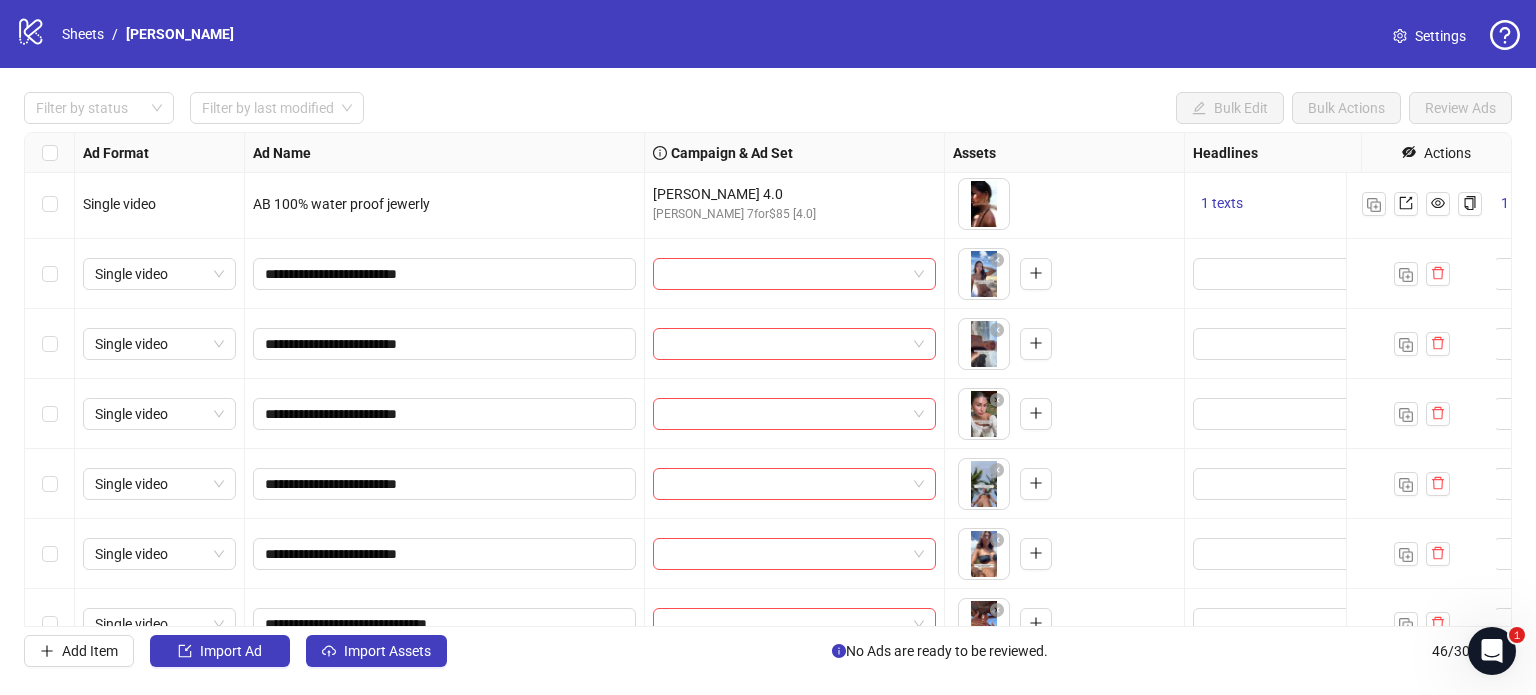 click at bounding box center [50, 274] 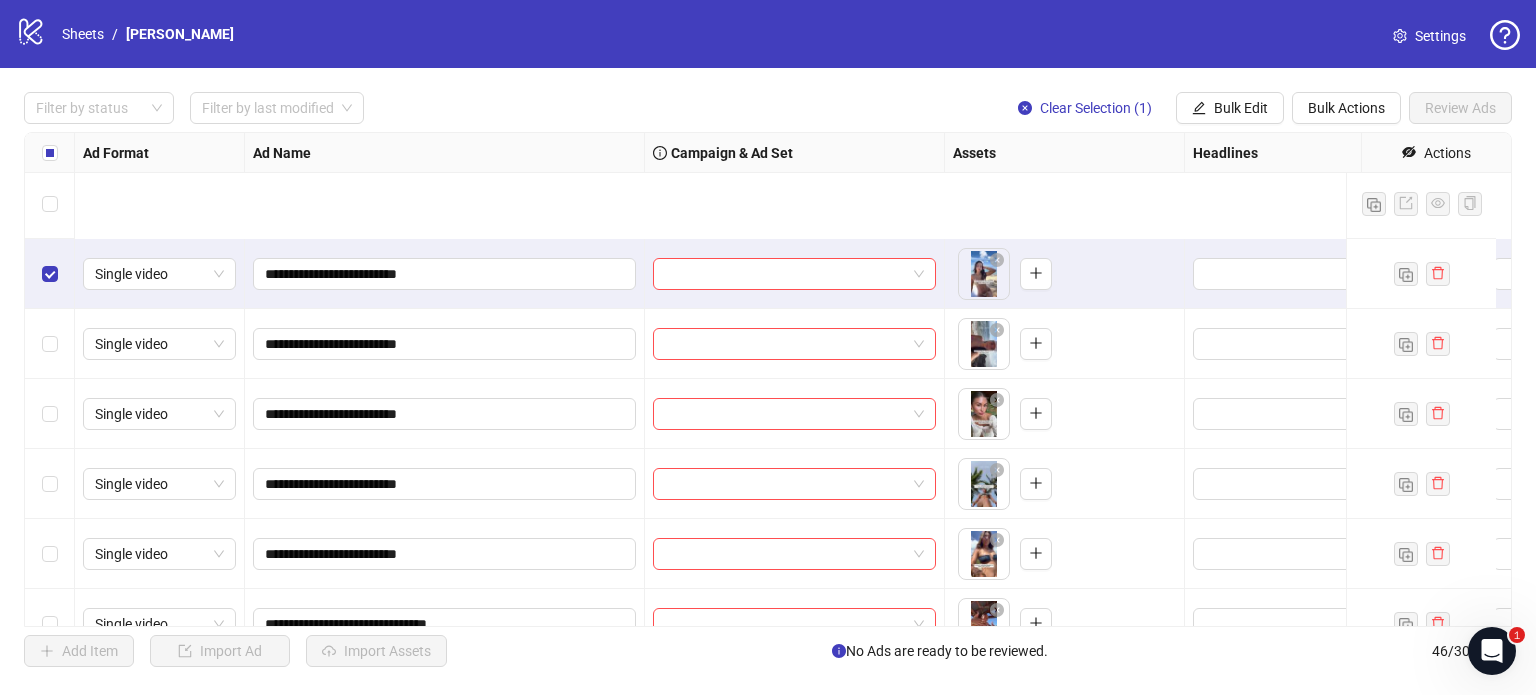 scroll, scrollTop: 2781, scrollLeft: 0, axis: vertical 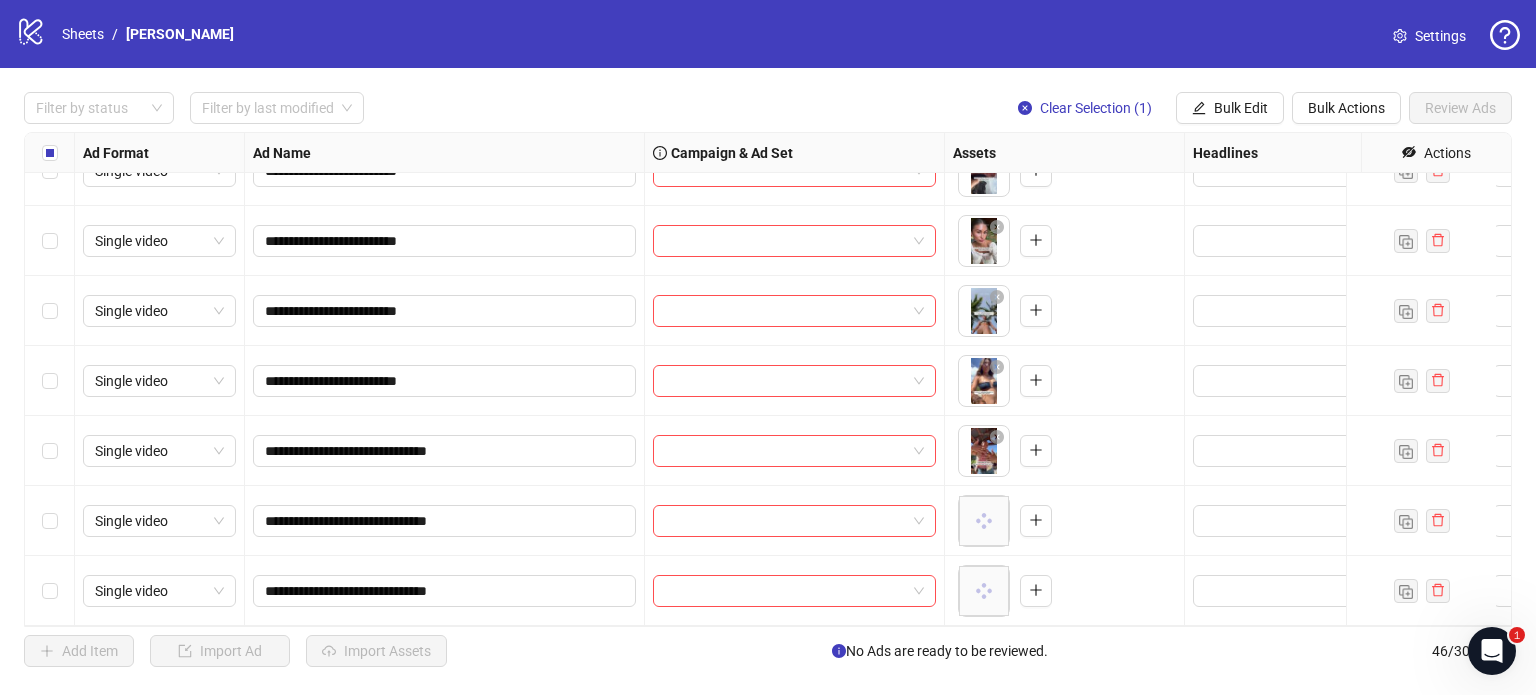click at bounding box center [50, 591] 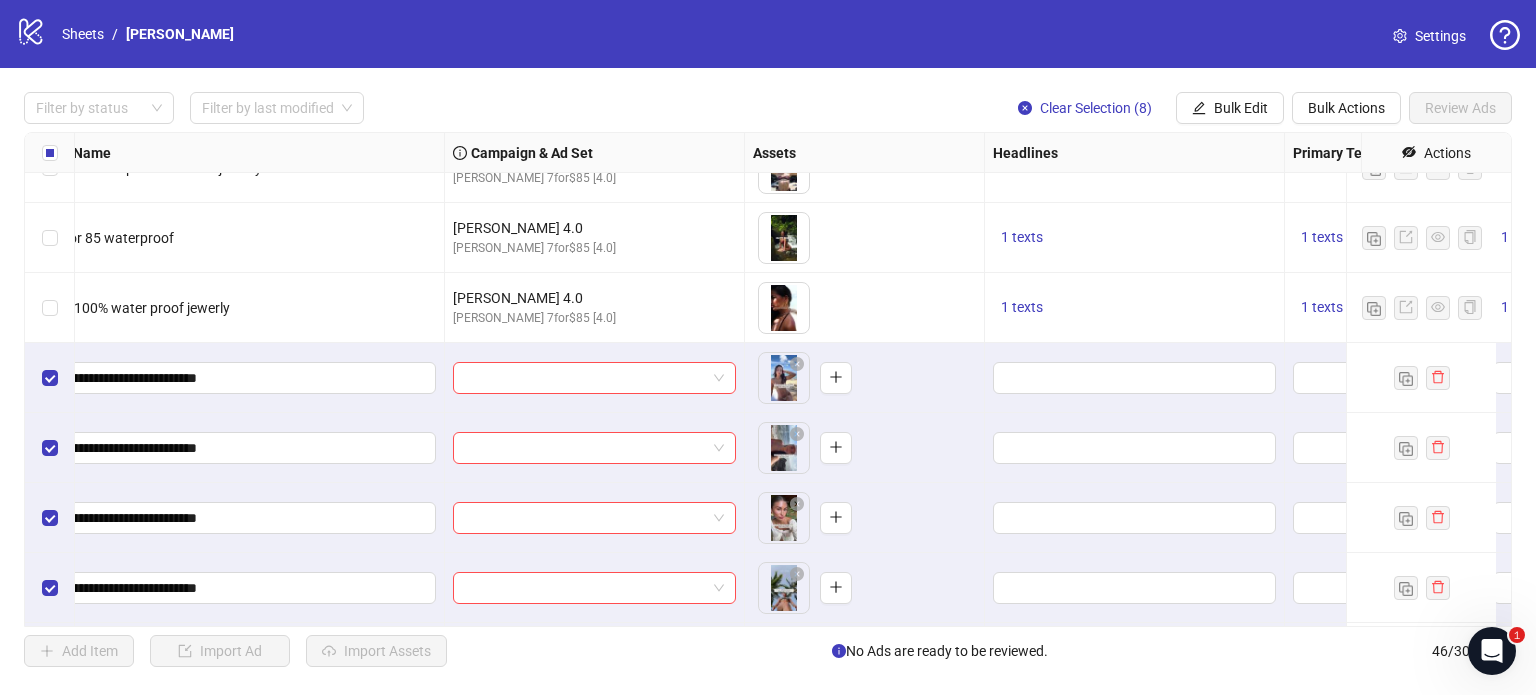 scroll, scrollTop: 2442, scrollLeft: 196, axis: both 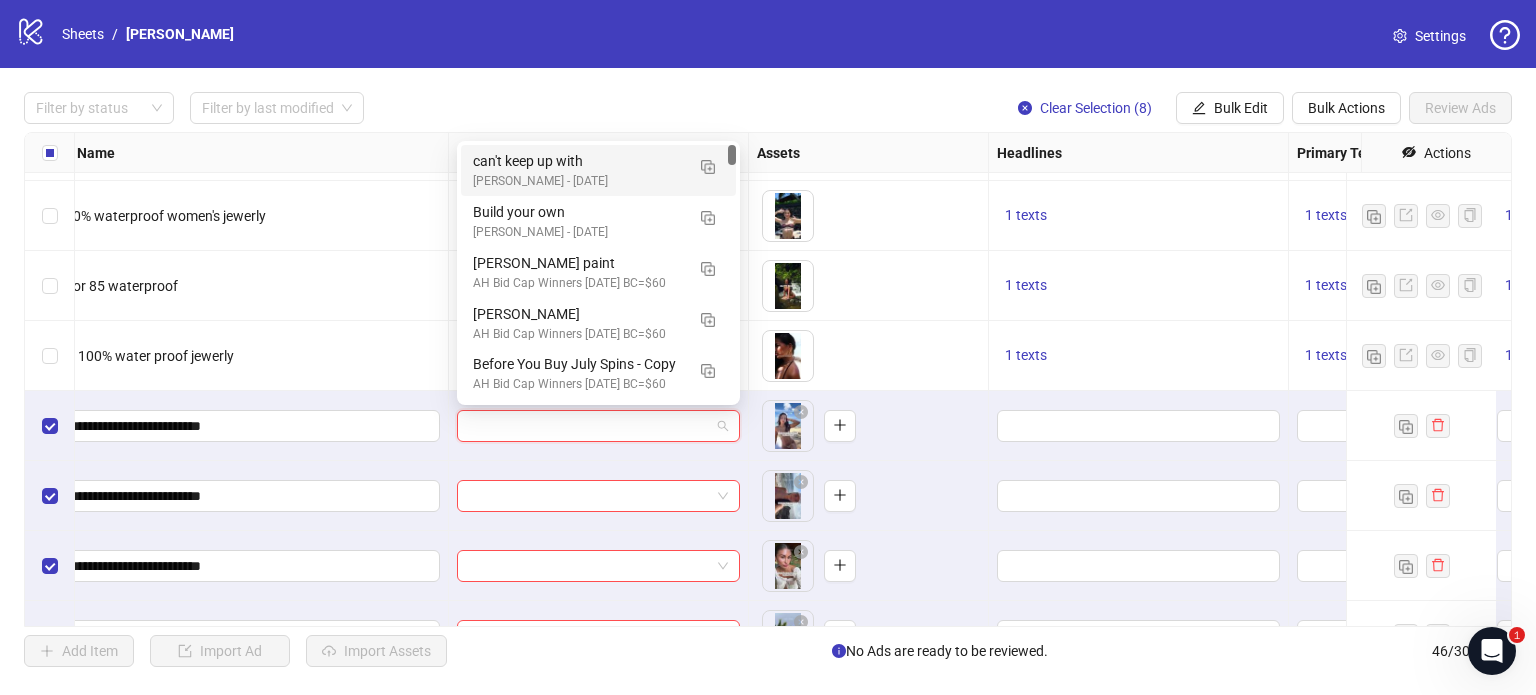 click at bounding box center [589, 426] 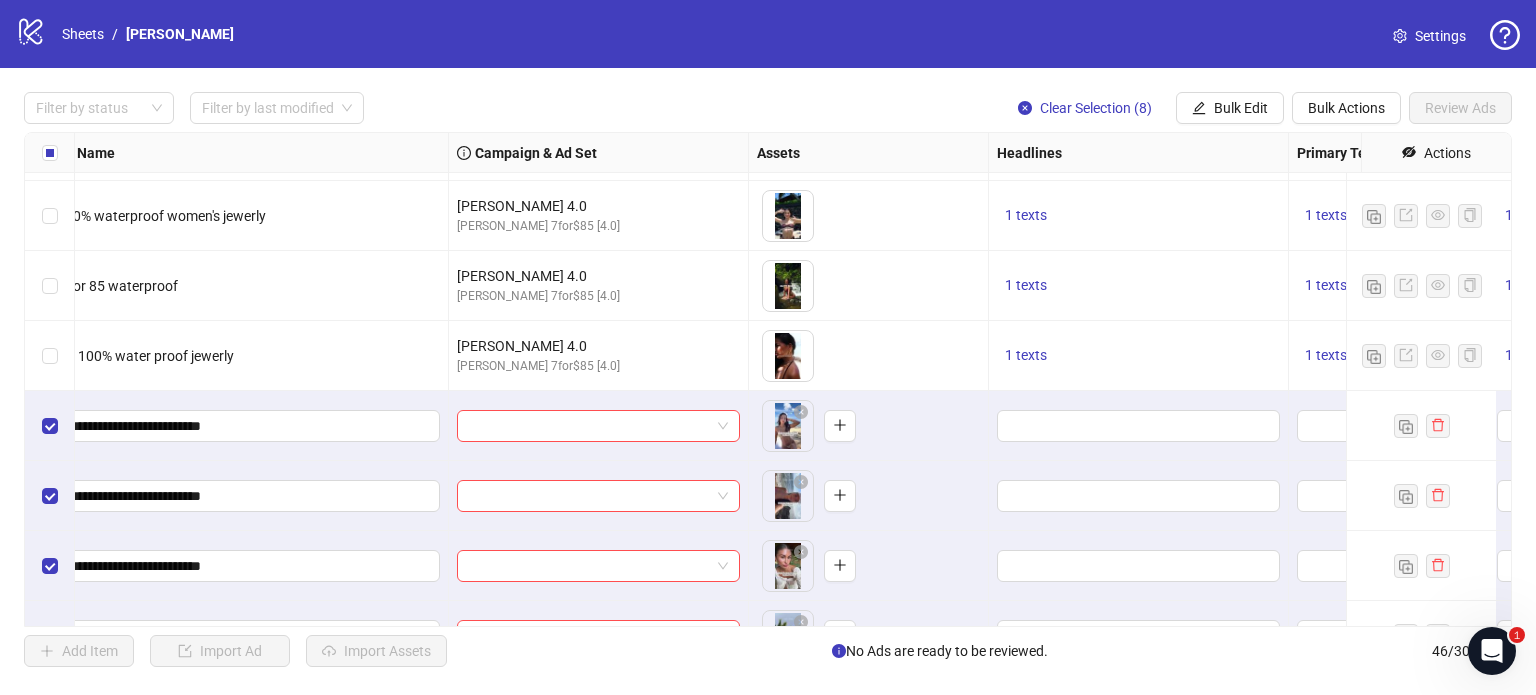 click at bounding box center [50, 146] 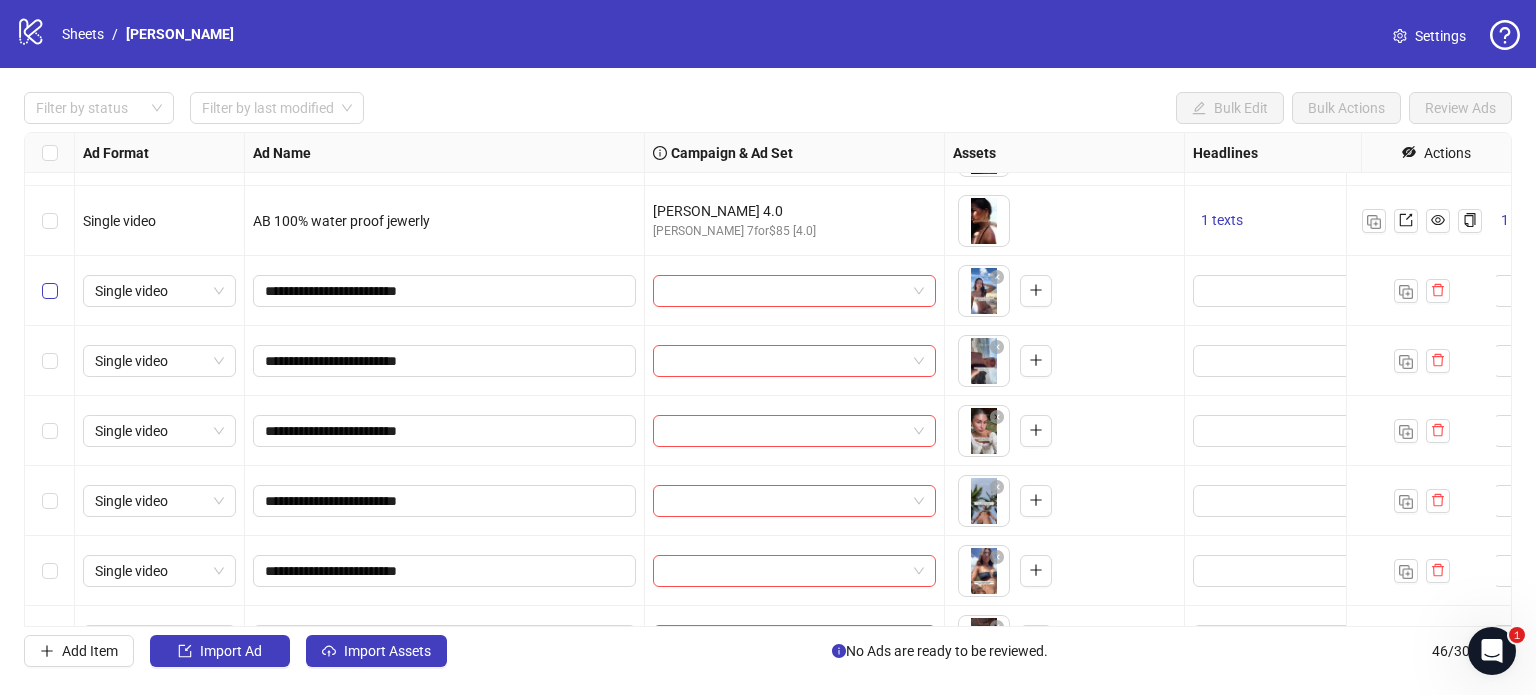 scroll, scrollTop: 2578, scrollLeft: 0, axis: vertical 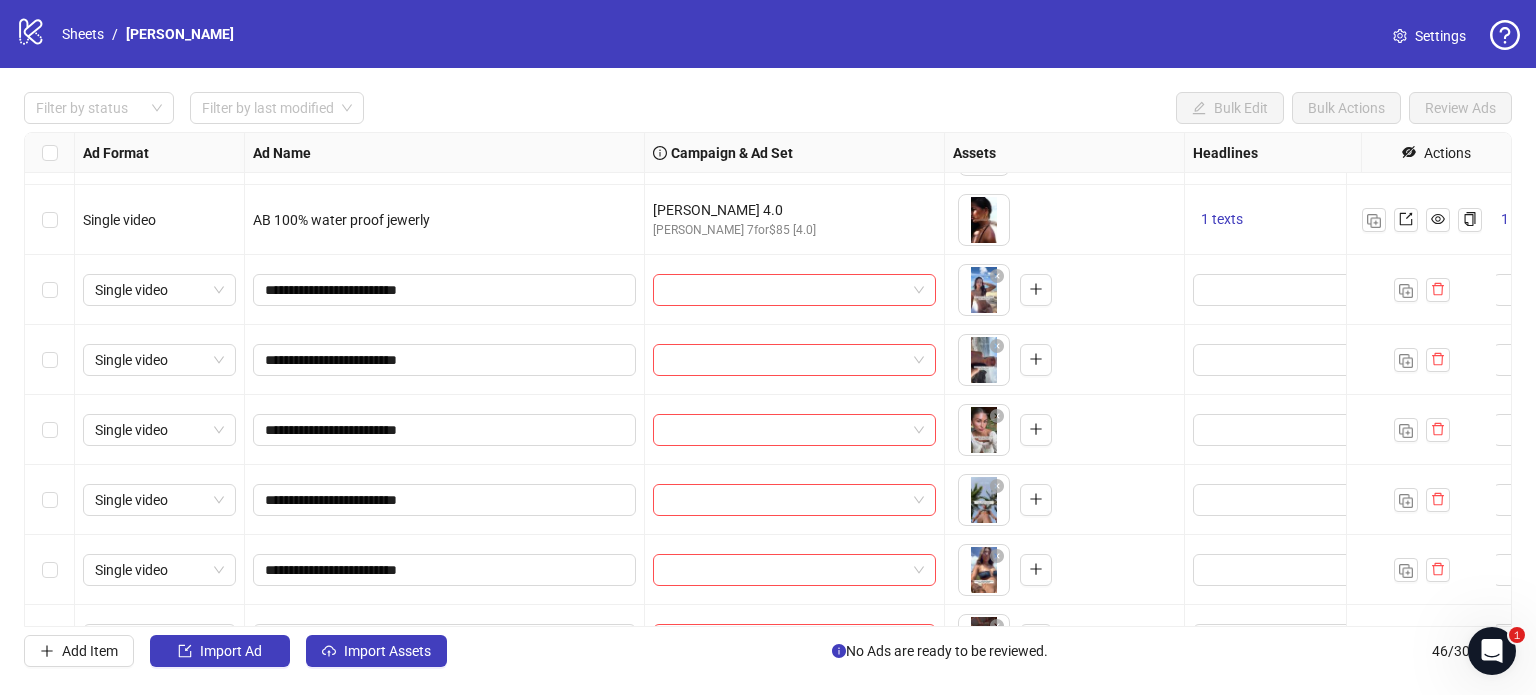 click at bounding box center [50, 290] 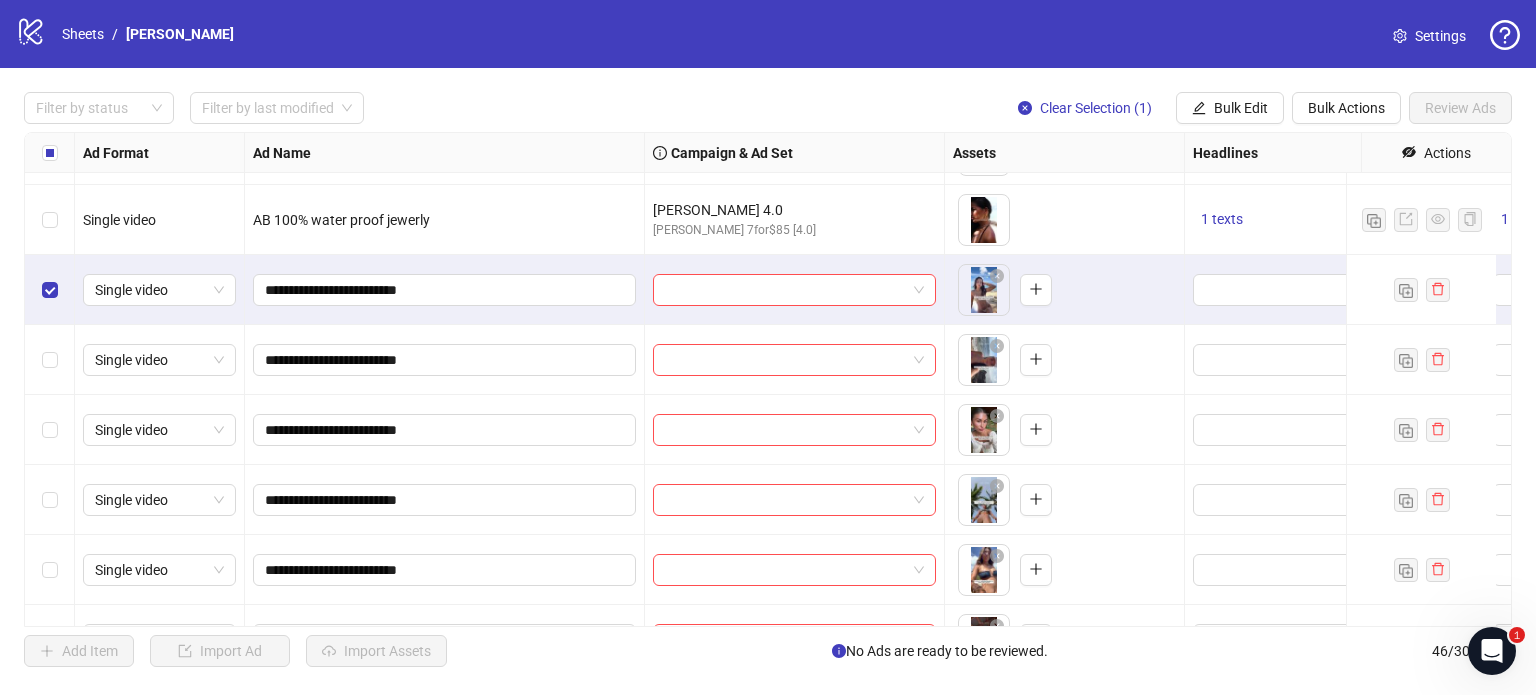 scroll, scrollTop: 2692, scrollLeft: 0, axis: vertical 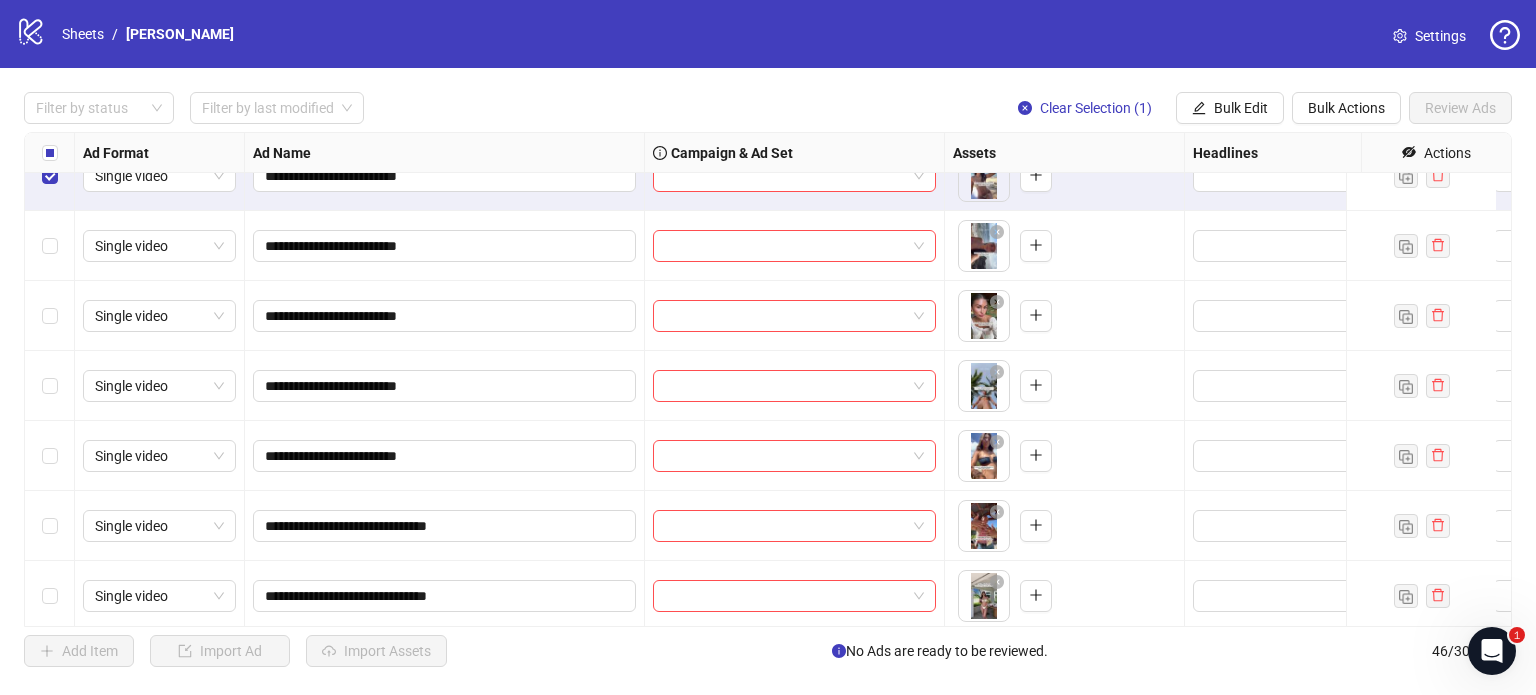 click at bounding box center [50, 456] 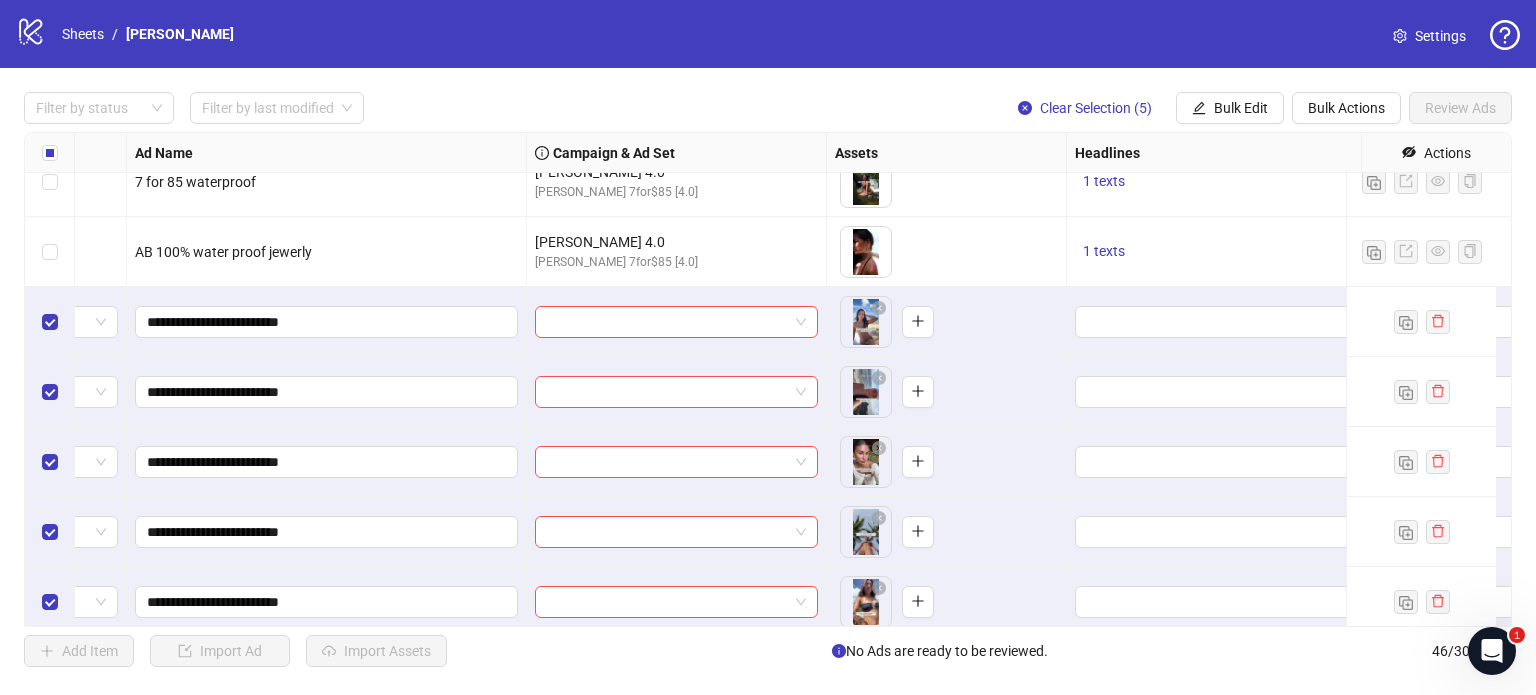 scroll, scrollTop: 2548, scrollLeft: 118, axis: both 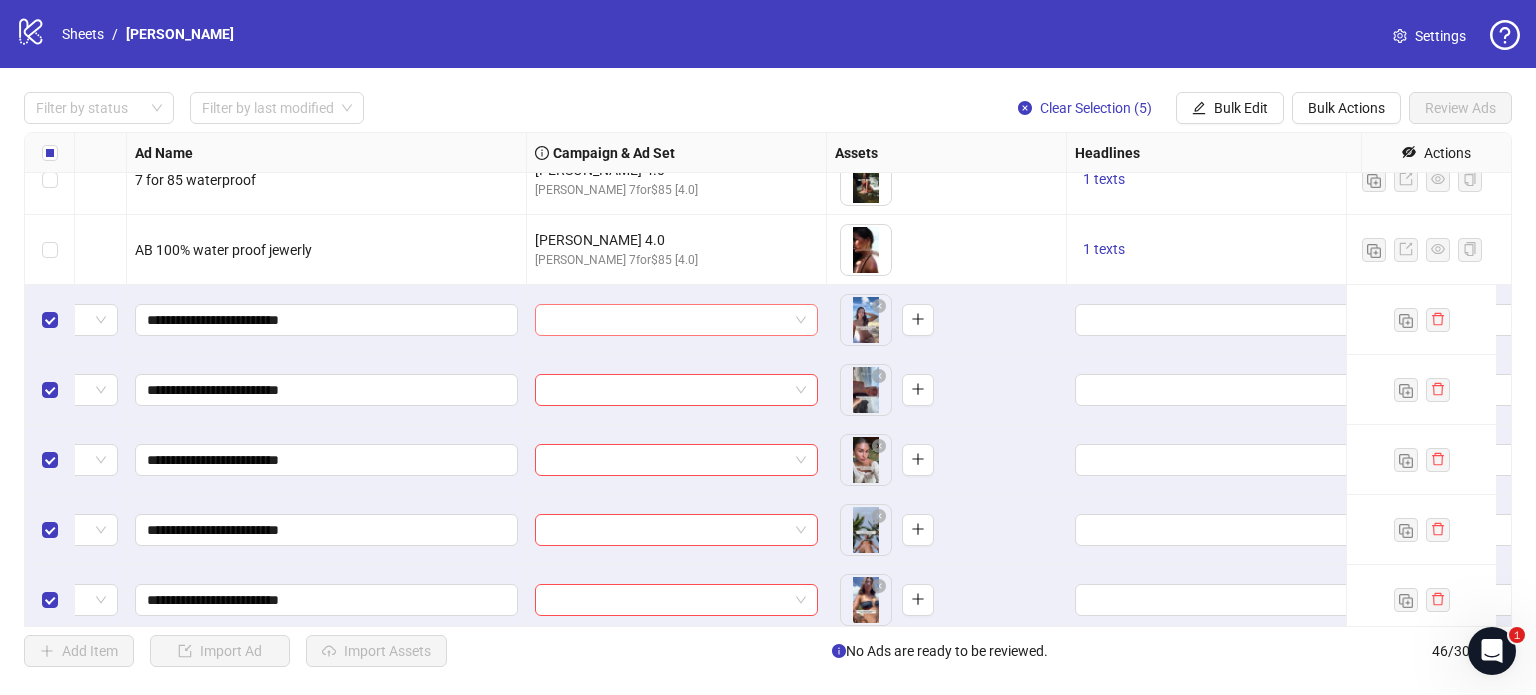 click at bounding box center [667, 320] 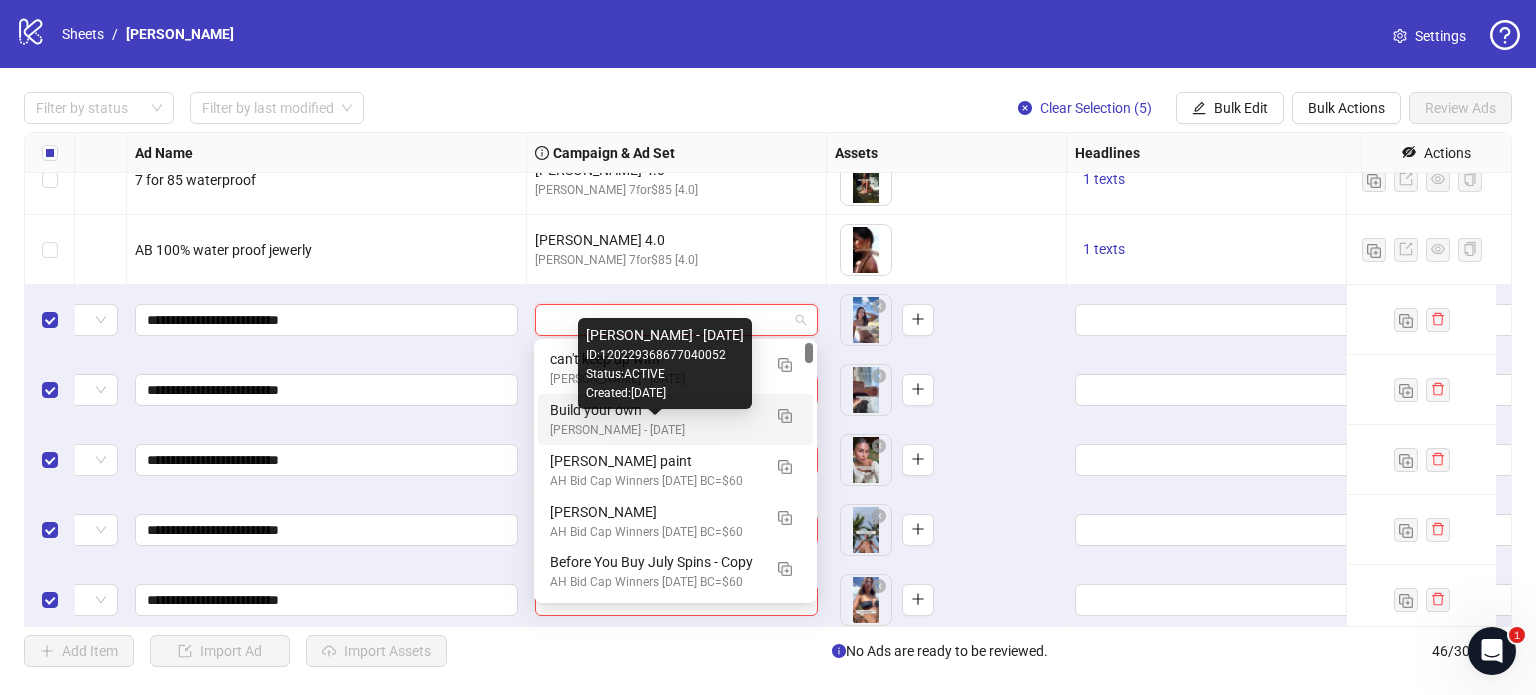 click on "[PERSON_NAME] - [DATE]" at bounding box center [655, 430] 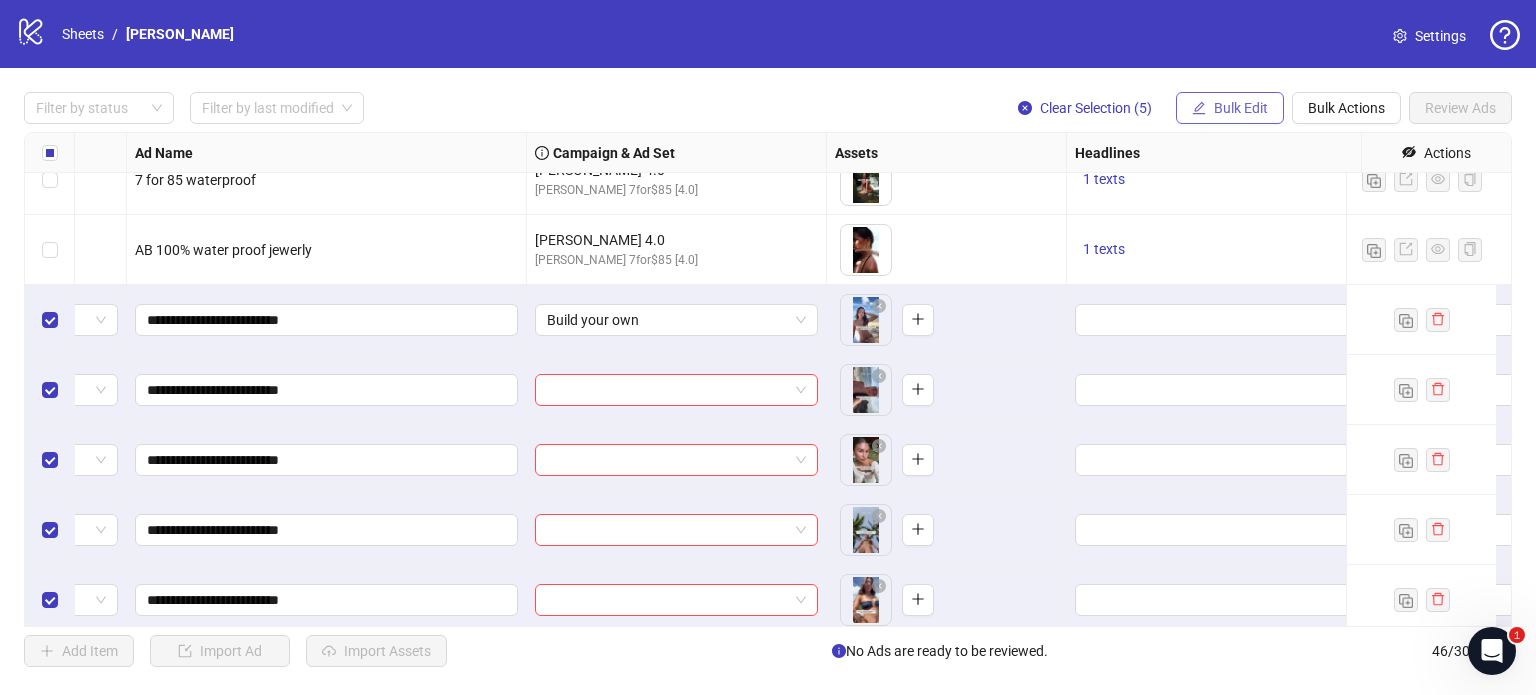 click on "Bulk Edit" at bounding box center (1241, 108) 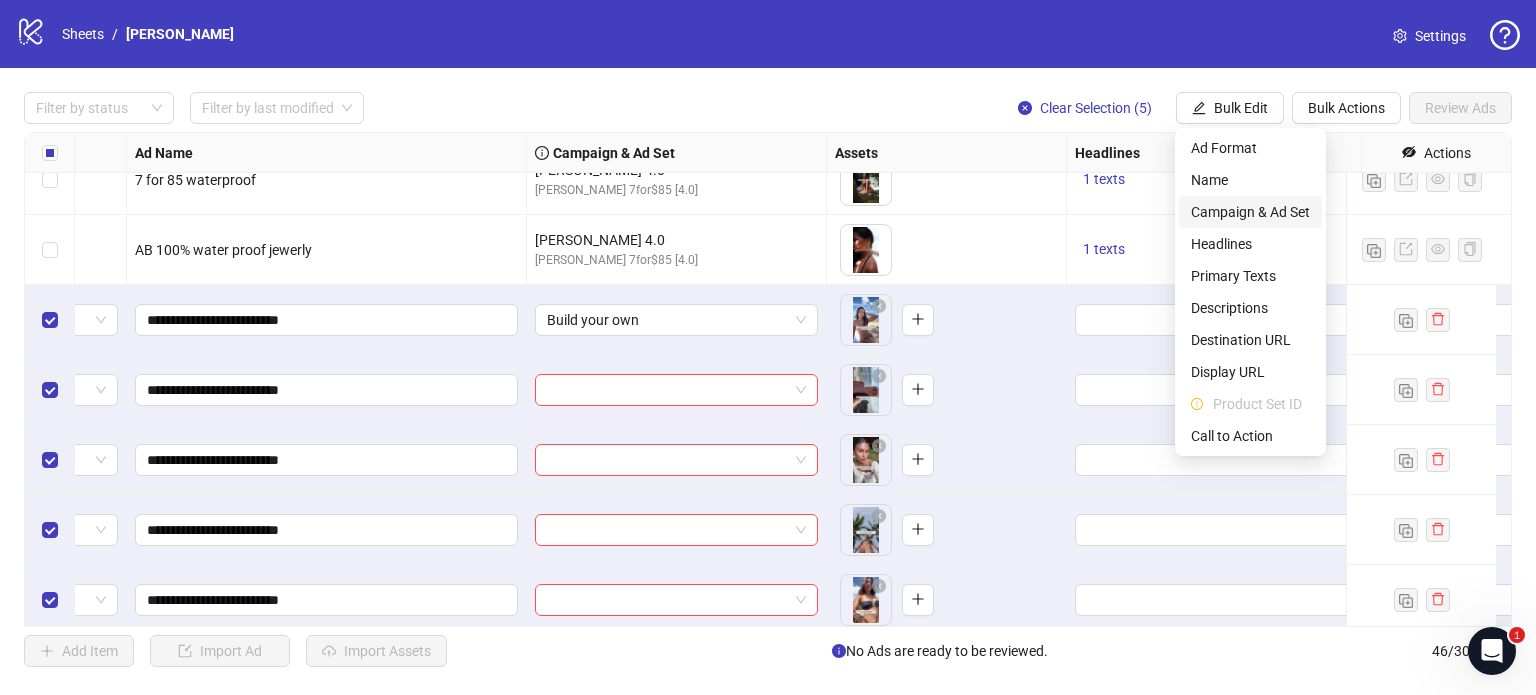 click on "Campaign & Ad Set" at bounding box center (1250, 212) 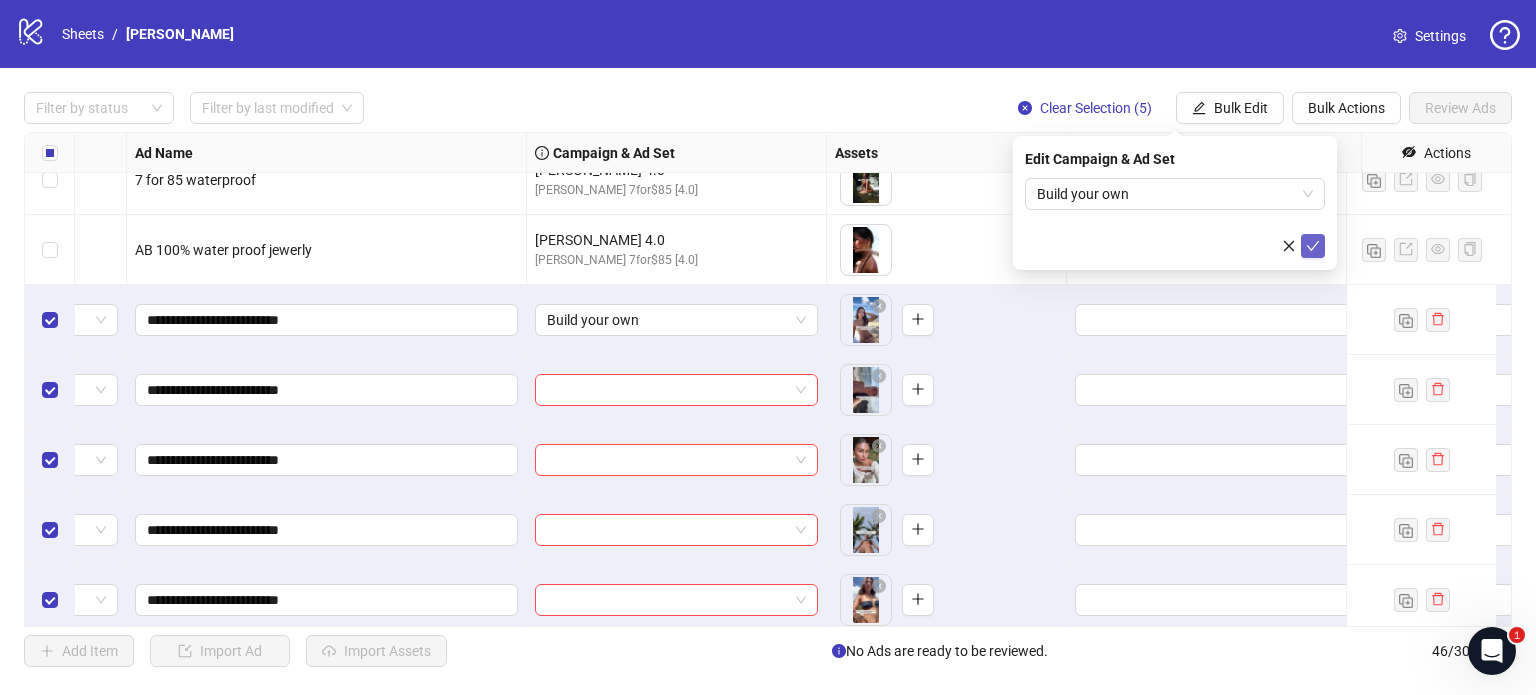 click 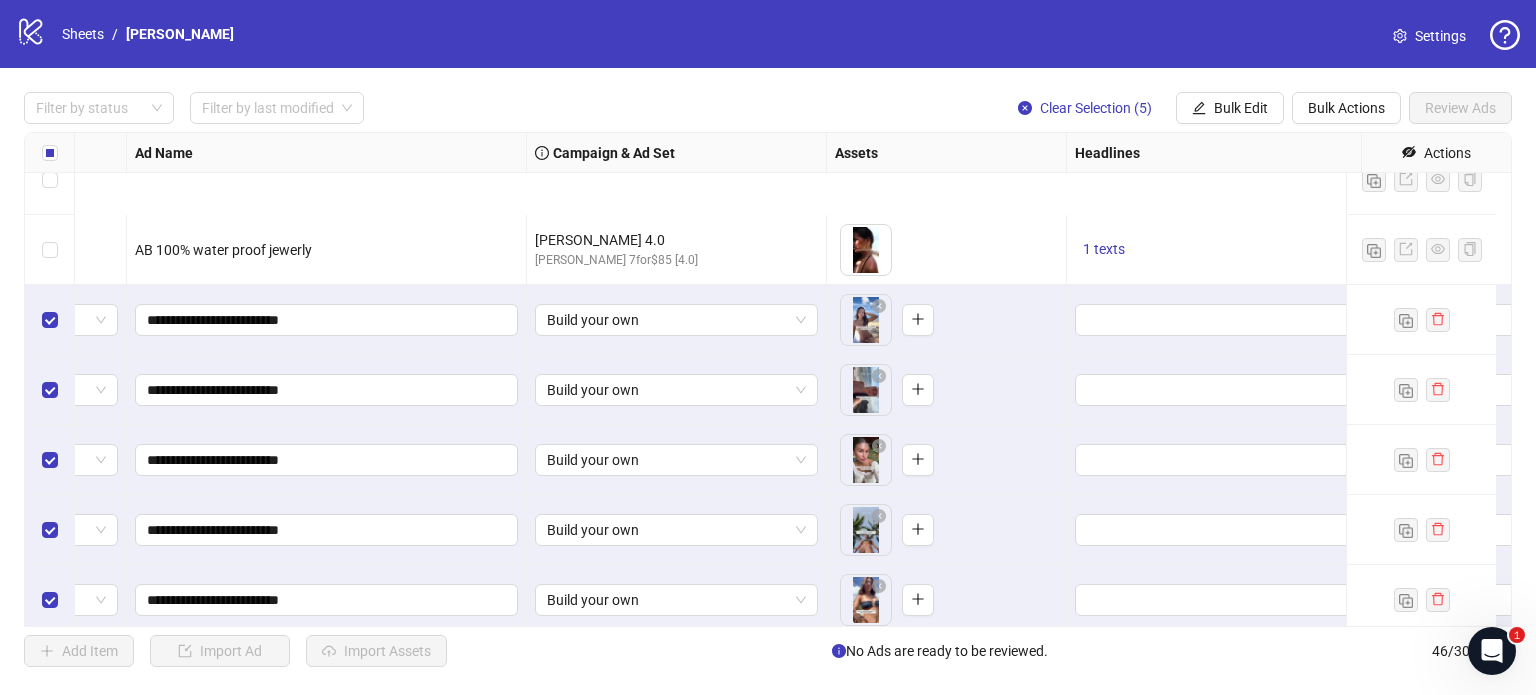scroll, scrollTop: 2781, scrollLeft: 118, axis: both 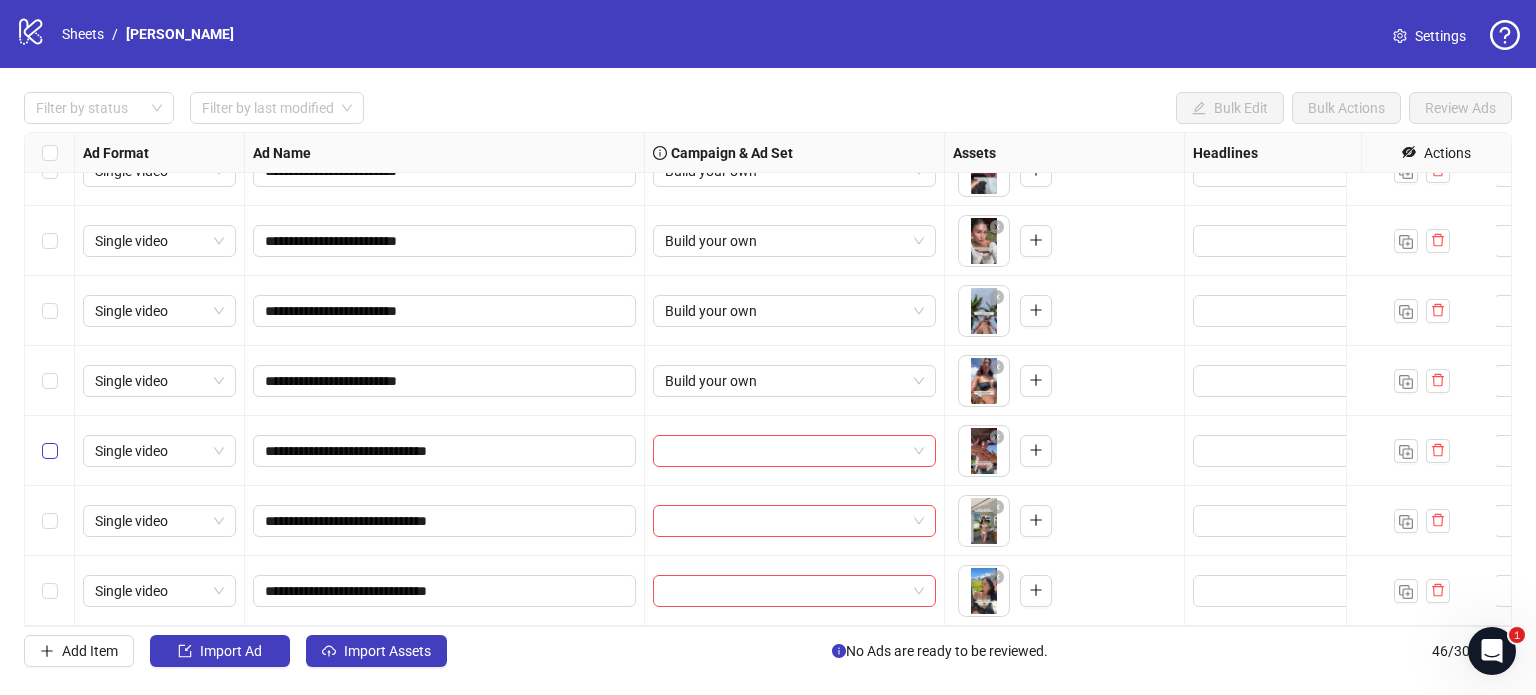click at bounding box center [50, 451] 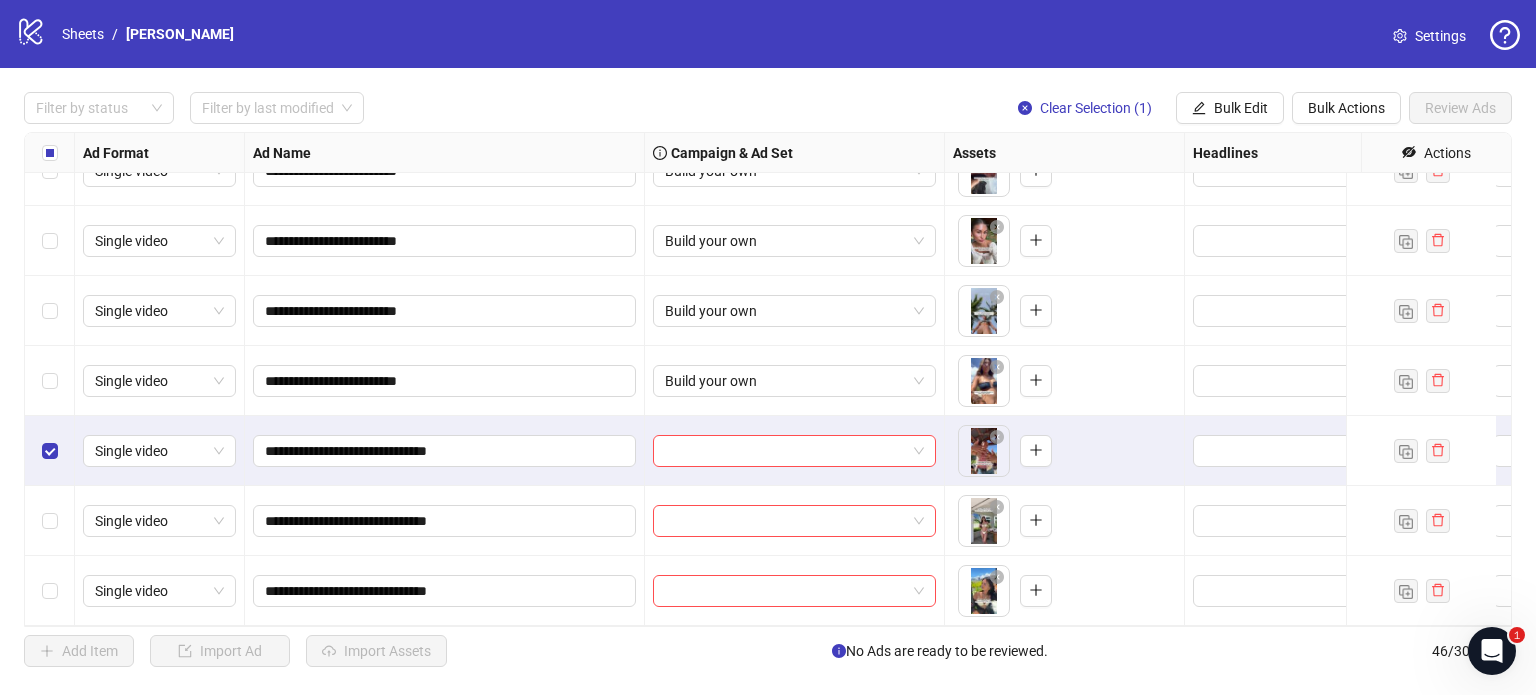click at bounding box center [50, 591] 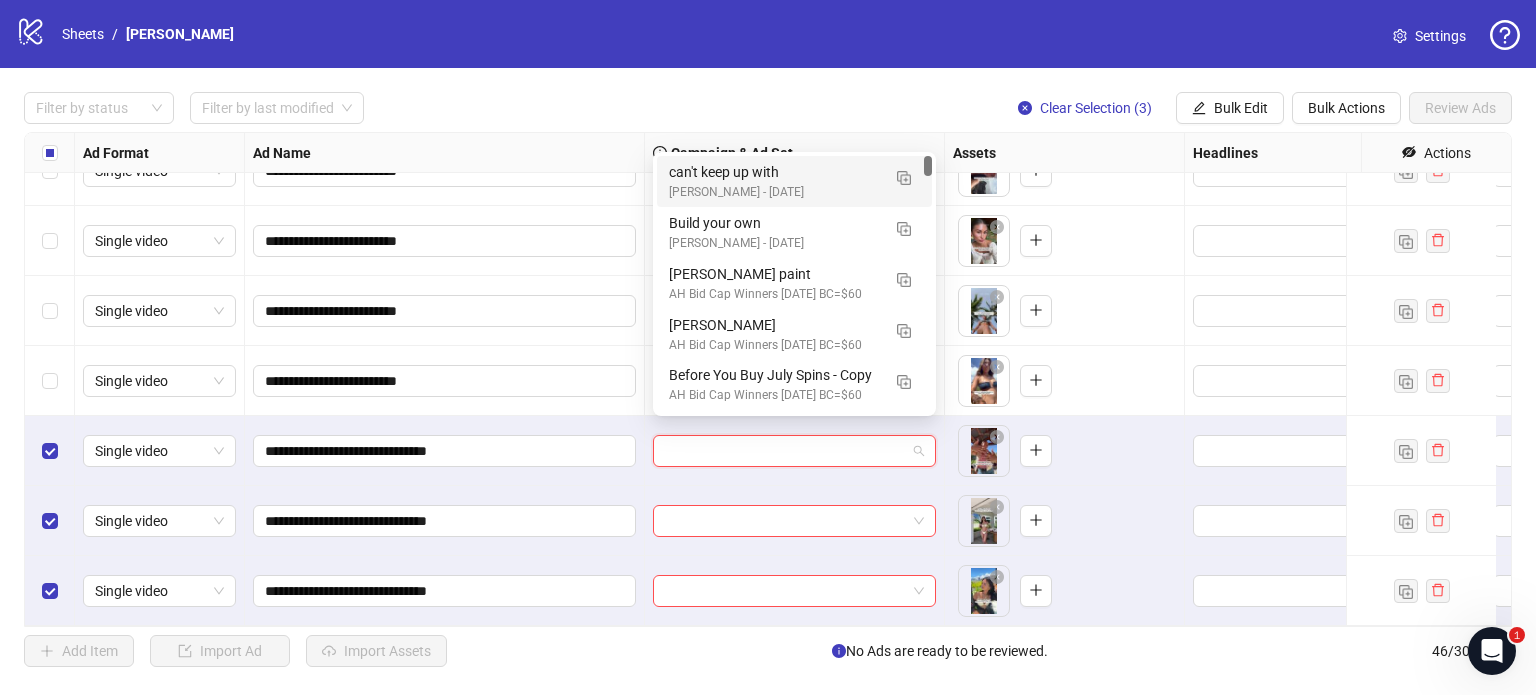click at bounding box center [785, 451] 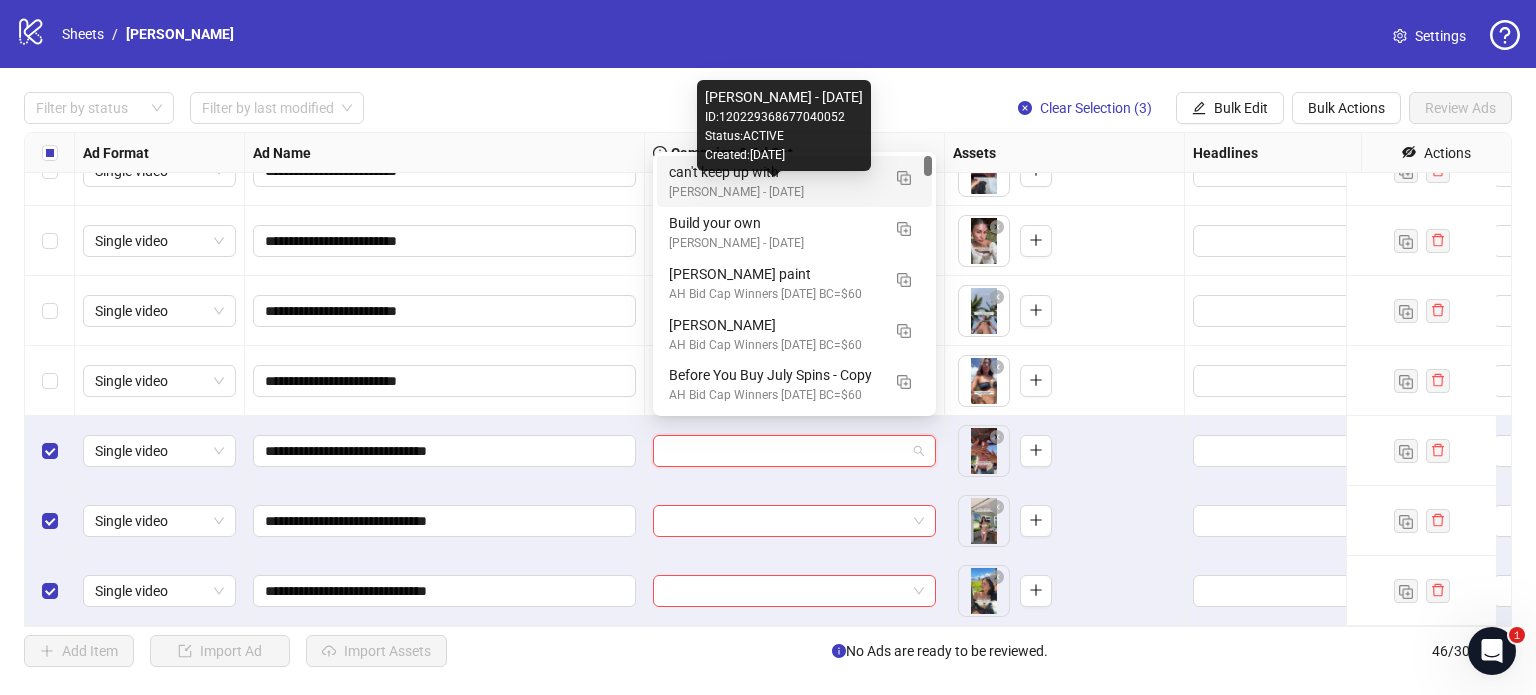 click on "[PERSON_NAME] - [DATE]" at bounding box center [774, 192] 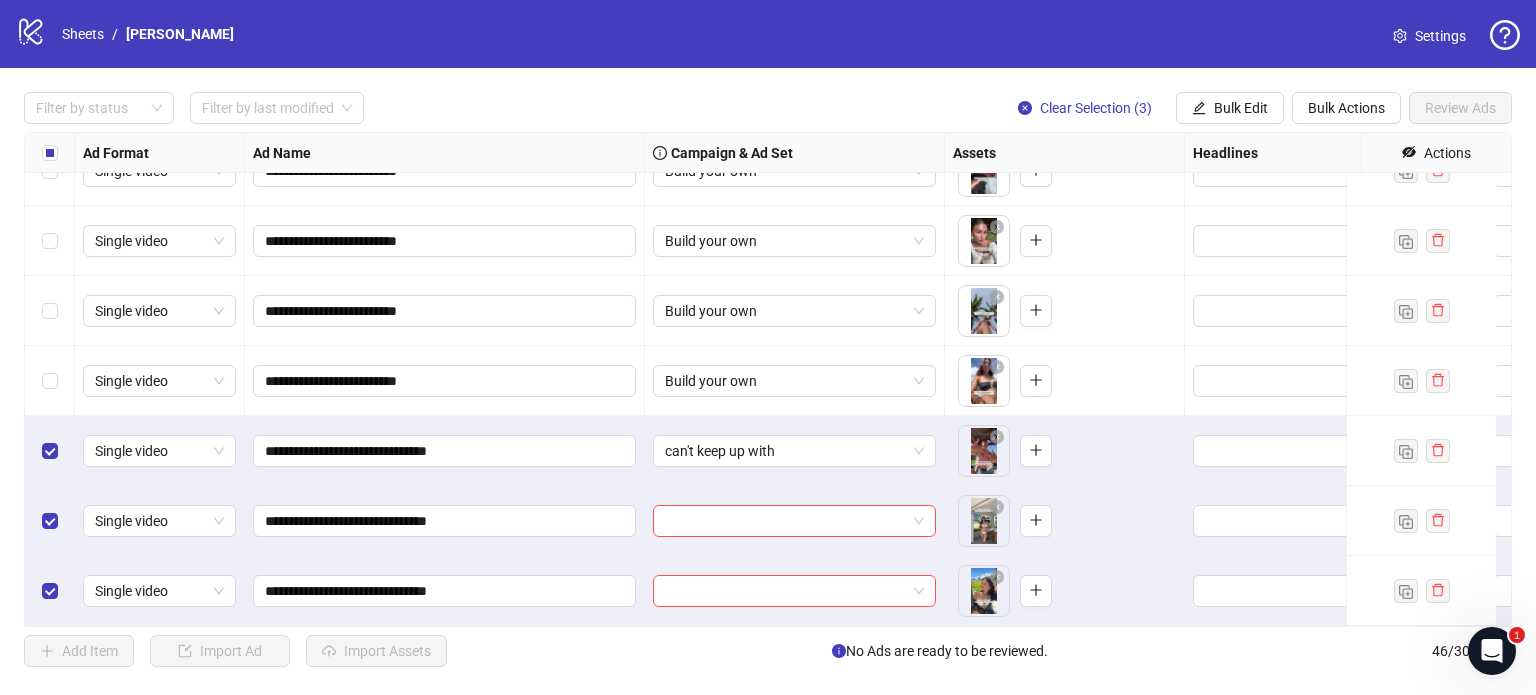 click on "**********" at bounding box center (768, 379) 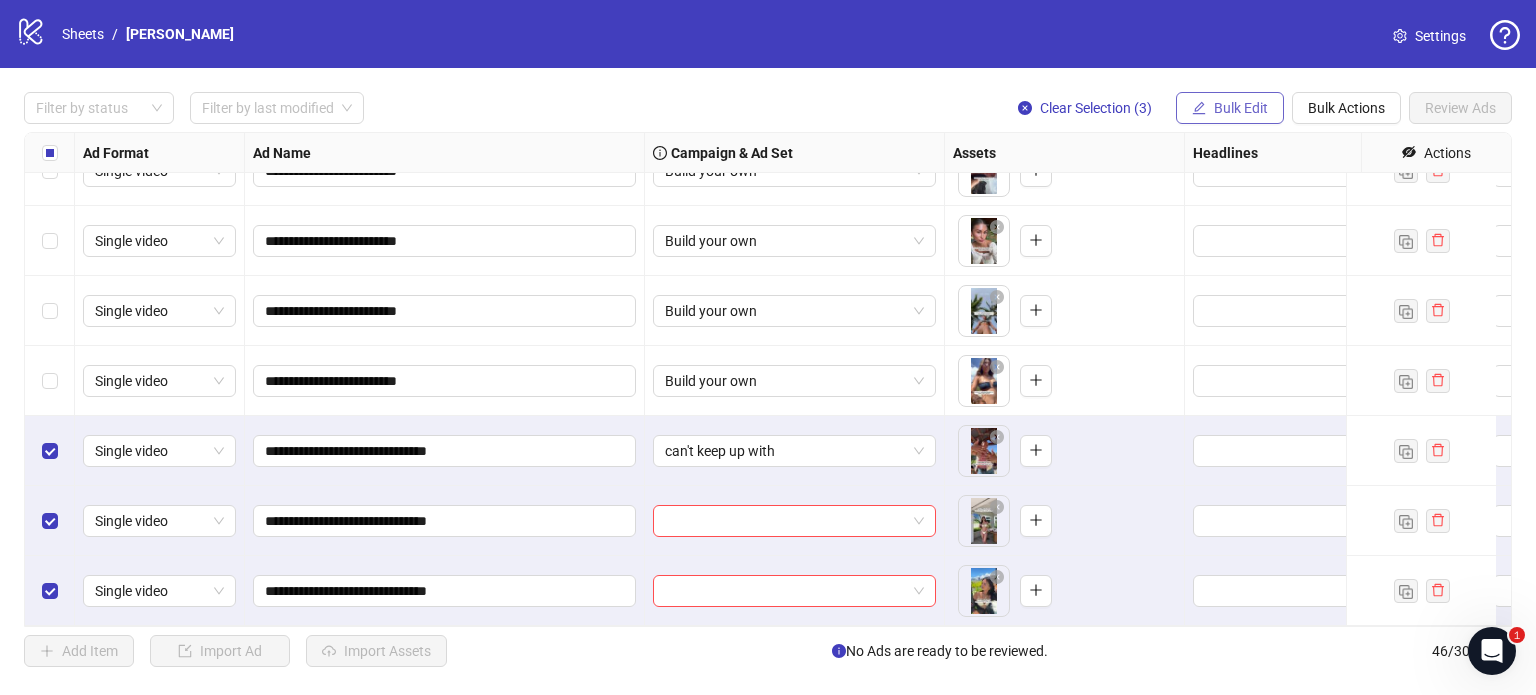 click on "Bulk Edit" at bounding box center [1241, 108] 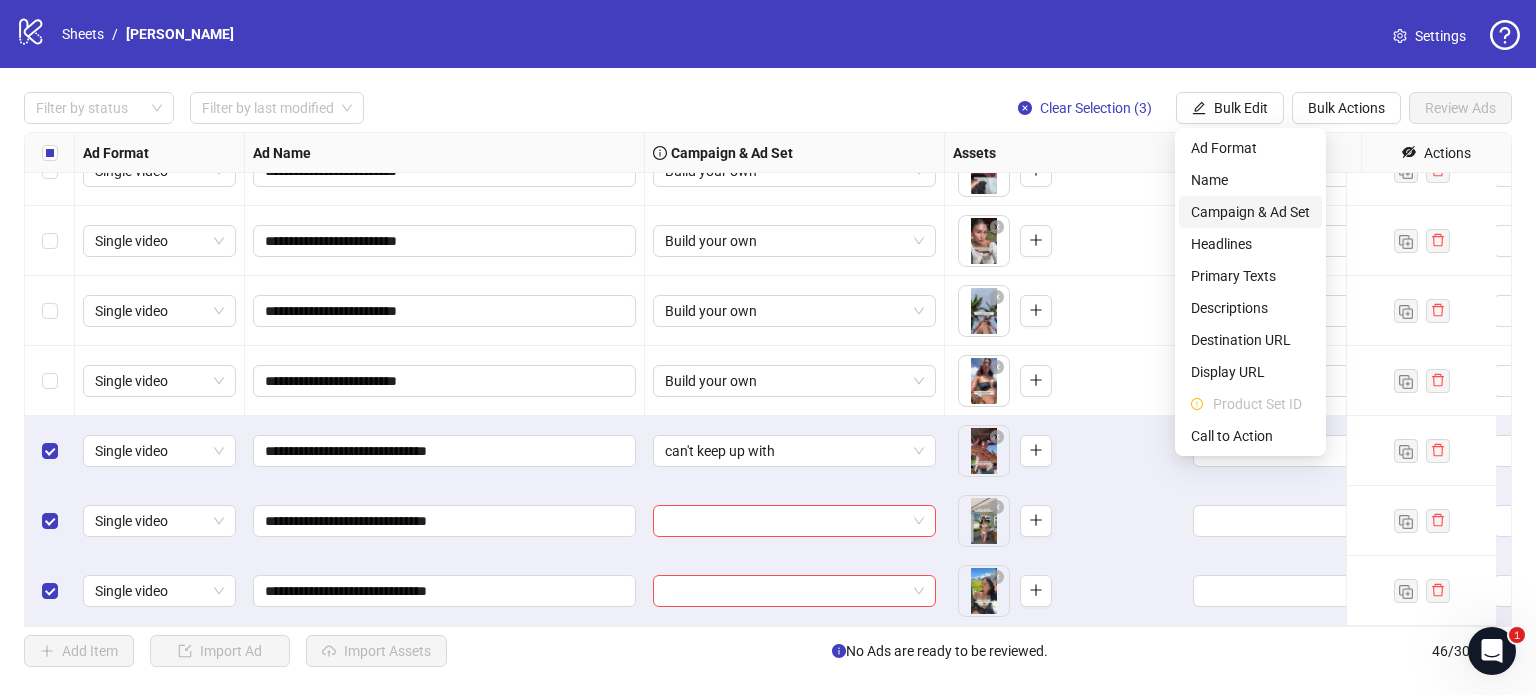click on "Campaign & Ad Set" at bounding box center [1250, 212] 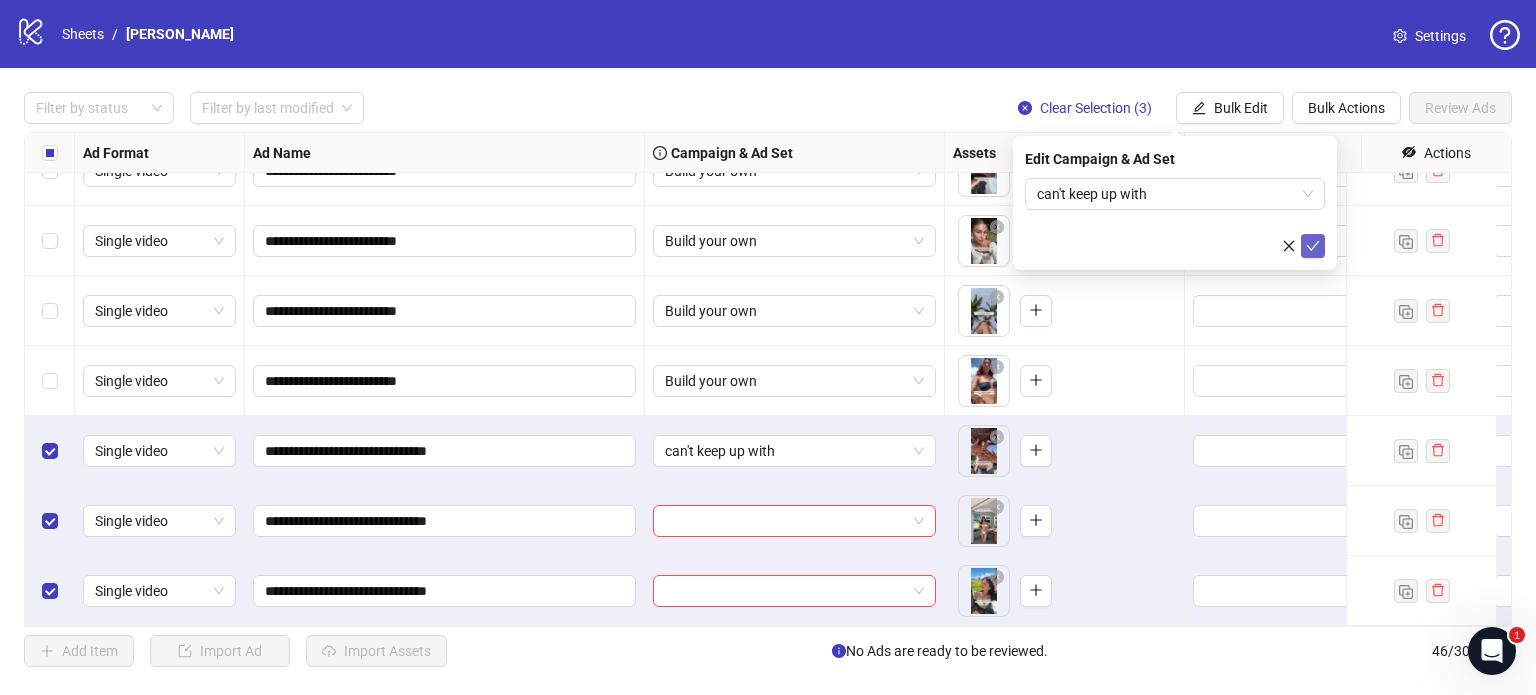 click 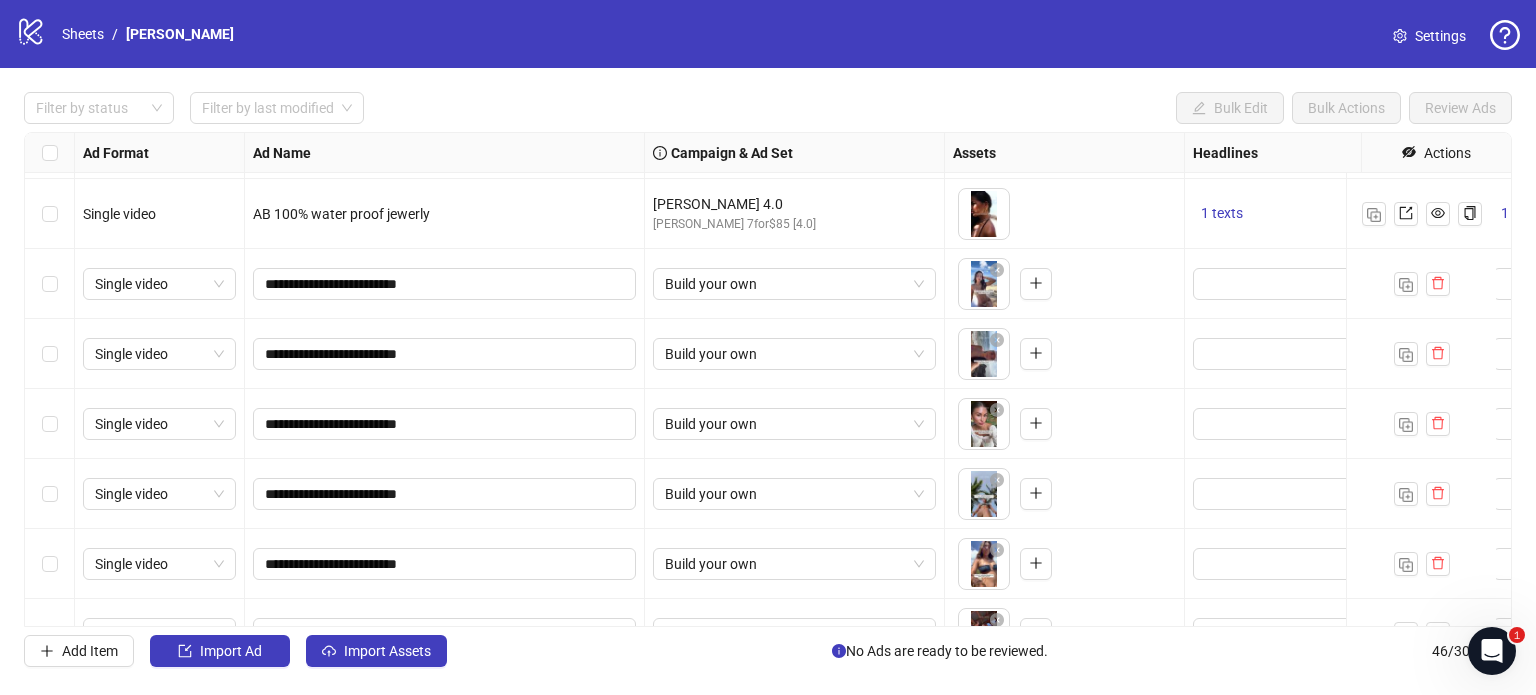 scroll, scrollTop: 2576, scrollLeft: 0, axis: vertical 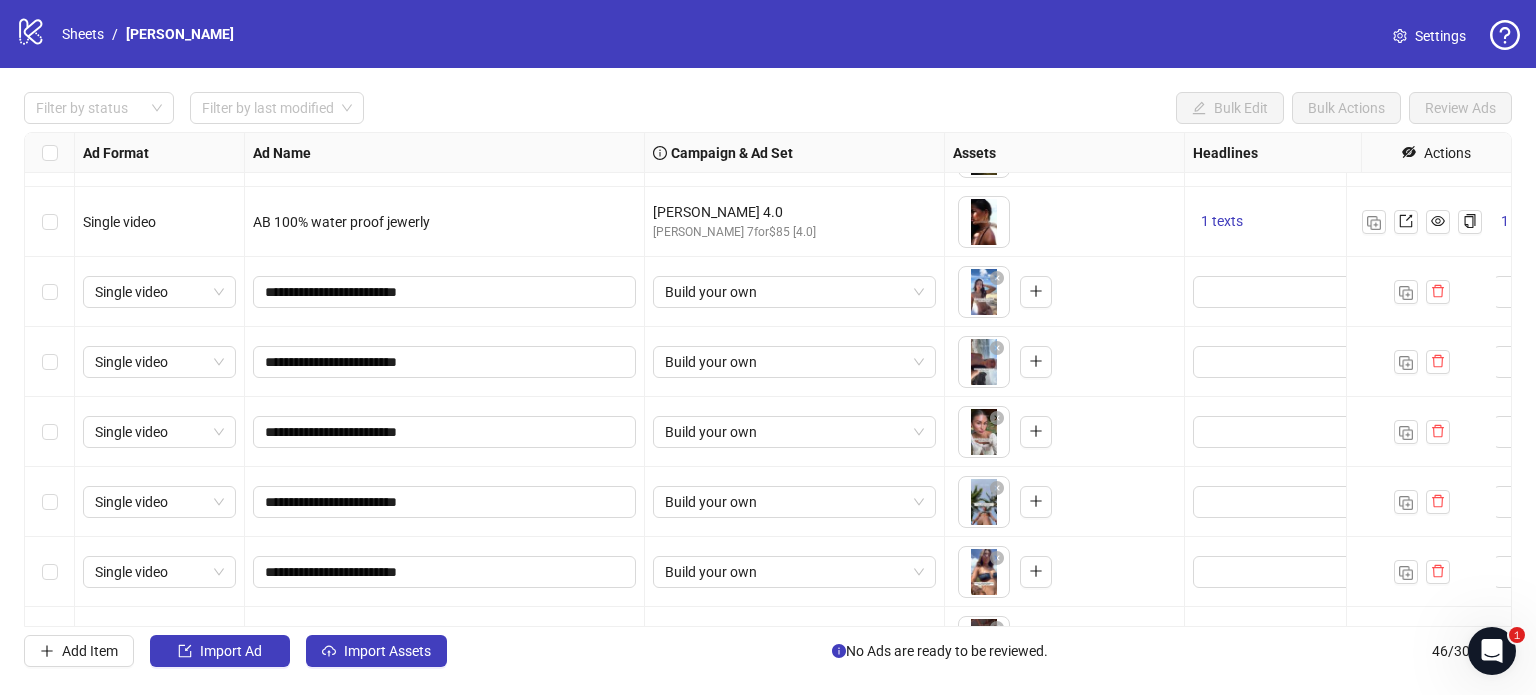 click at bounding box center [50, 292] 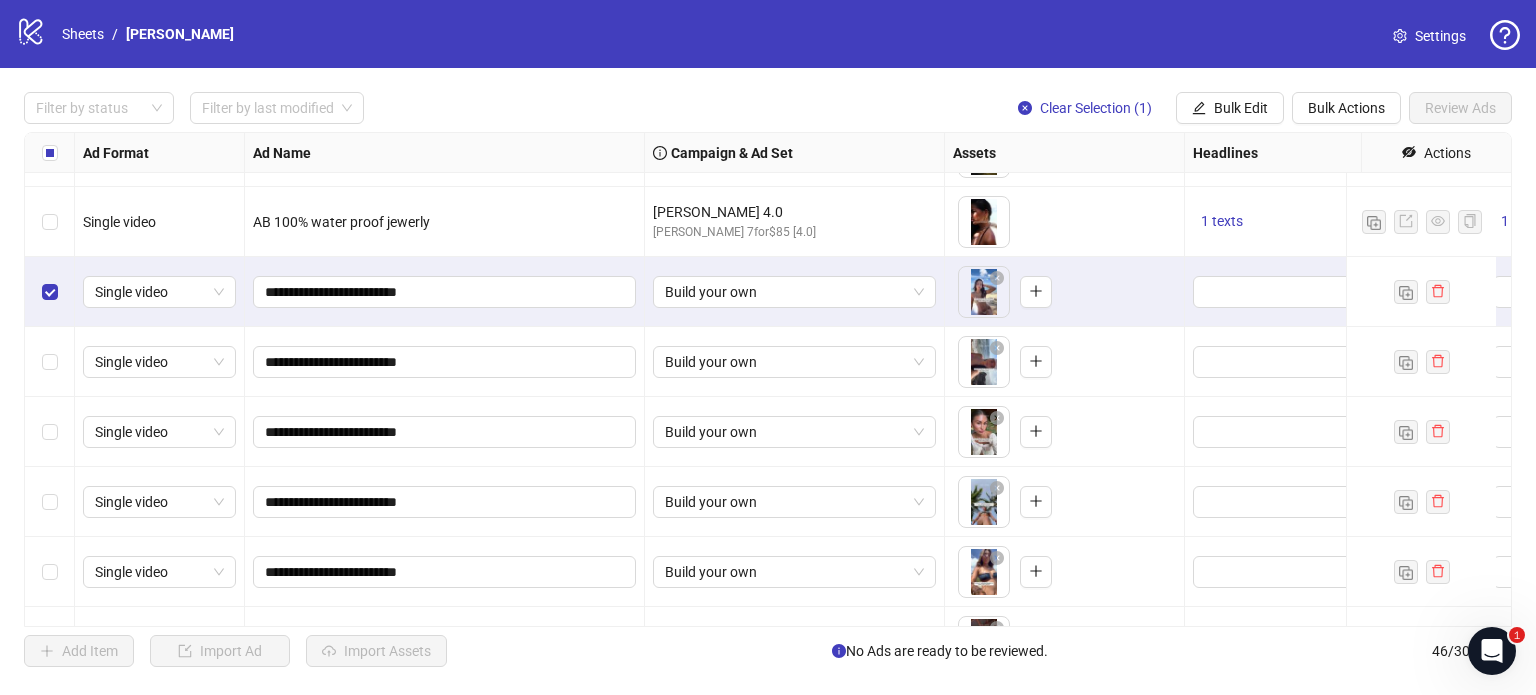 scroll, scrollTop: 2781, scrollLeft: 0, axis: vertical 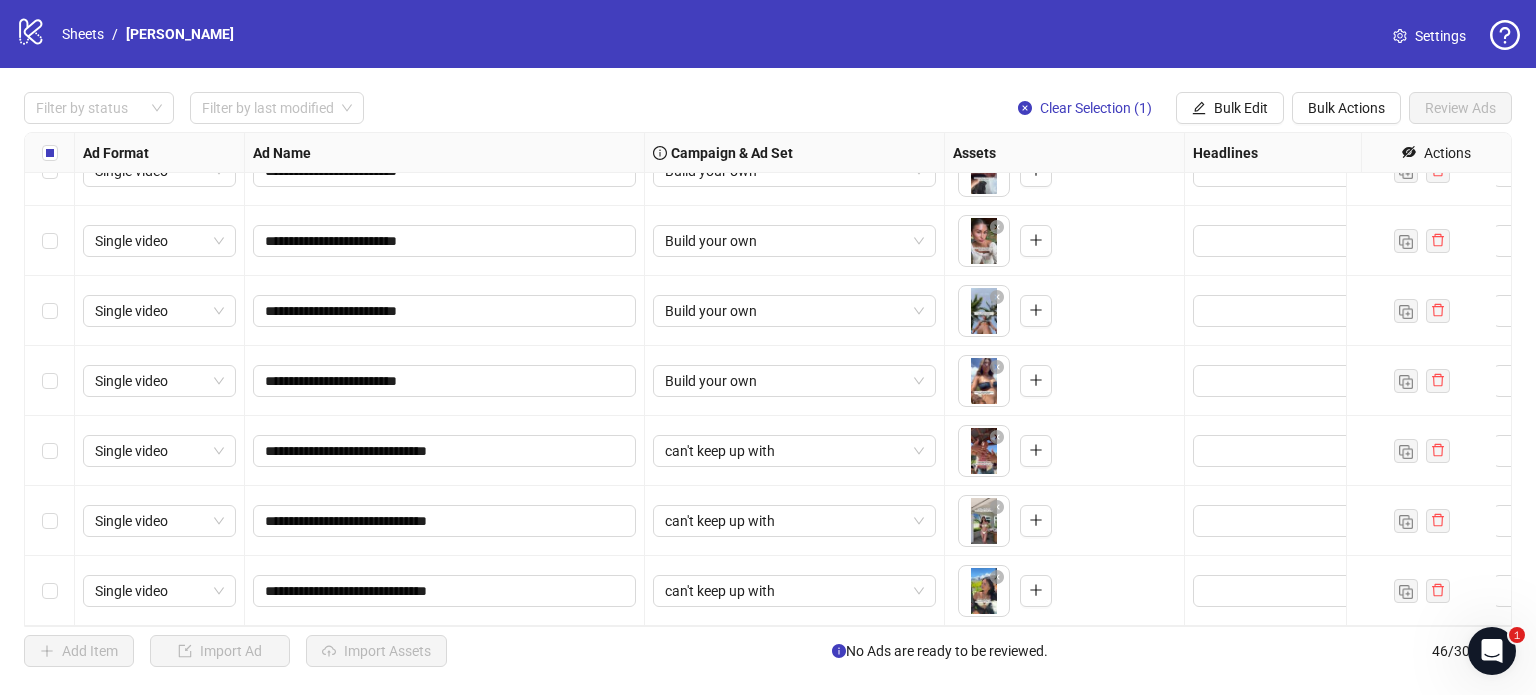 click at bounding box center [50, 591] 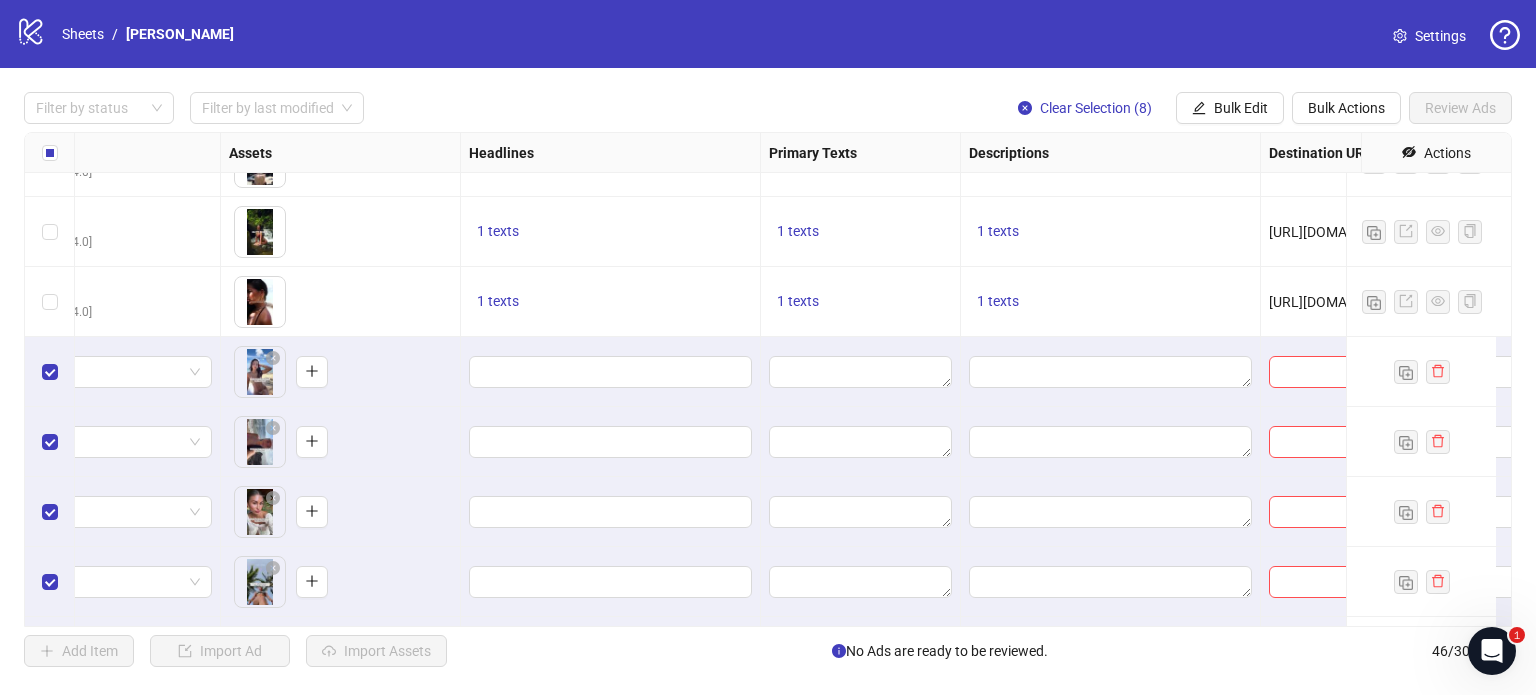 scroll, scrollTop: 2505, scrollLeft: 724, axis: both 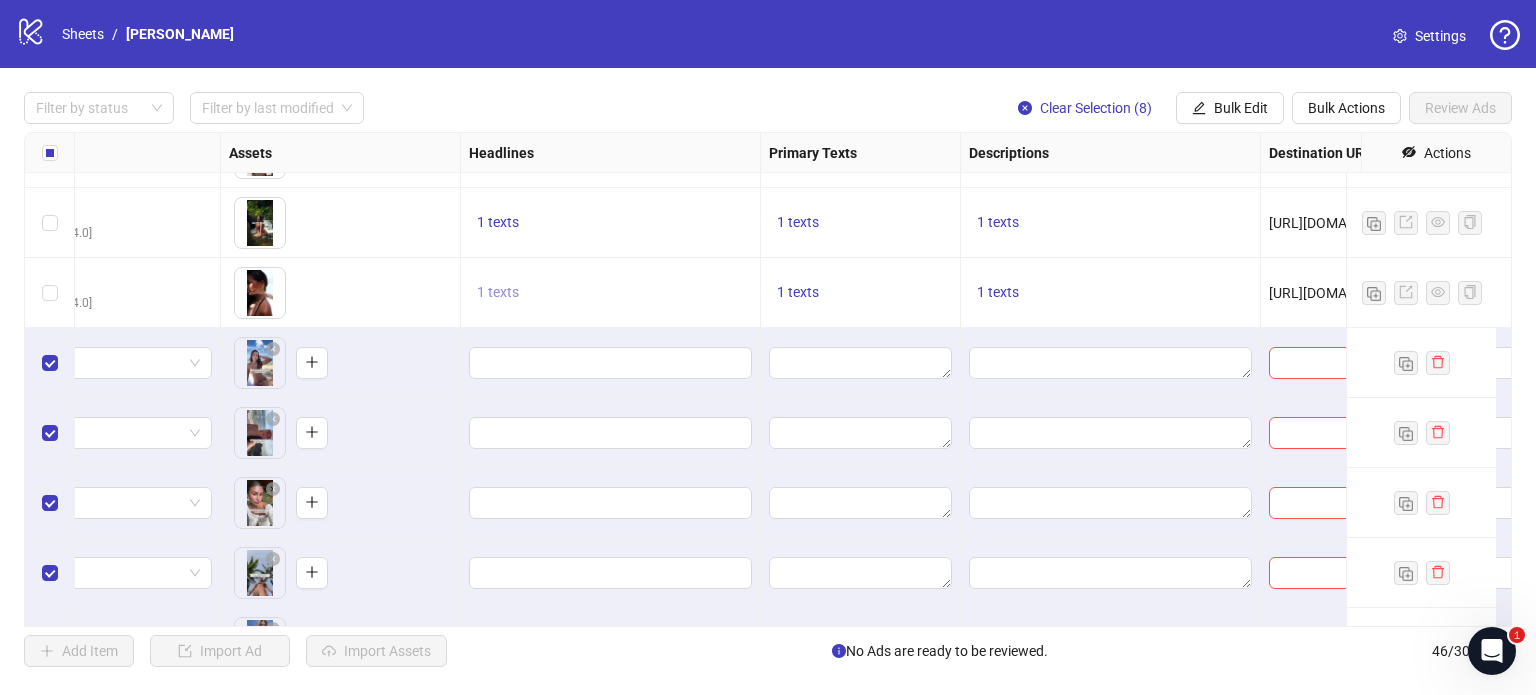 click on "1 texts" at bounding box center (498, 292) 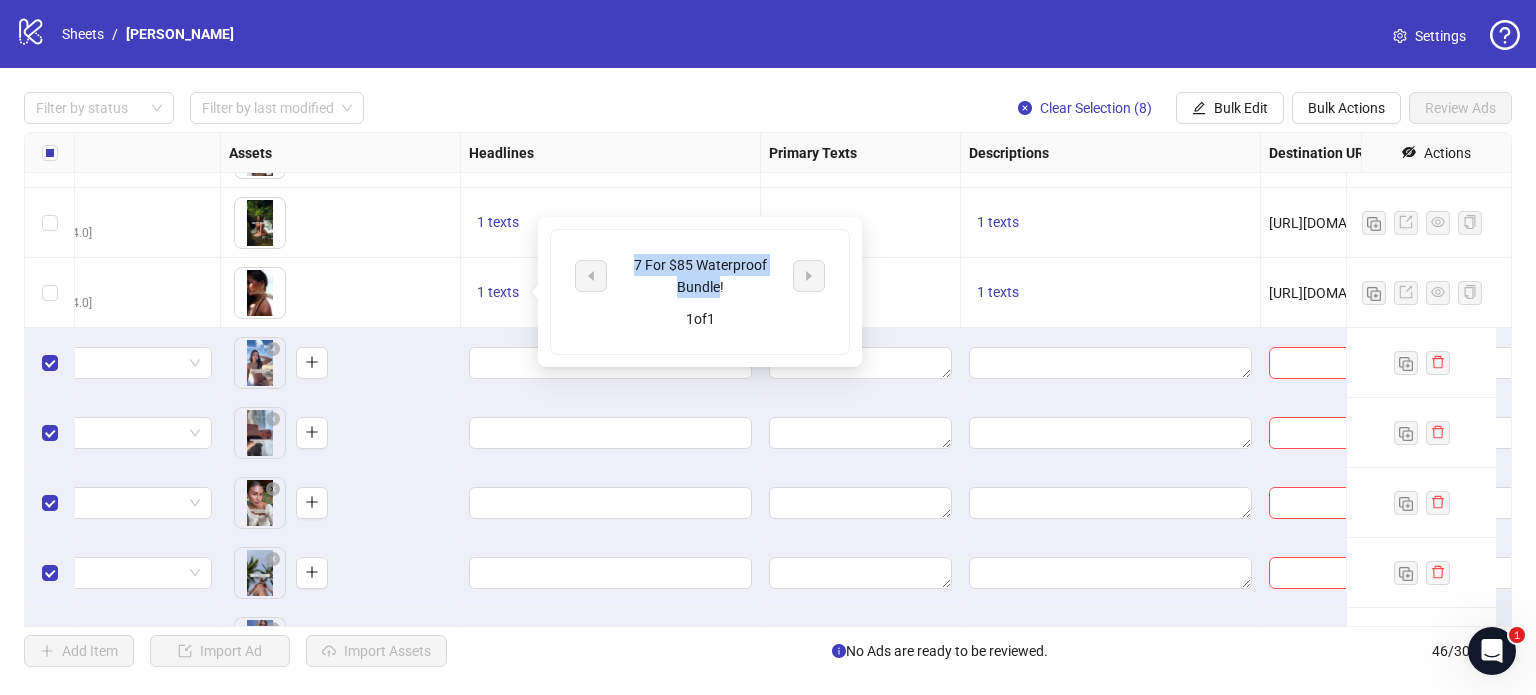 drag, startPoint x: 719, startPoint y: 289, endPoint x: 607, endPoint y: 256, distance: 116.76044 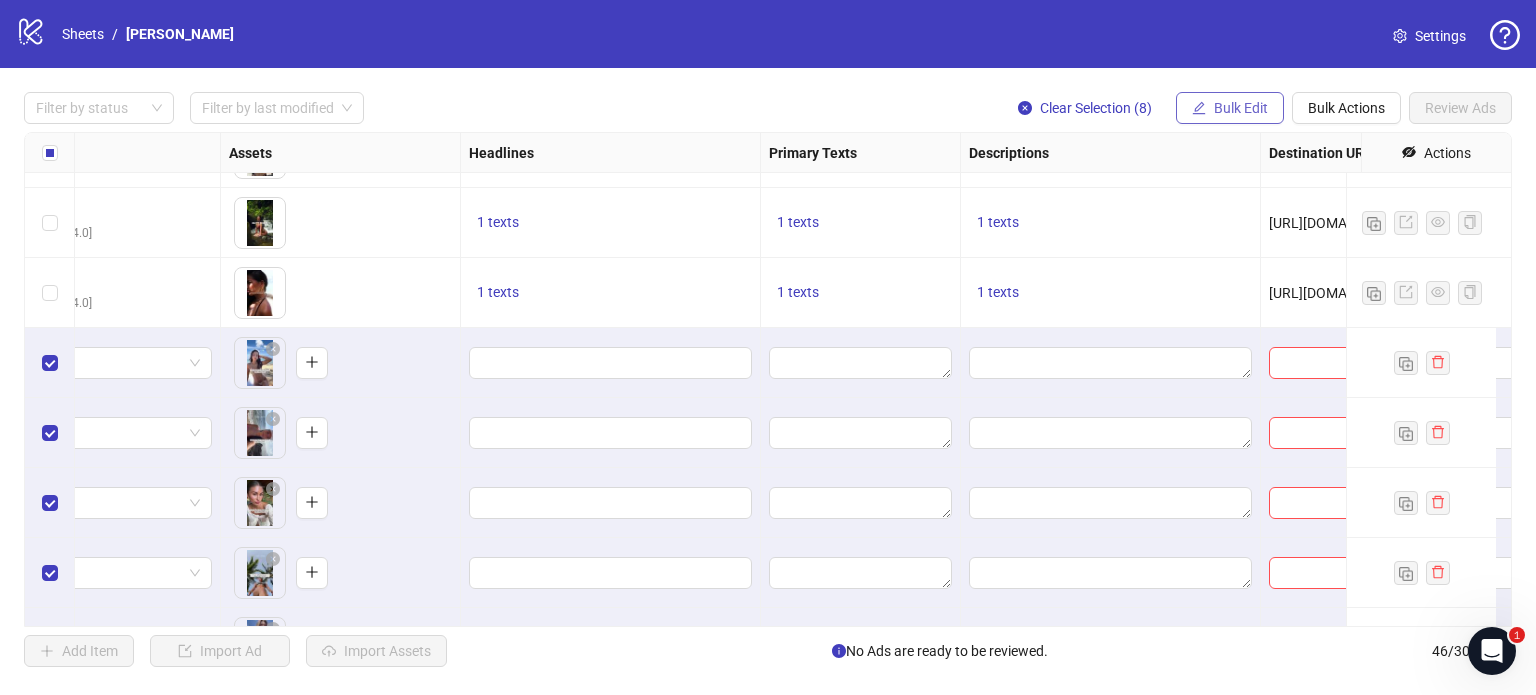 click on "Bulk Edit" at bounding box center (1241, 108) 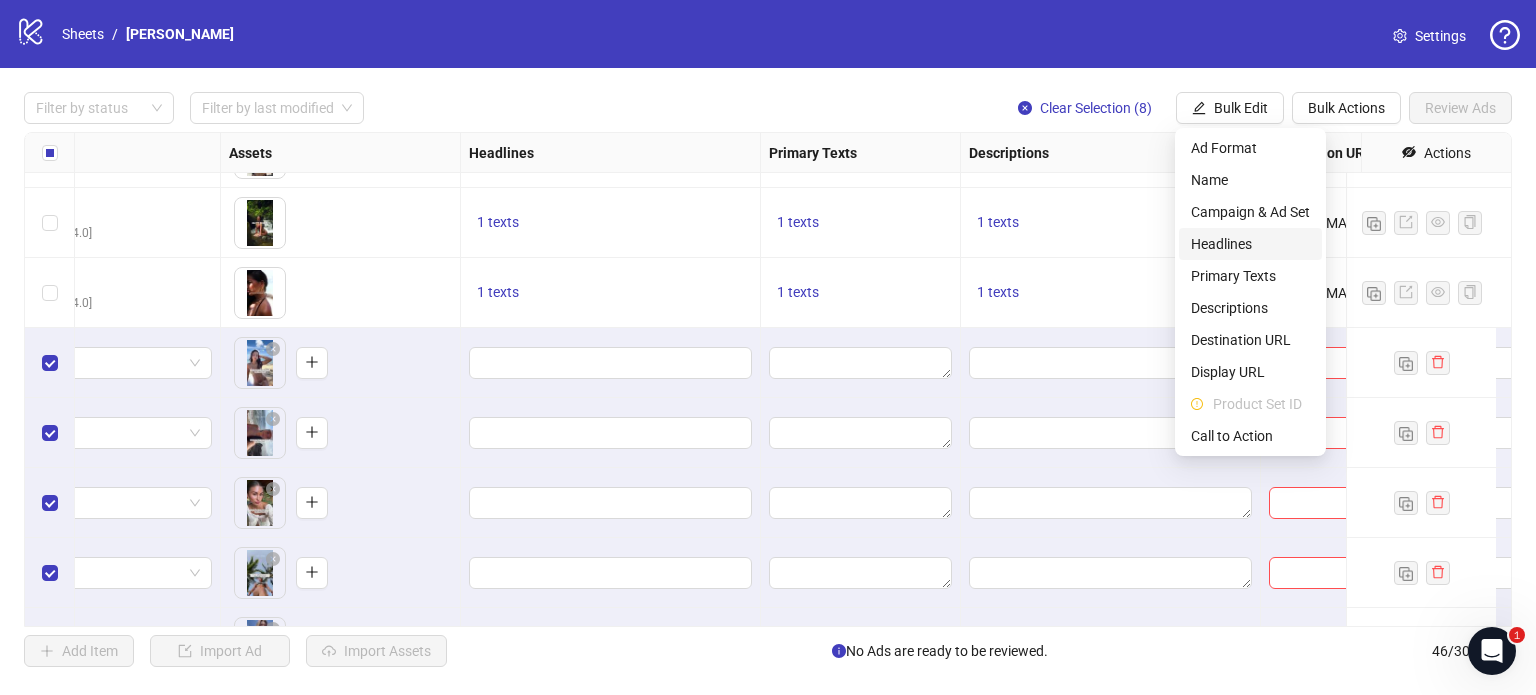 click on "Headlines" at bounding box center (1250, 244) 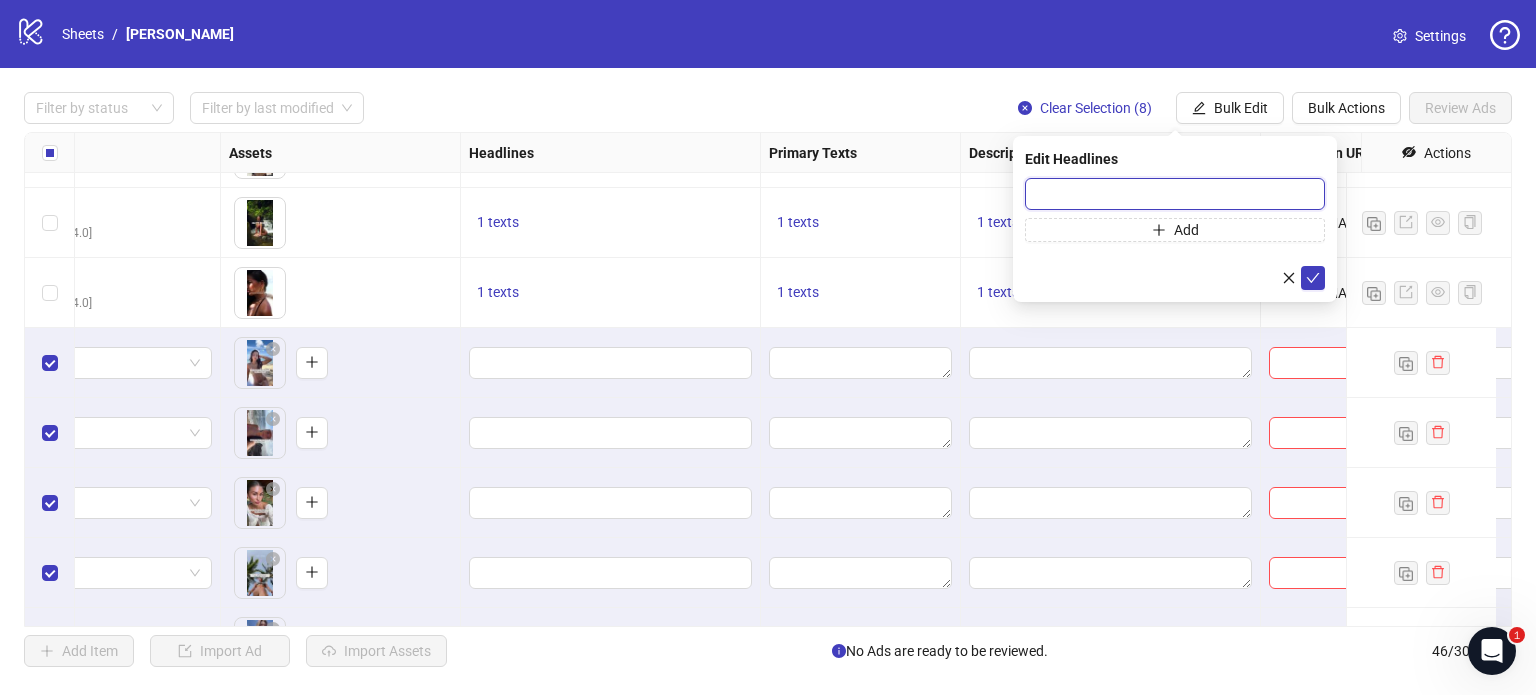 click at bounding box center (1175, 194) 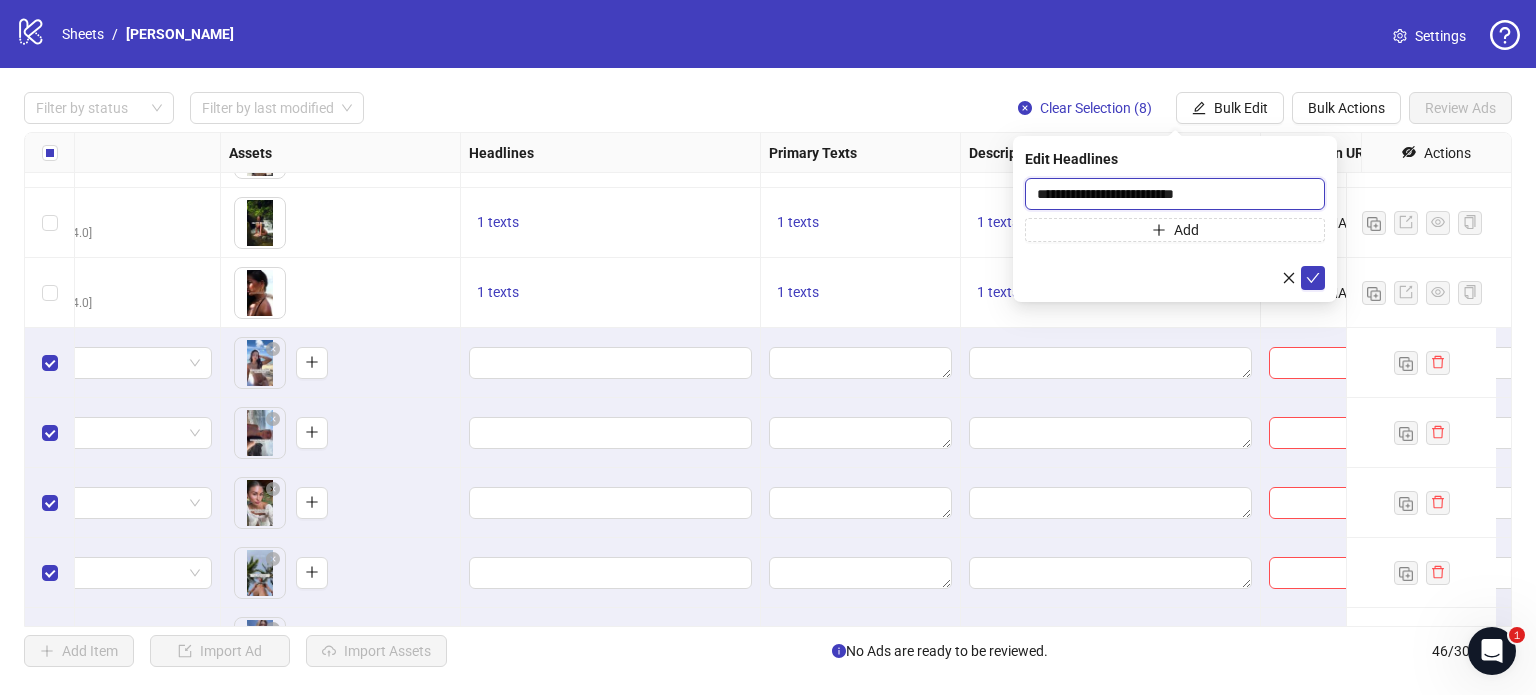 type on "**********" 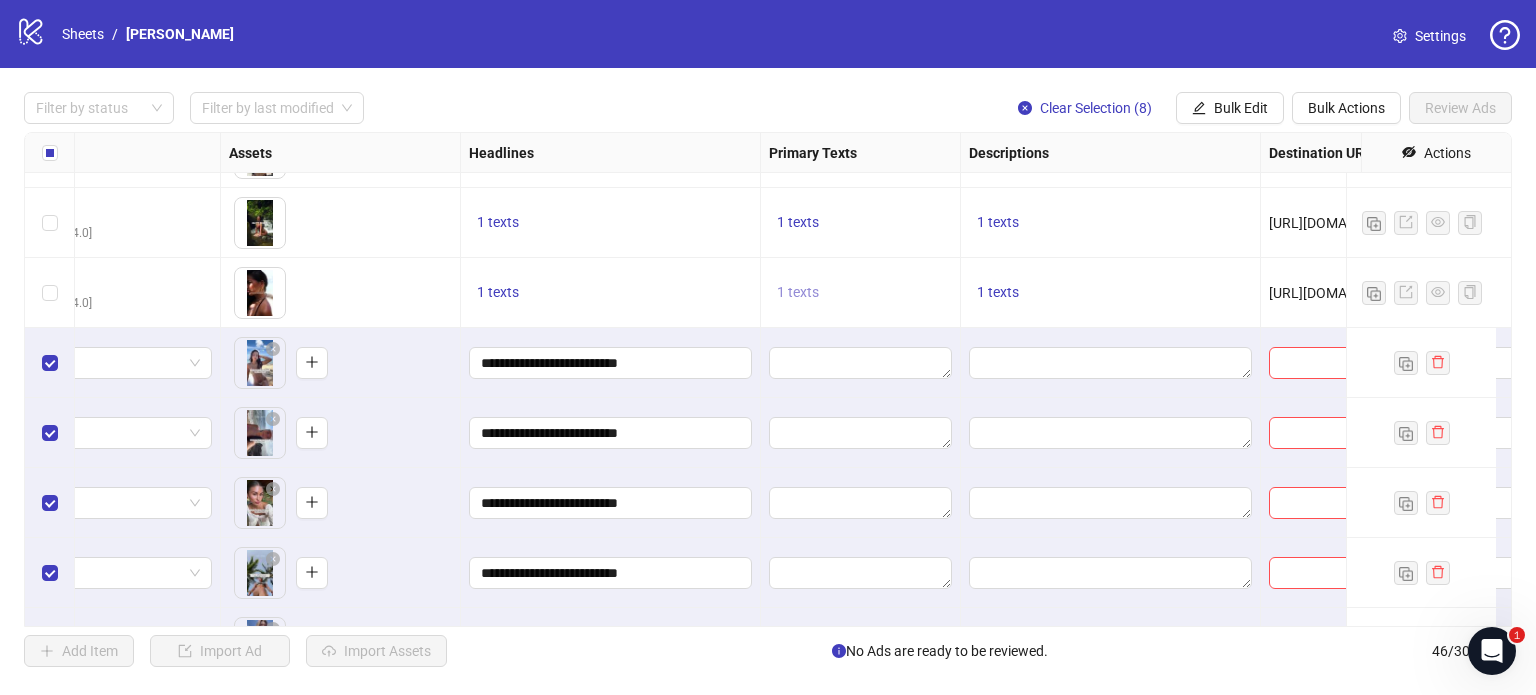 click on "1 texts" at bounding box center [798, 292] 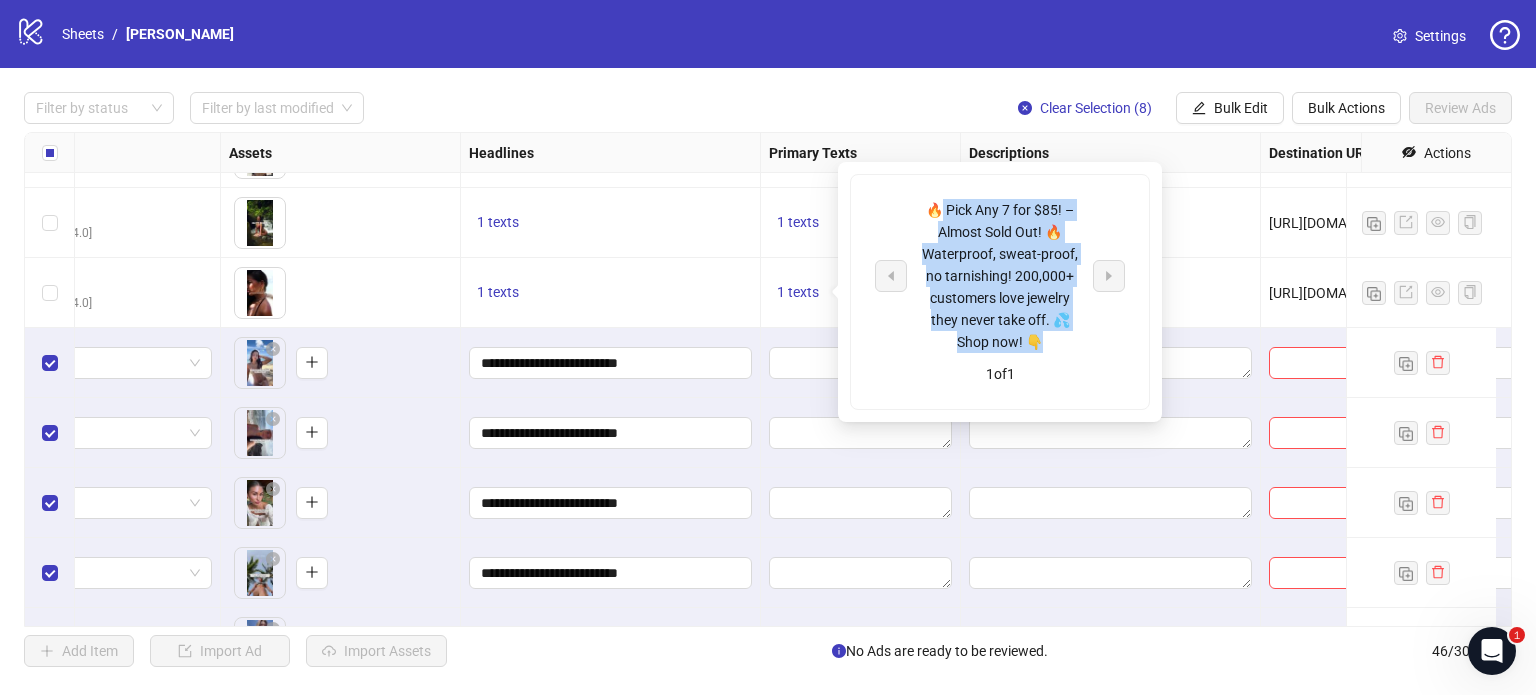 drag, startPoint x: 1039, startPoint y: 336, endPoint x: 940, endPoint y: 206, distance: 163.4044 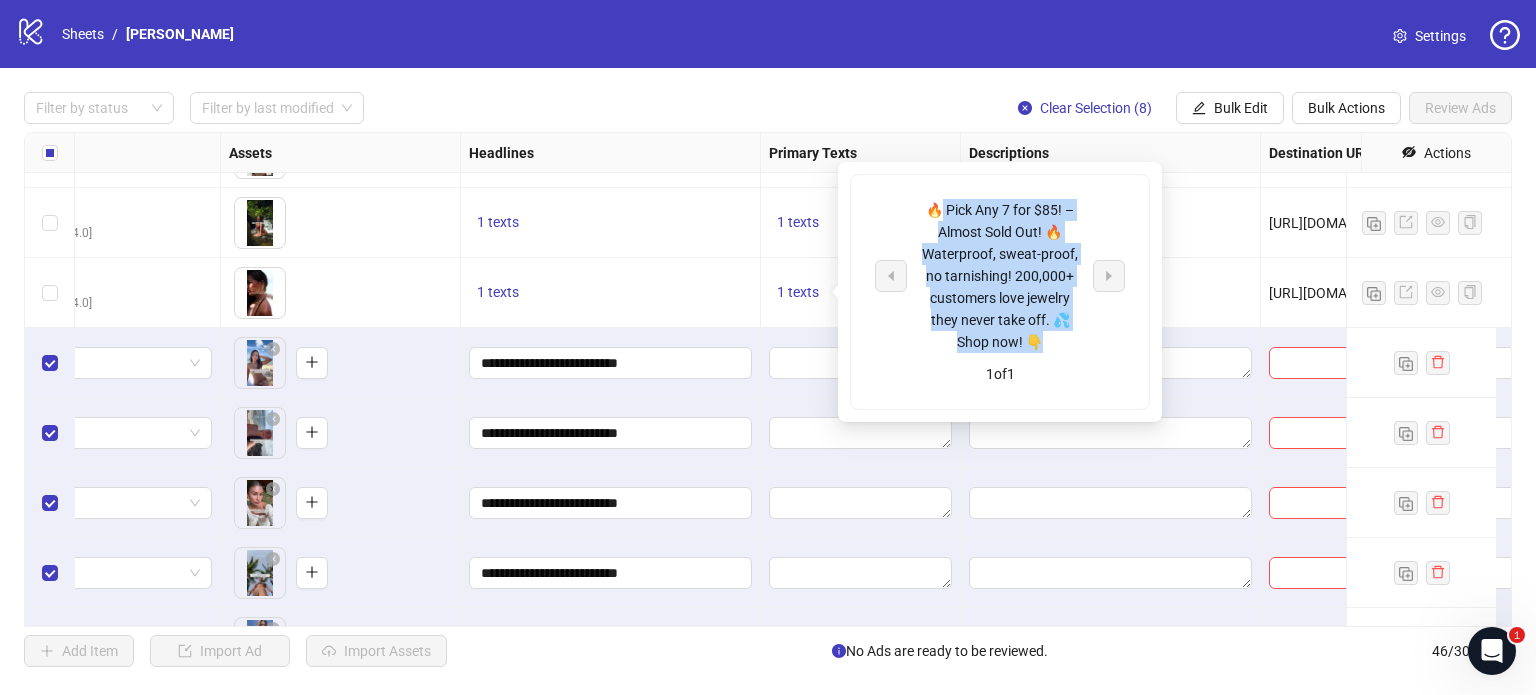 click on "🔥 Pick Any 7 for $85! – Almost Sold Out! 🔥 Waterproof, sweat-proof, no tarnishing! 200,000+ customers love jewelry they never take off. 💦 Shop now! 👇" at bounding box center (1000, 276) 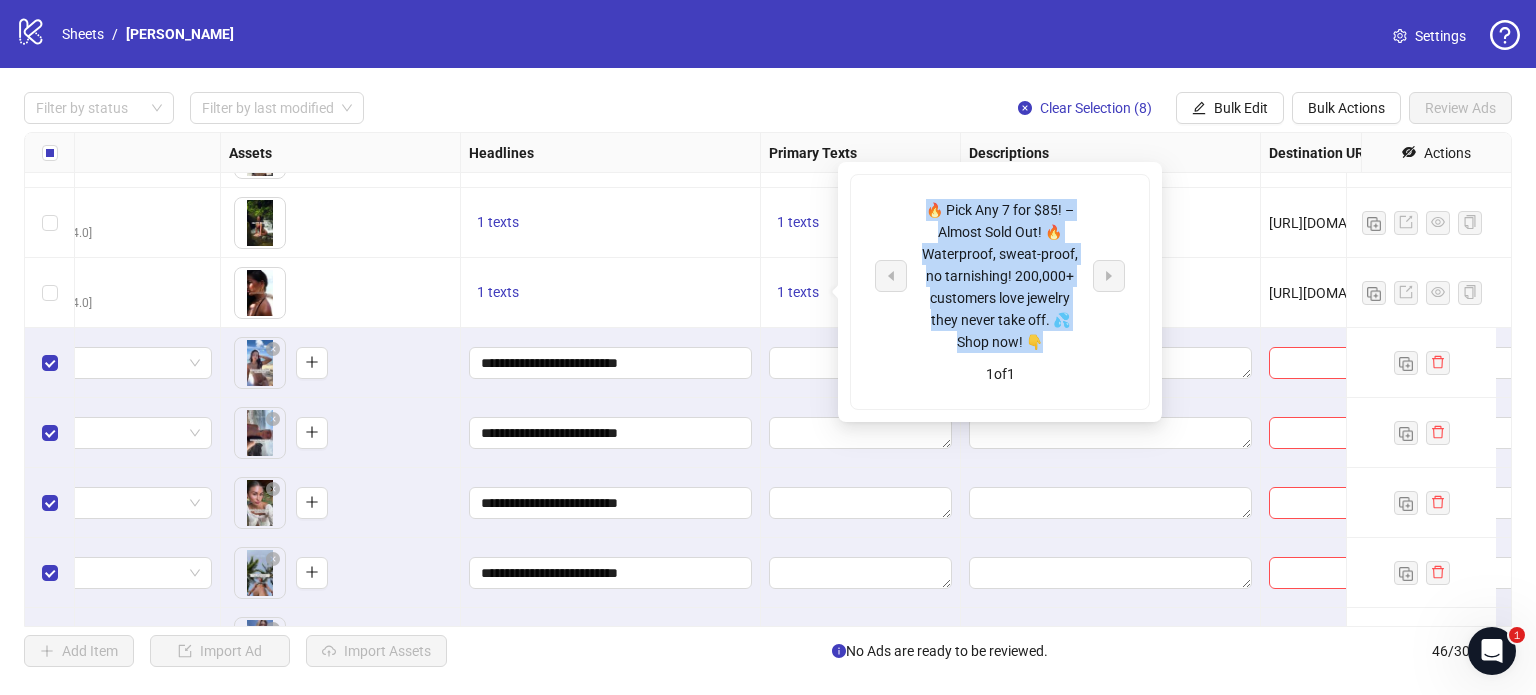 drag, startPoint x: 1054, startPoint y: 347, endPoint x: 917, endPoint y: 210, distance: 193.74725 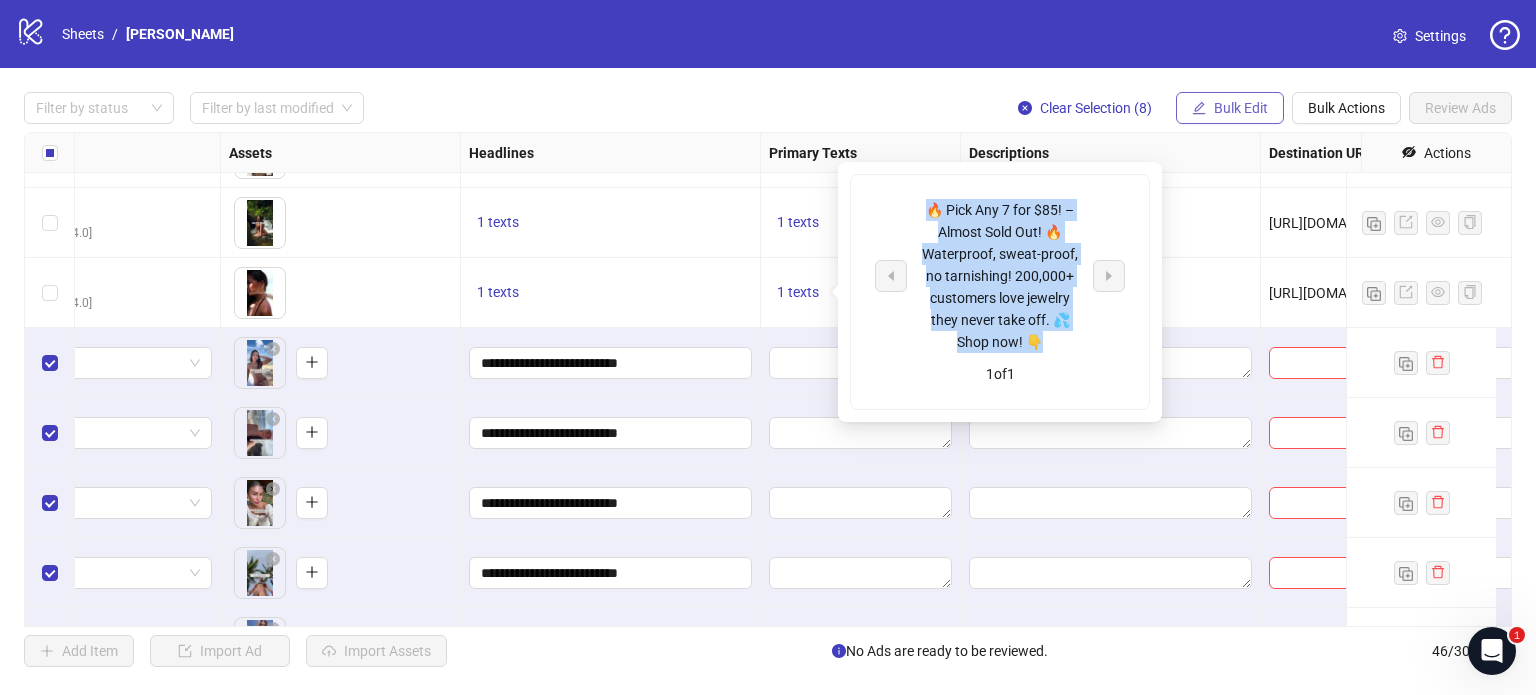 click on "Bulk Edit" at bounding box center (1241, 108) 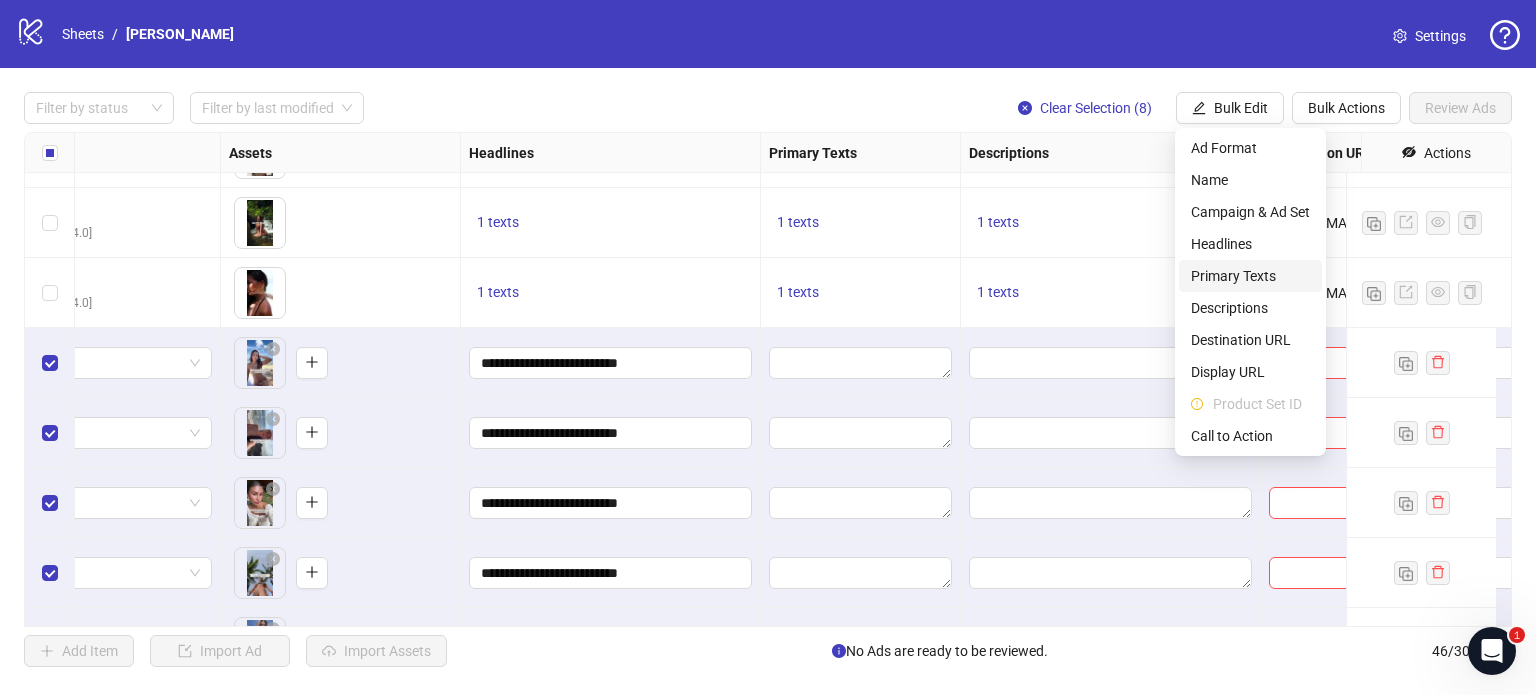 click on "Primary Texts" at bounding box center [1250, 276] 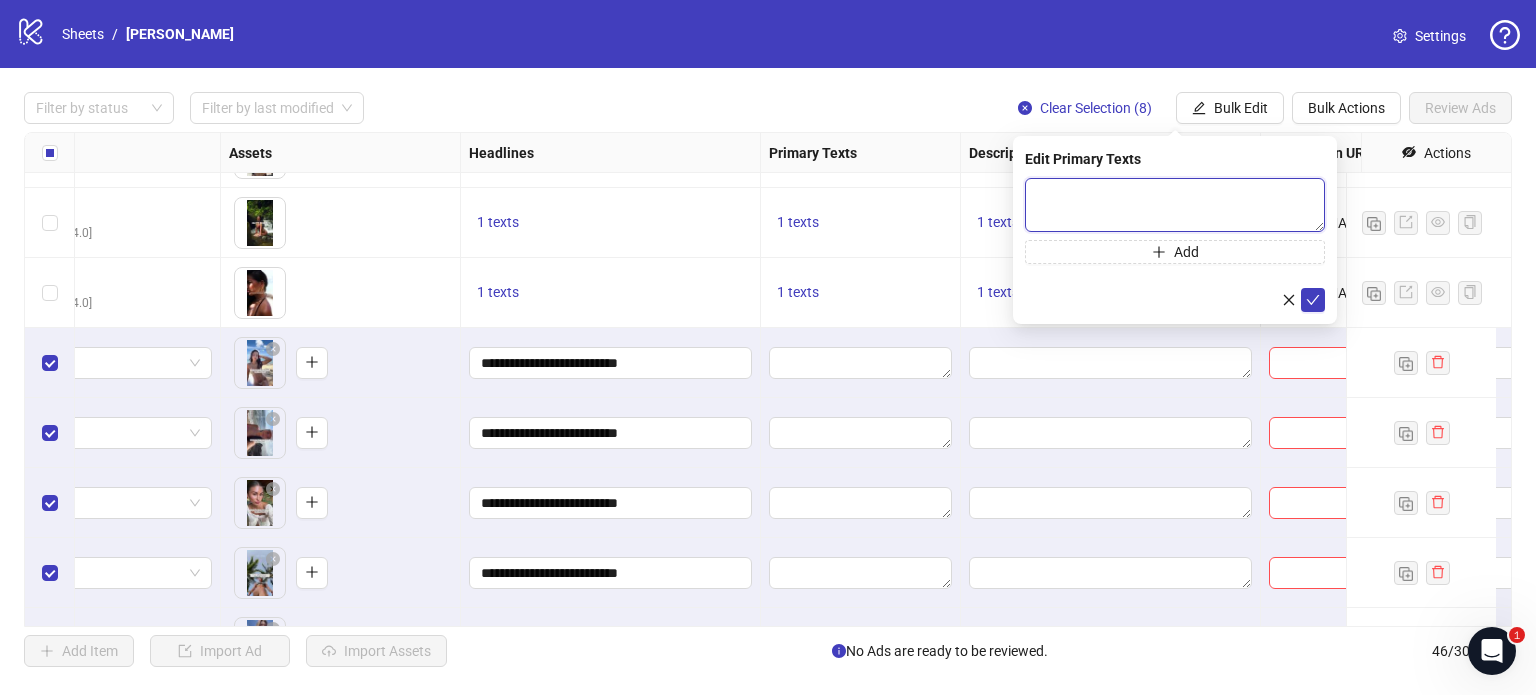 click at bounding box center [1175, 205] 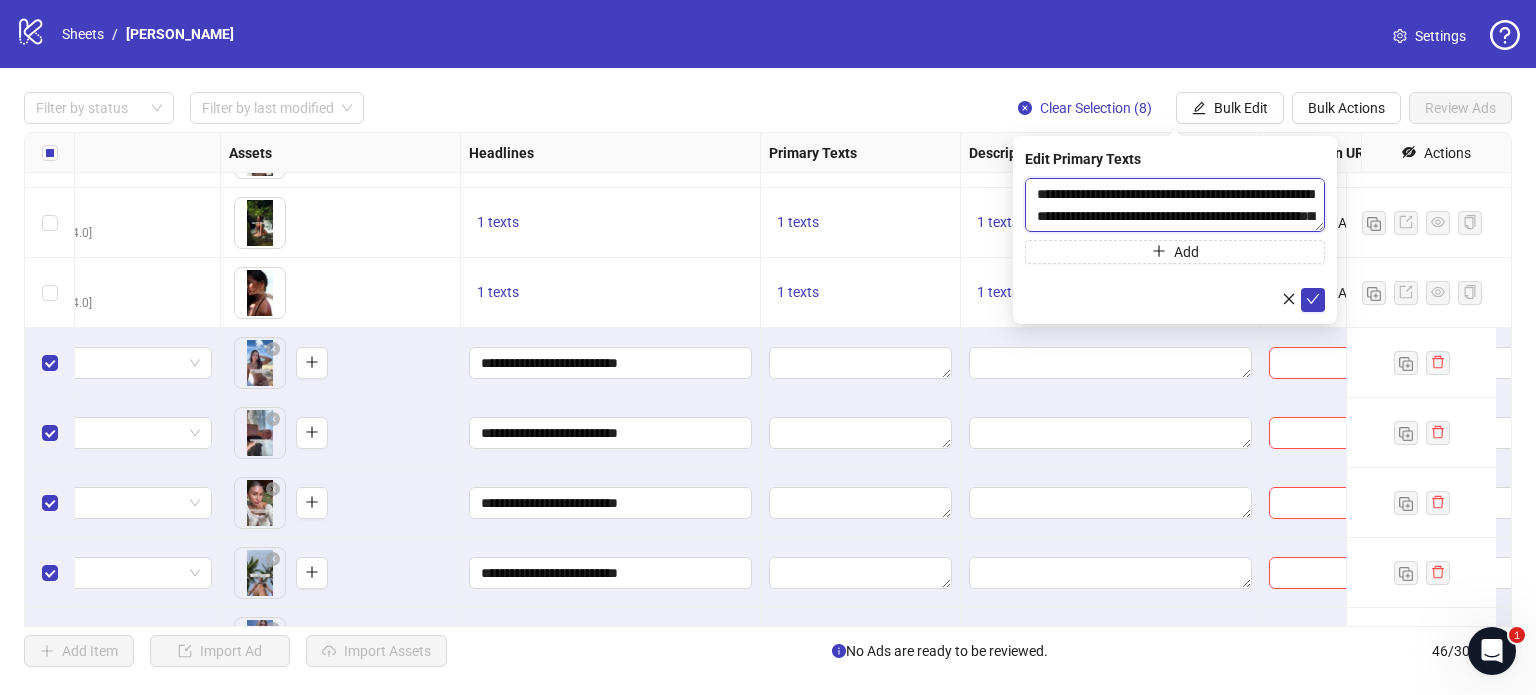 scroll, scrollTop: 60, scrollLeft: 0, axis: vertical 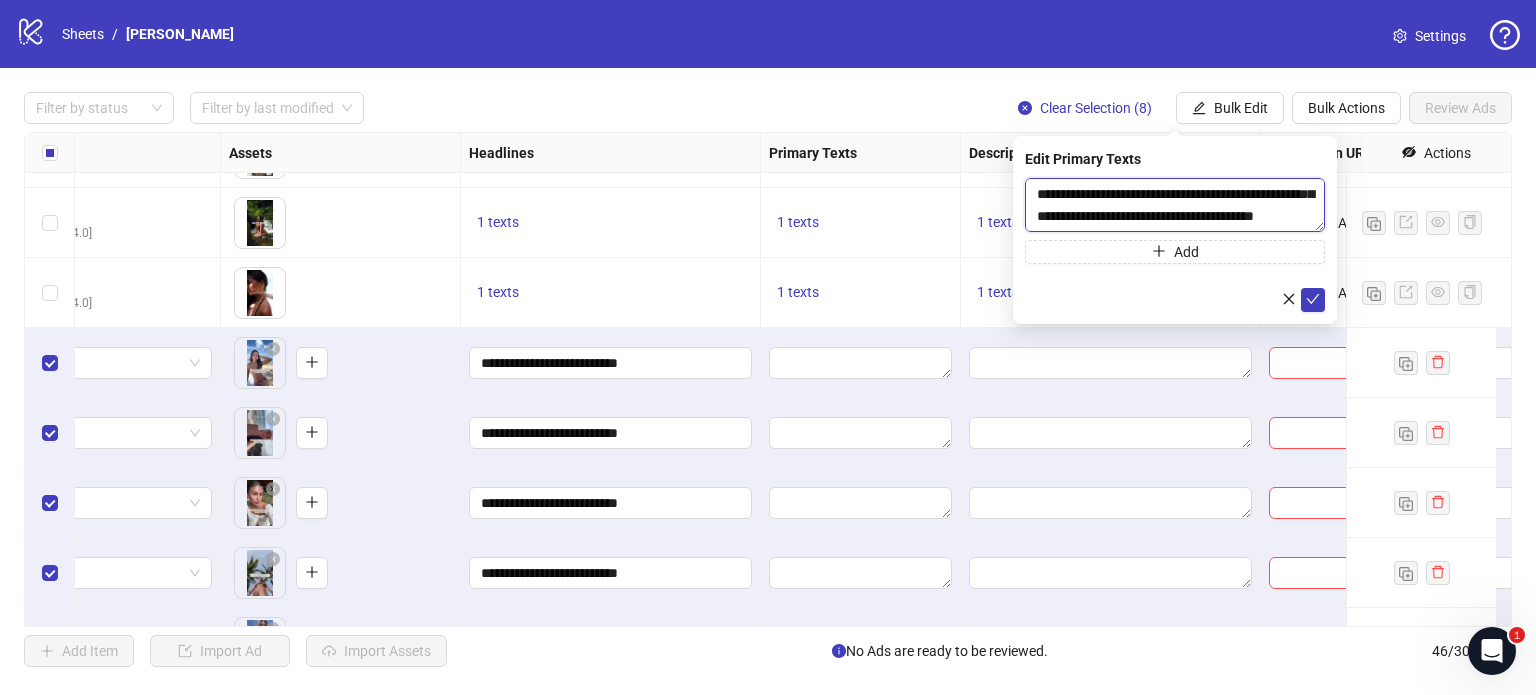 type on "**********" 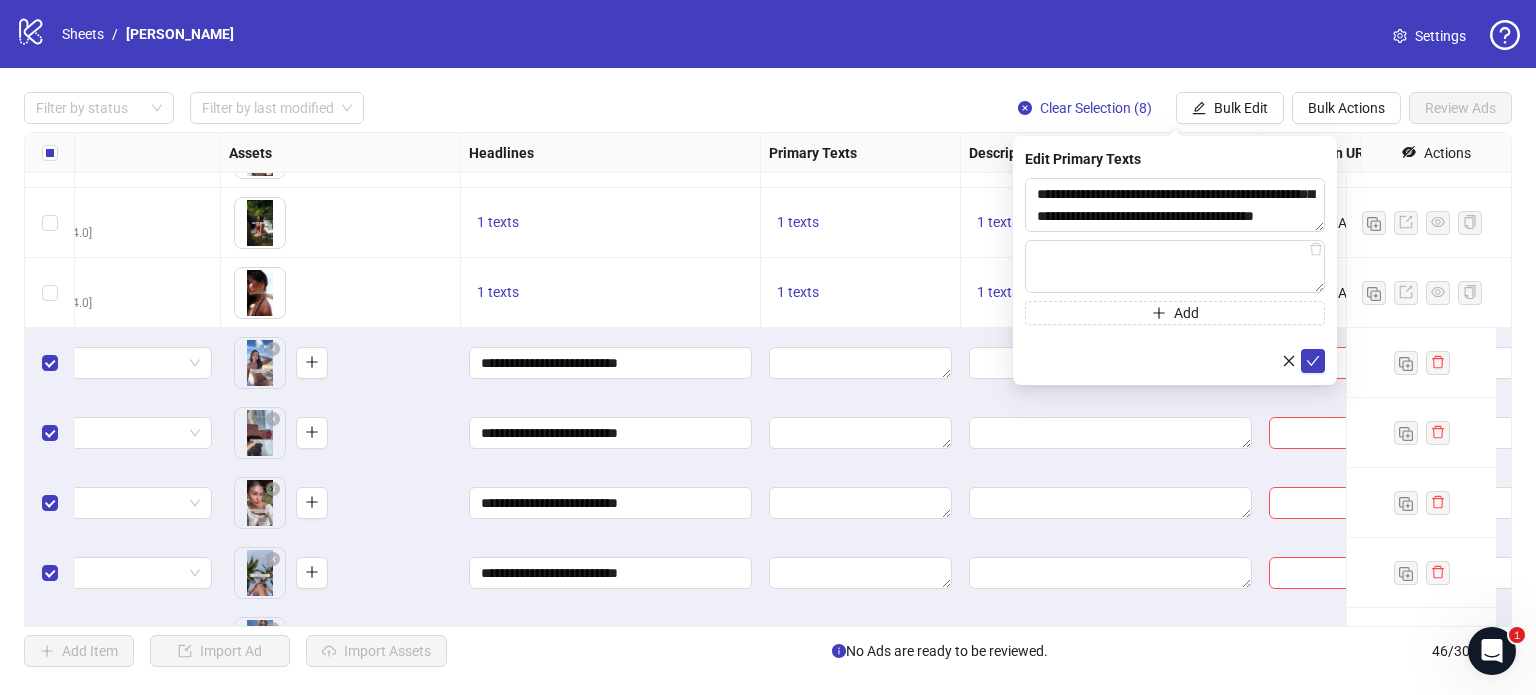 type 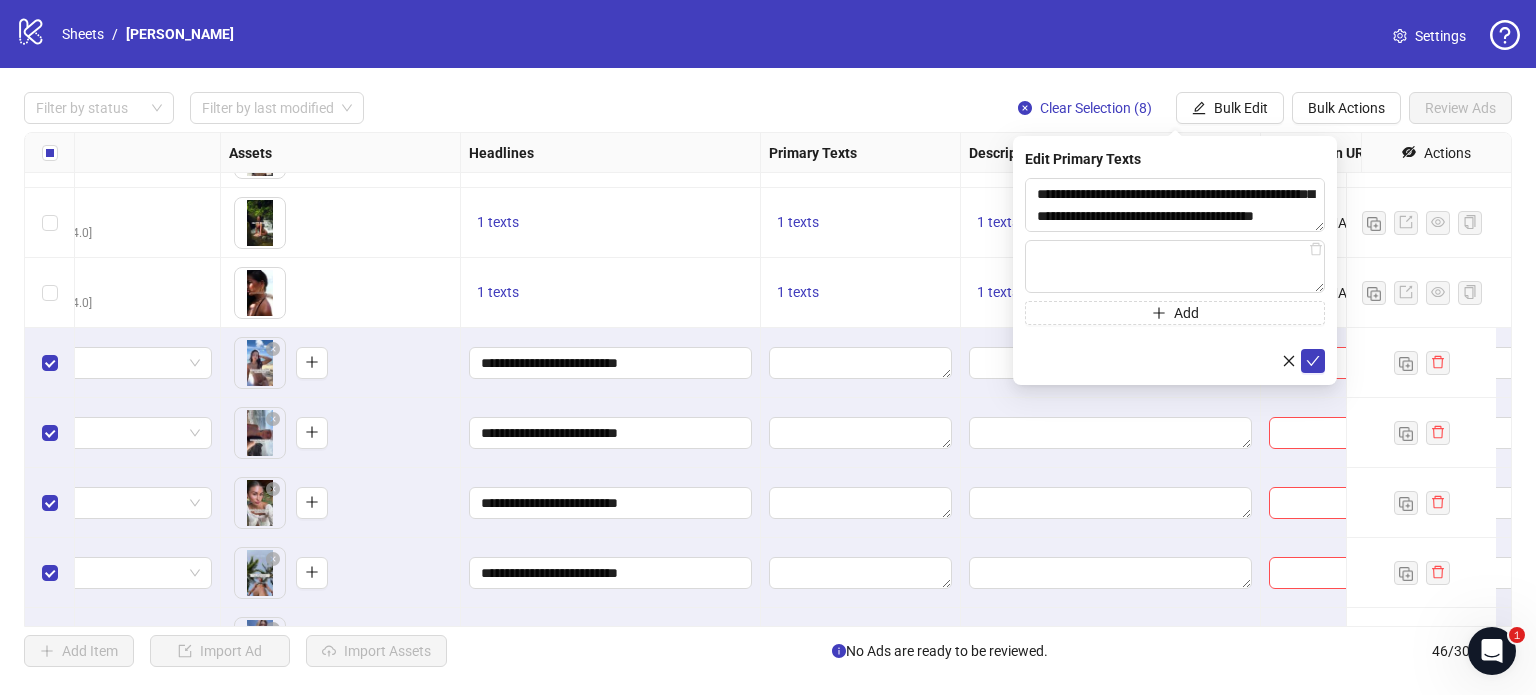 scroll, scrollTop: 2505, scrollLeft: 1020, axis: both 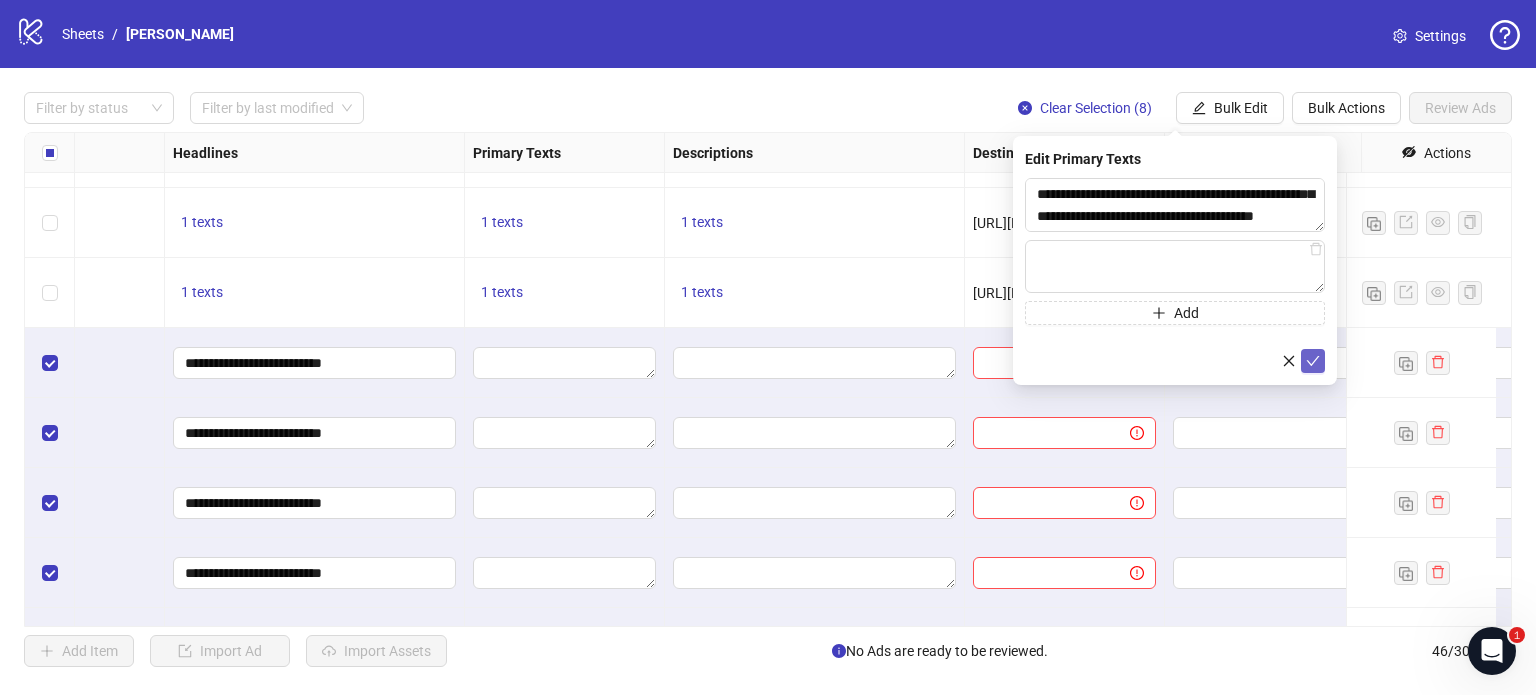 click at bounding box center (1313, 361) 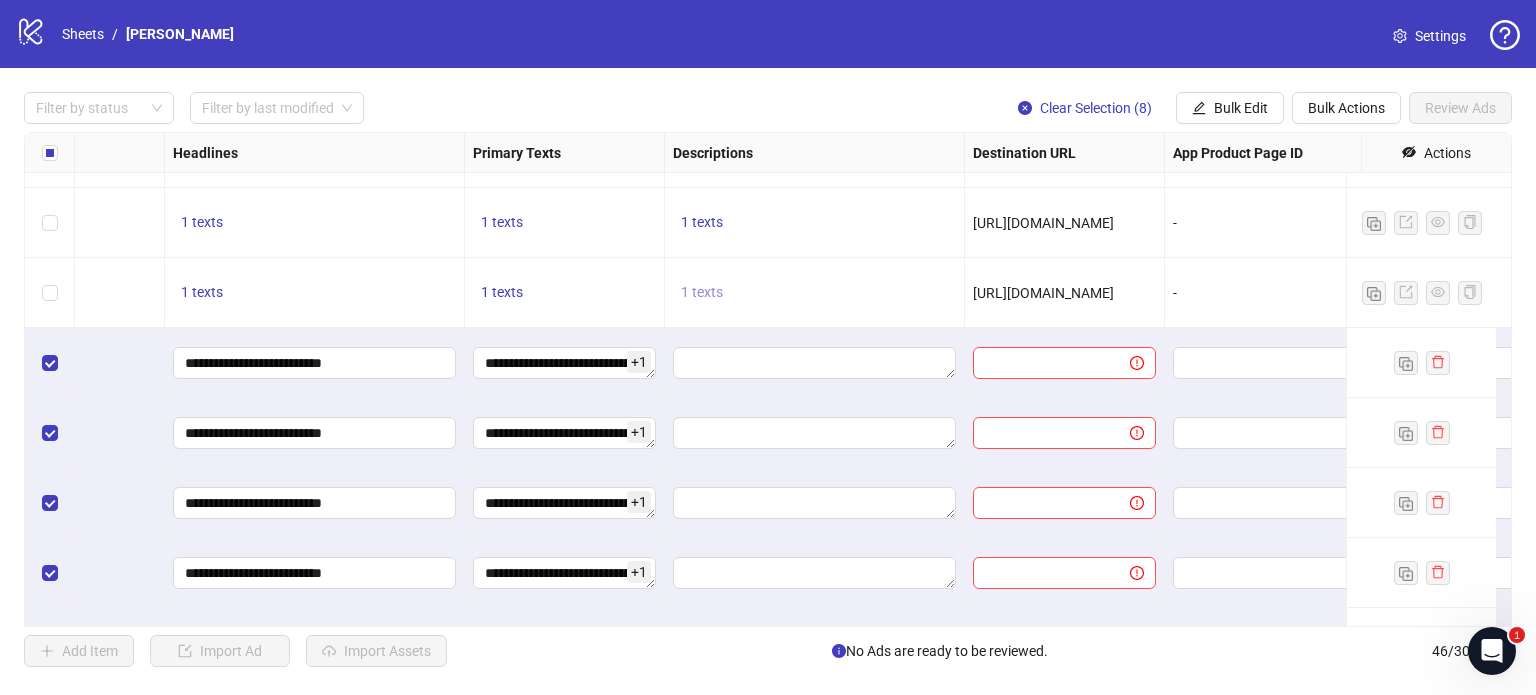 click on "1 texts" at bounding box center (702, 292) 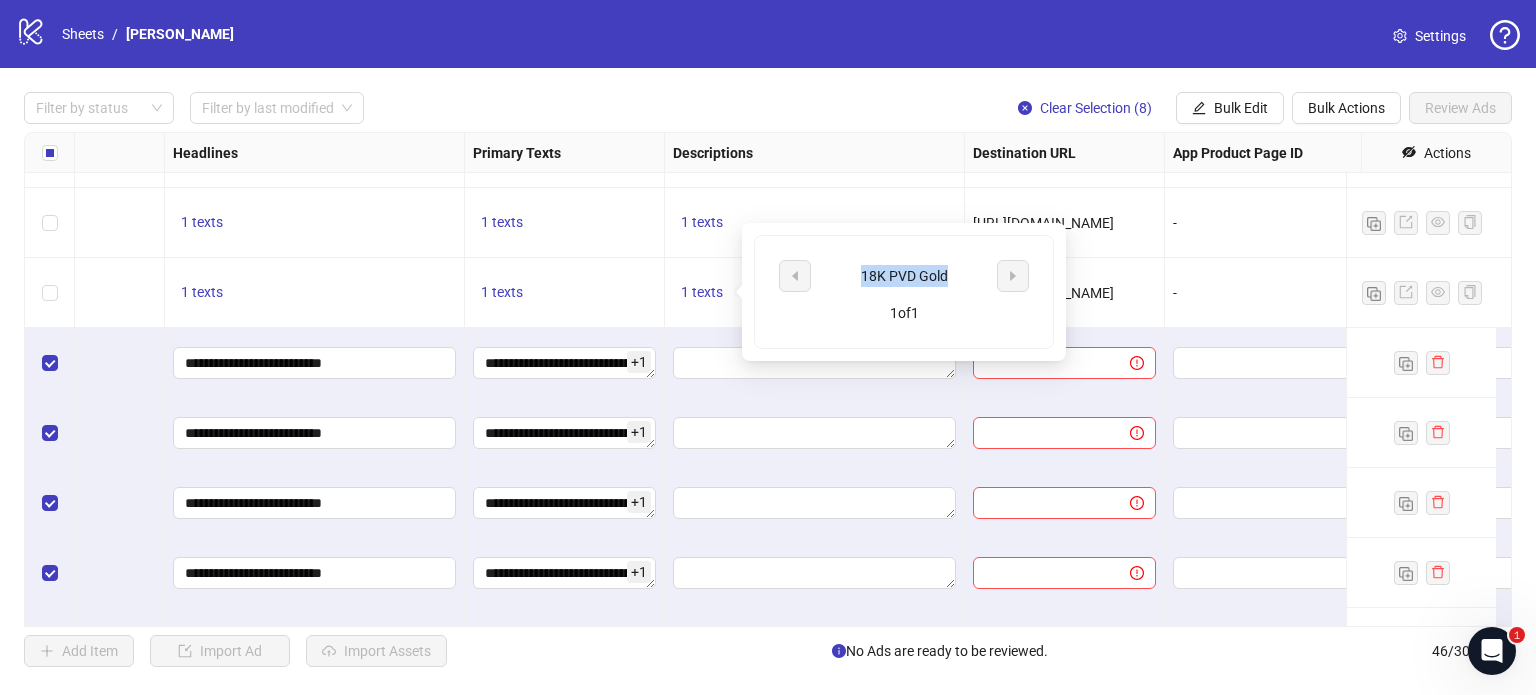 drag, startPoint x: 955, startPoint y: 282, endPoint x: 852, endPoint y: 272, distance: 103.4843 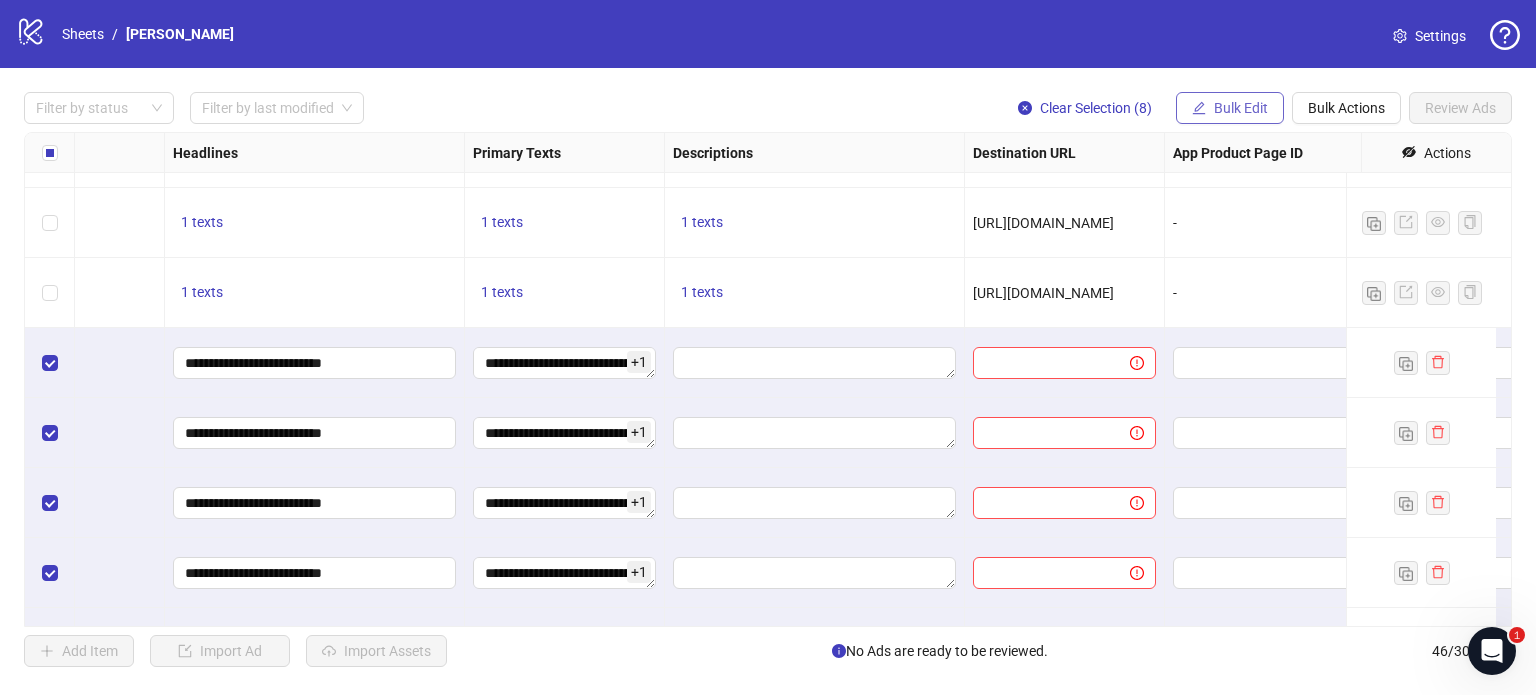 click on "Bulk Edit" at bounding box center (1241, 108) 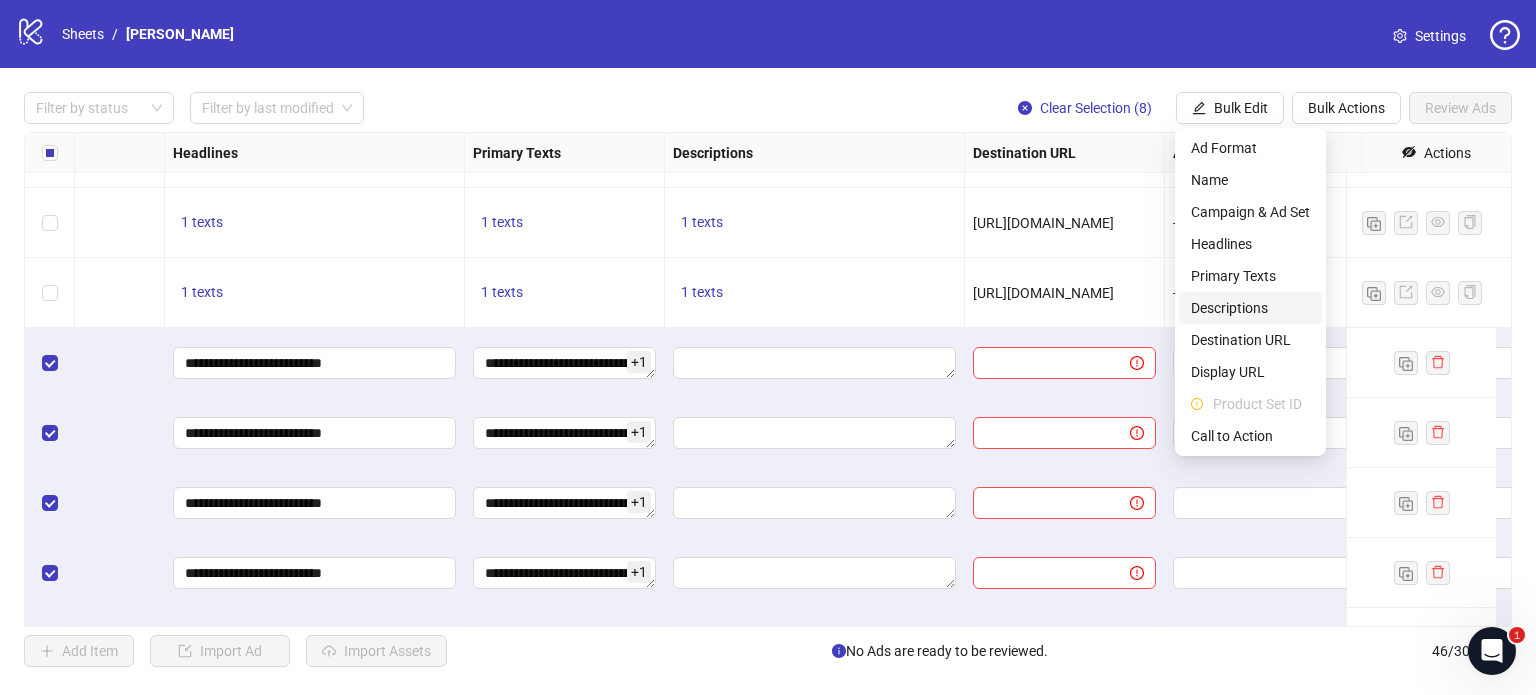 click on "Descriptions" at bounding box center [1250, 308] 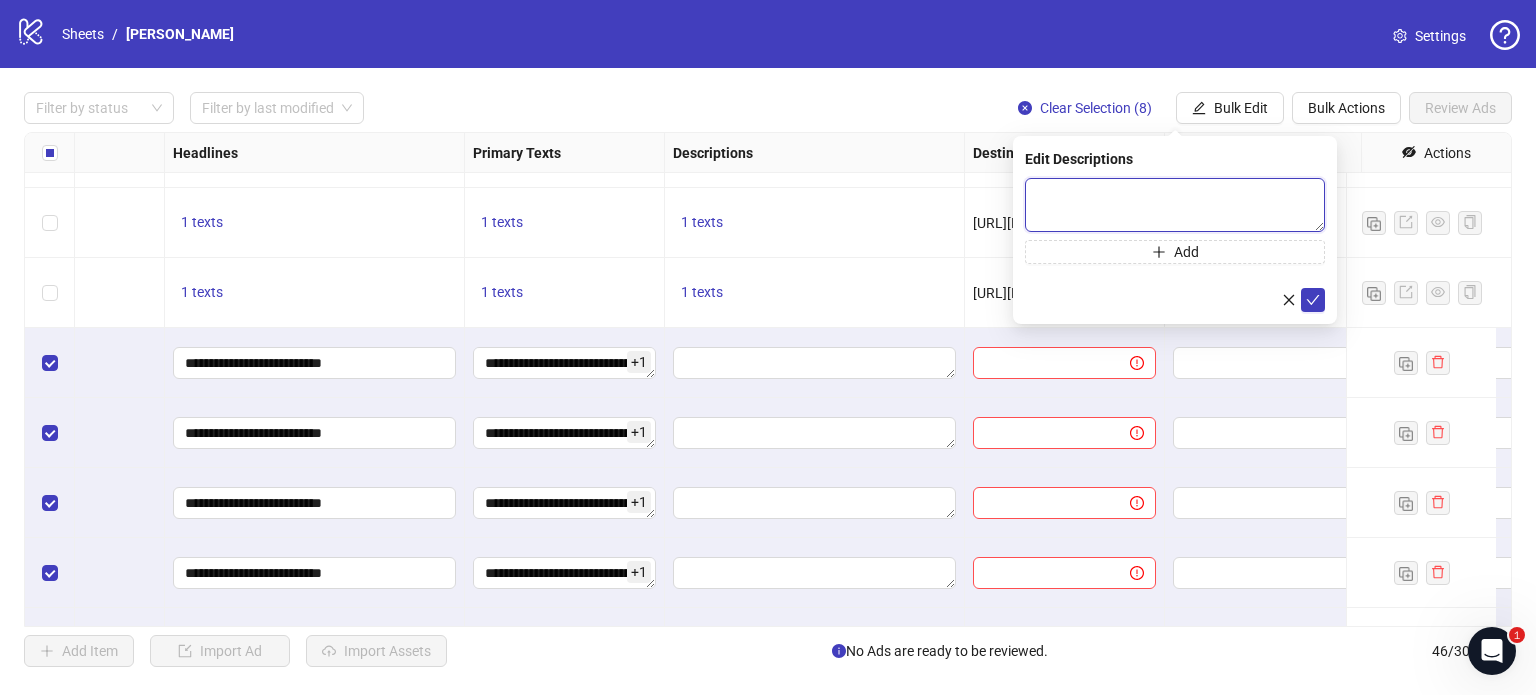 click at bounding box center (1175, 205) 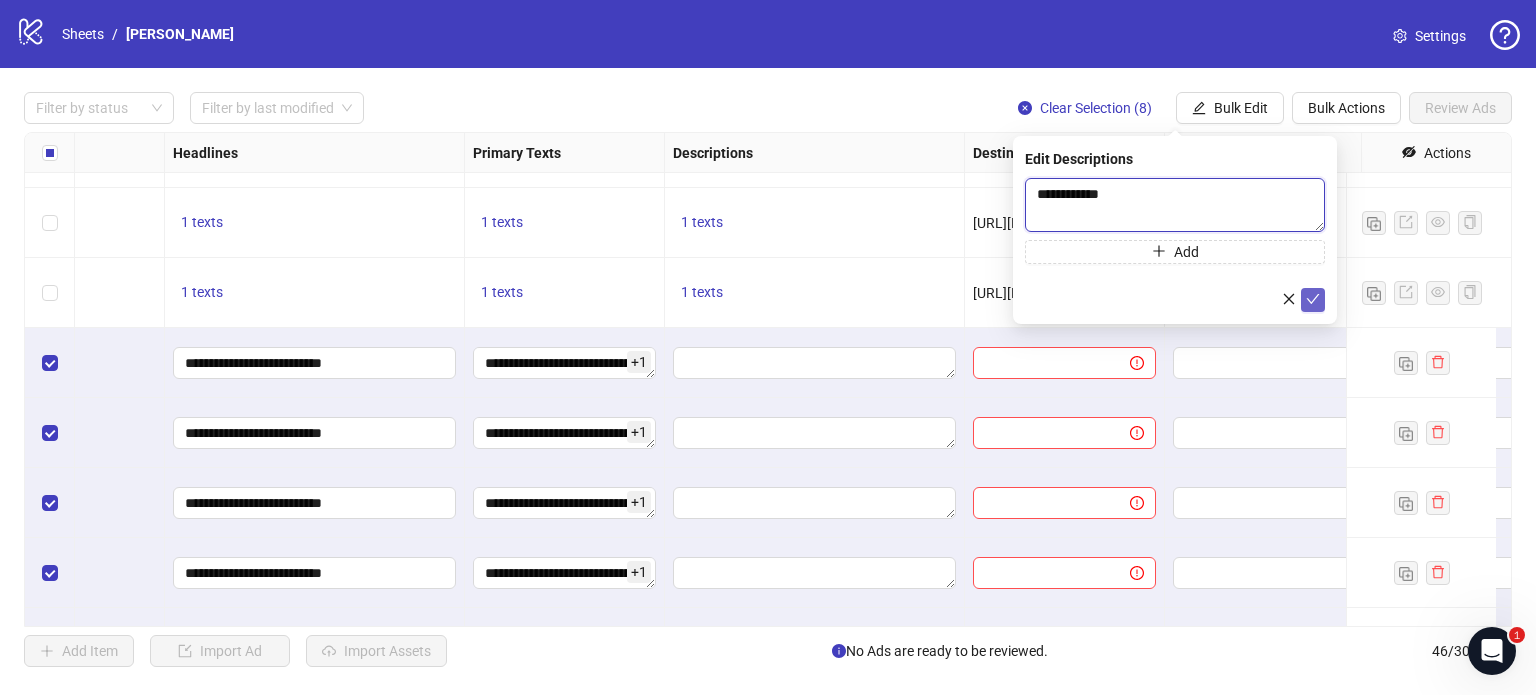 type on "**********" 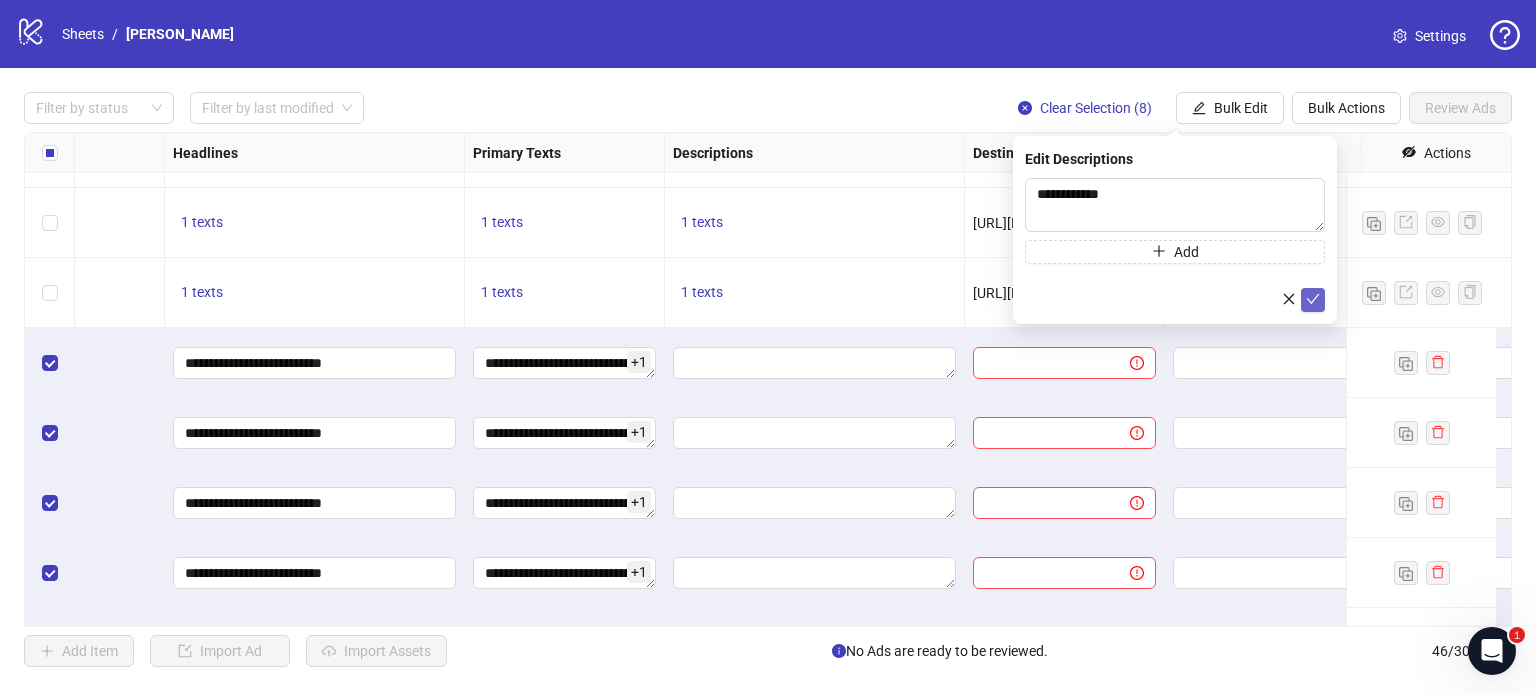 click 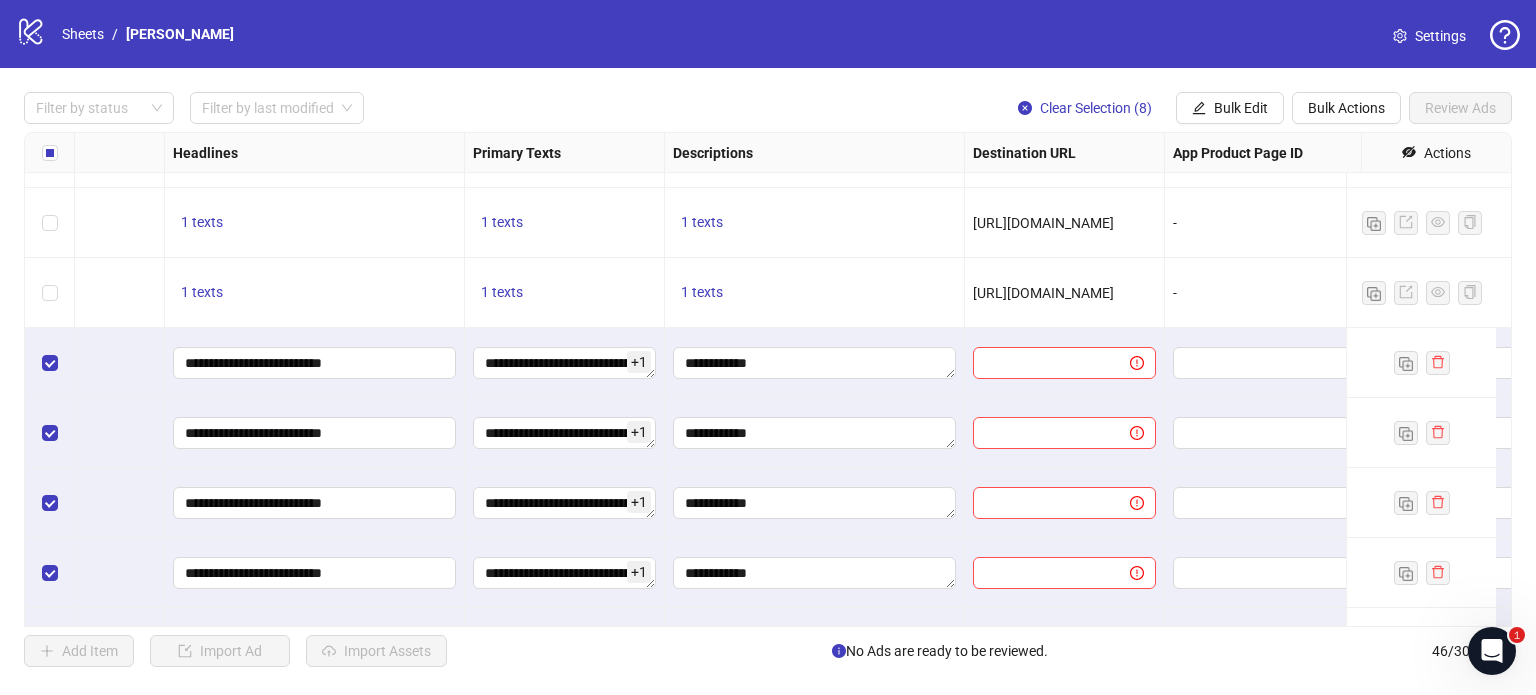 scroll, scrollTop: 2505, scrollLeft: 1288, axis: both 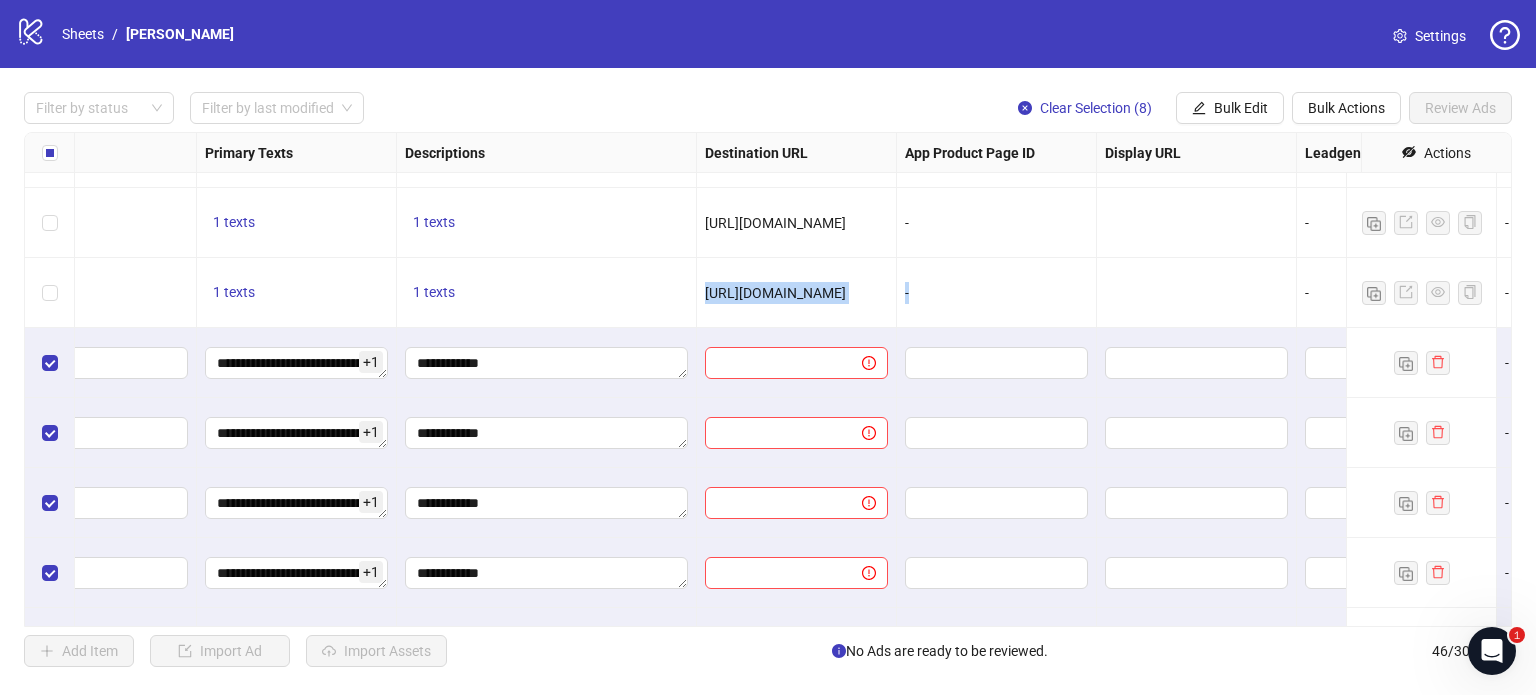 drag, startPoint x: 700, startPoint y: 296, endPoint x: 1001, endPoint y: 291, distance: 301.04153 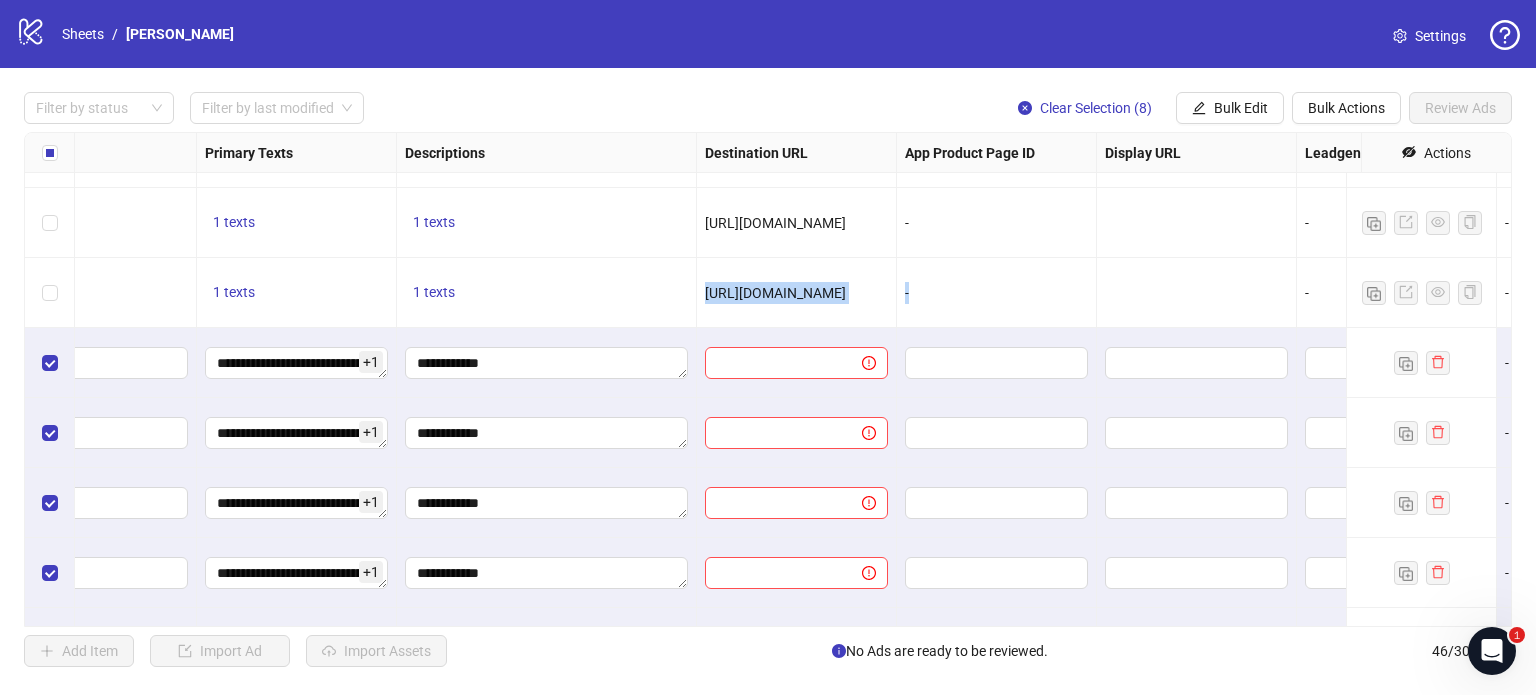 click on "[URL][DOMAIN_NAME]" at bounding box center [775, 293] 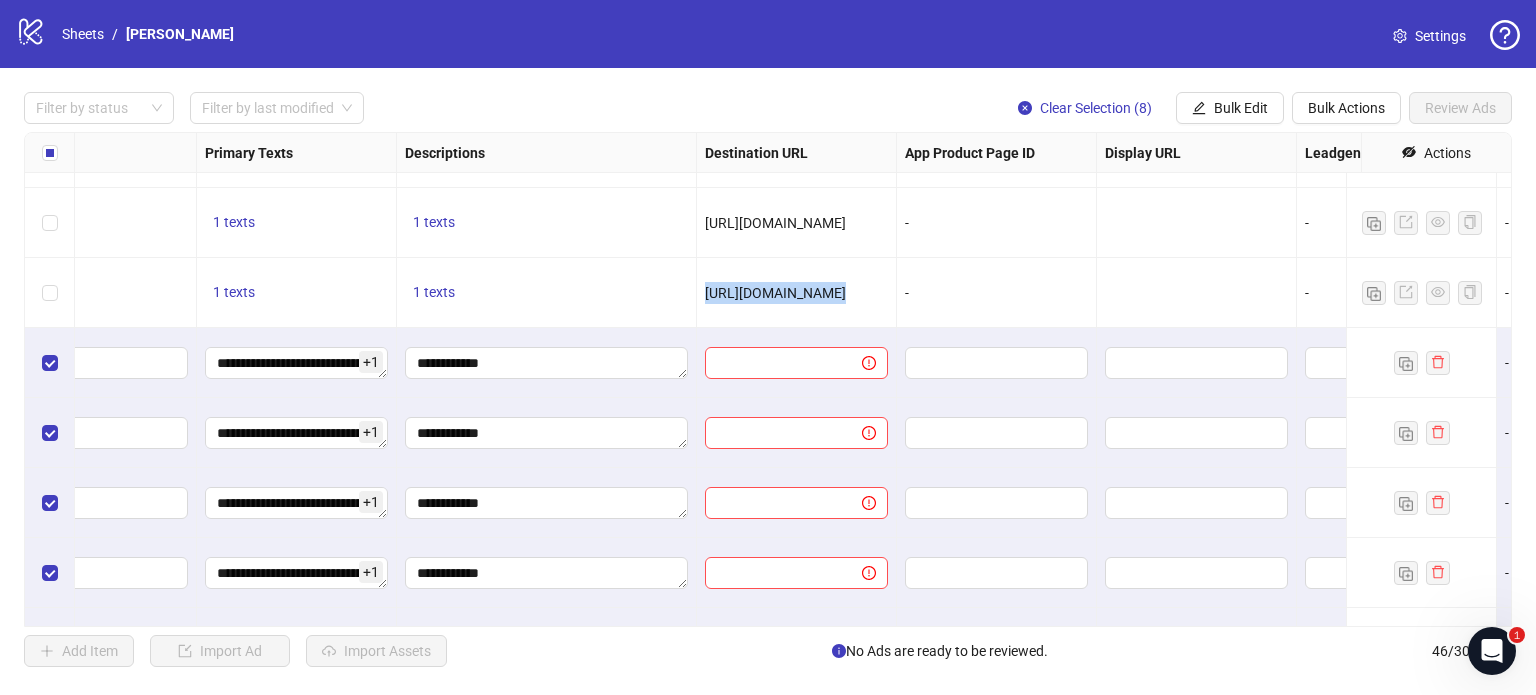 click on "[URL][DOMAIN_NAME]" at bounding box center [775, 293] 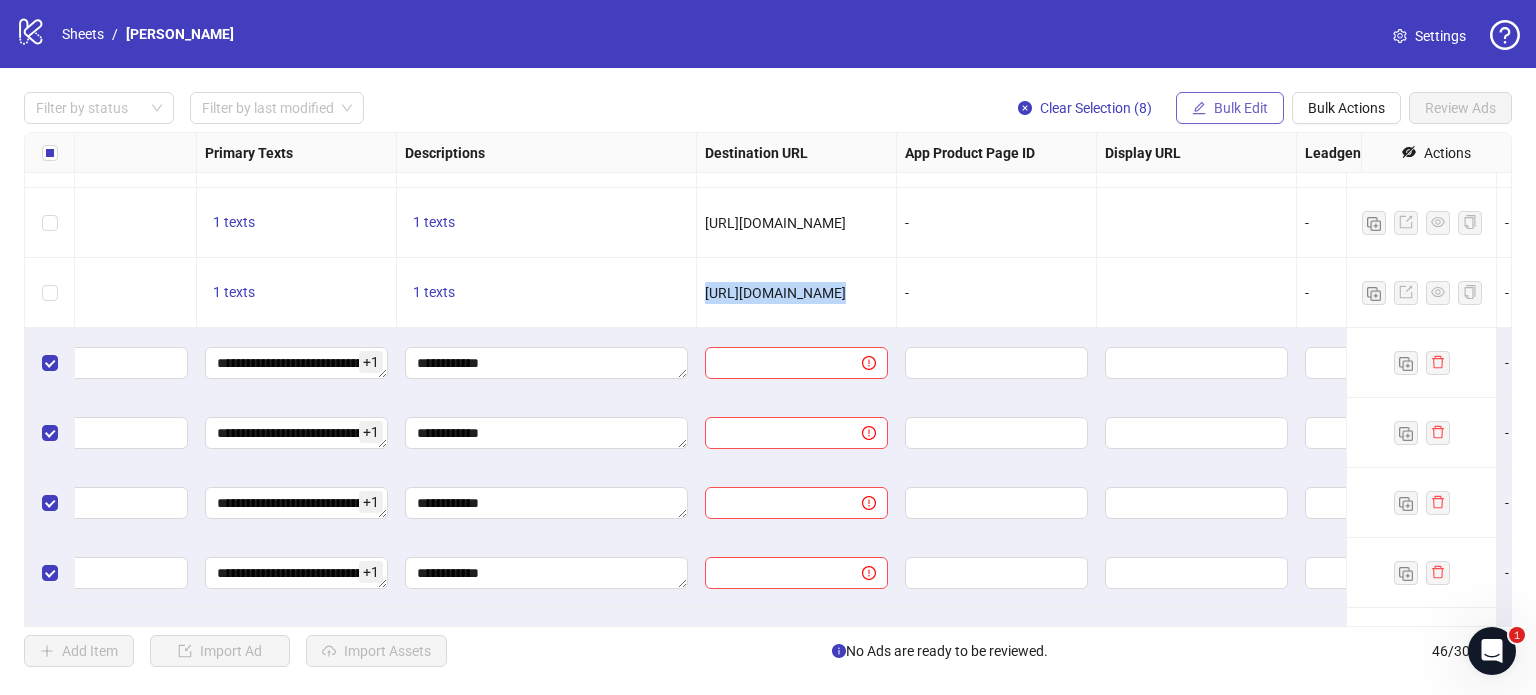 click on "Bulk Edit" at bounding box center (1241, 108) 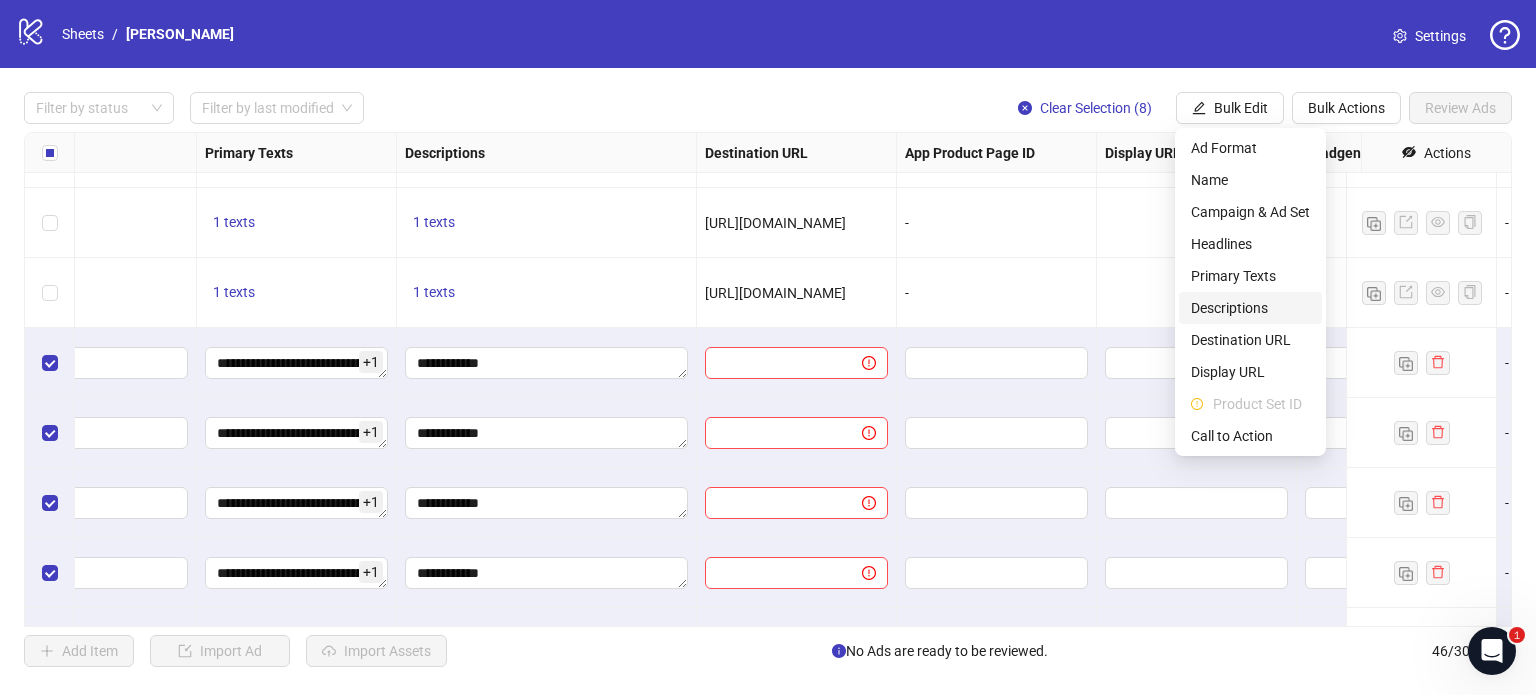 click on "Descriptions" at bounding box center (1250, 308) 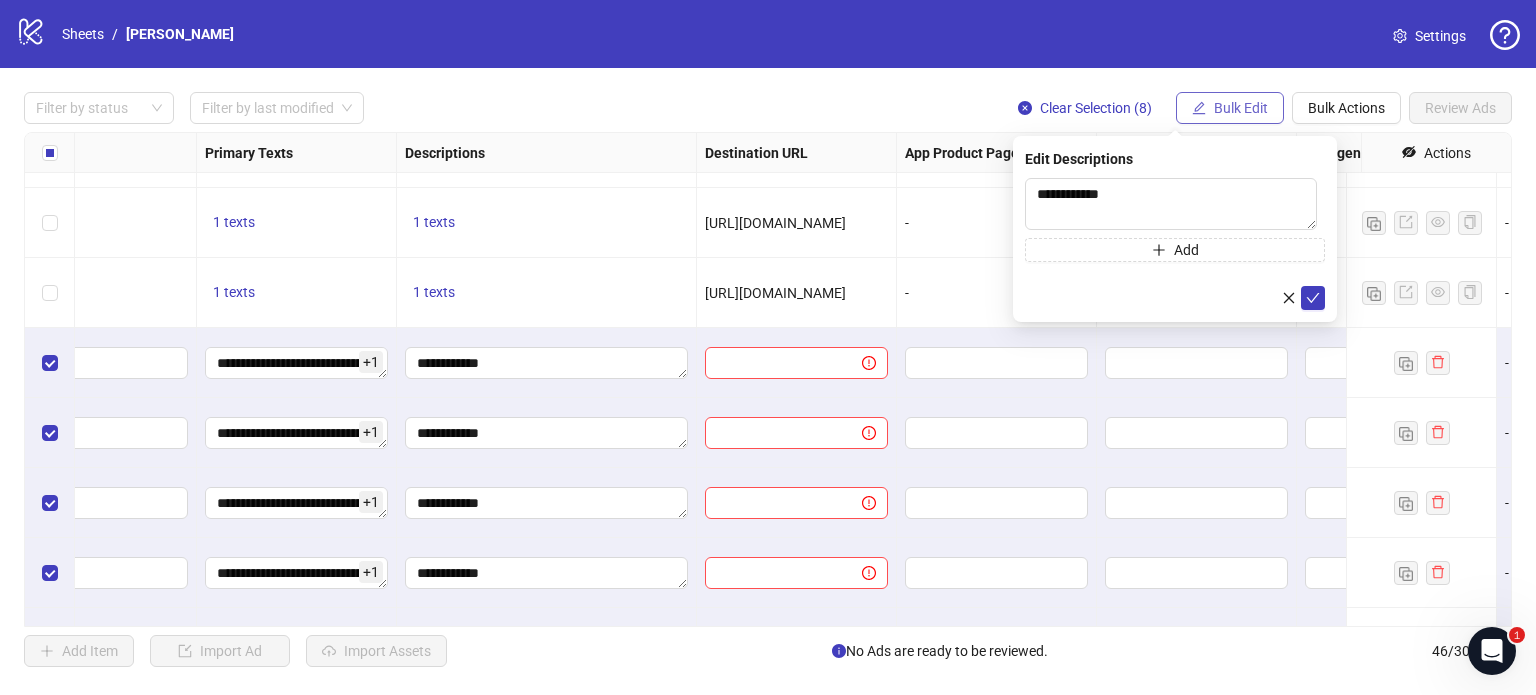 click on "Bulk Edit" at bounding box center [1241, 108] 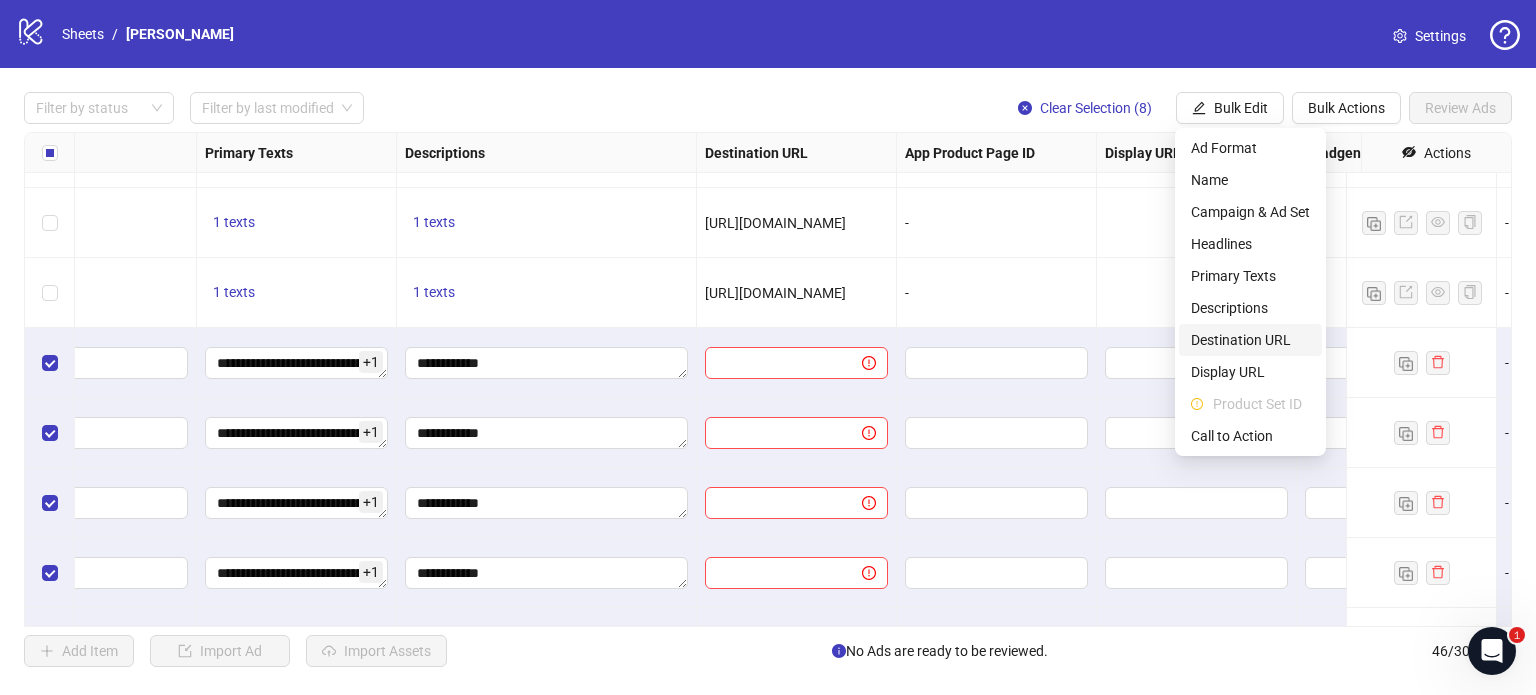 click on "Destination URL" at bounding box center (1250, 340) 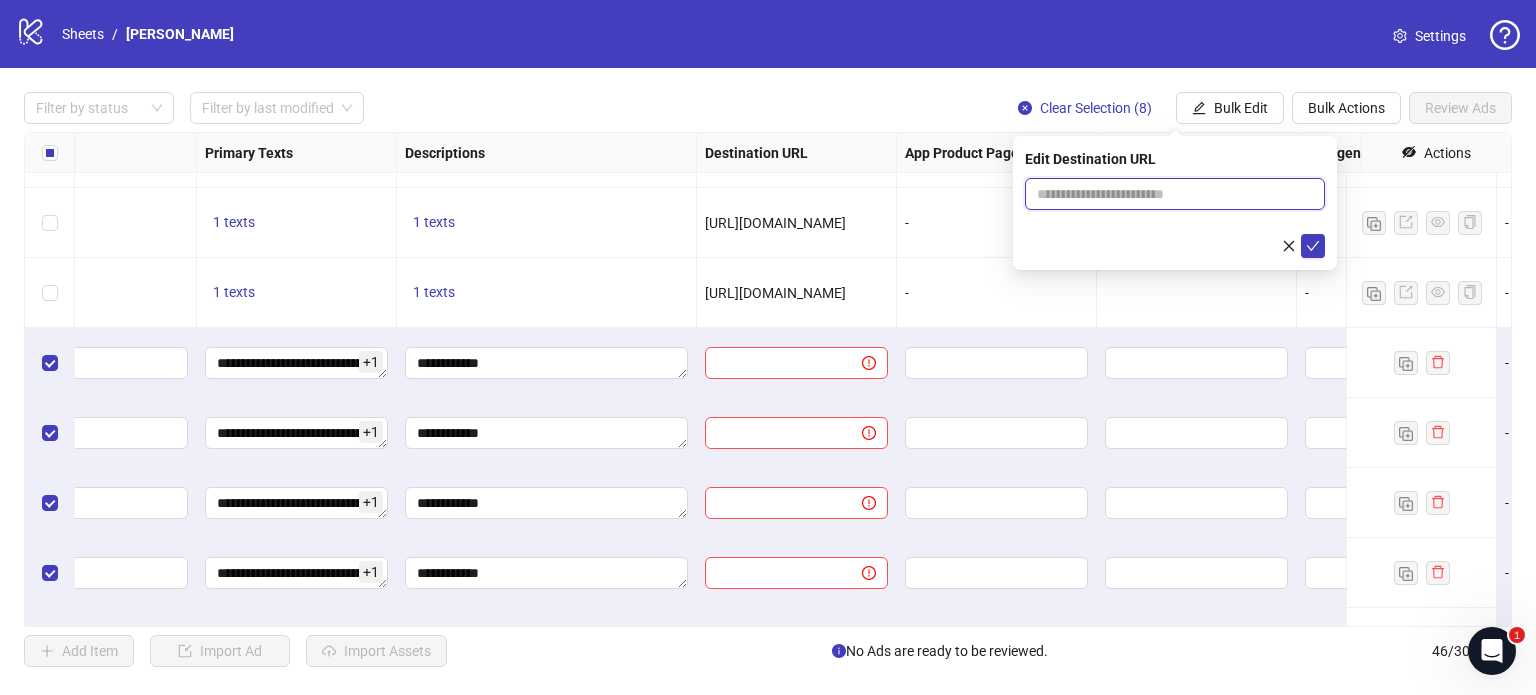 click at bounding box center (1167, 194) 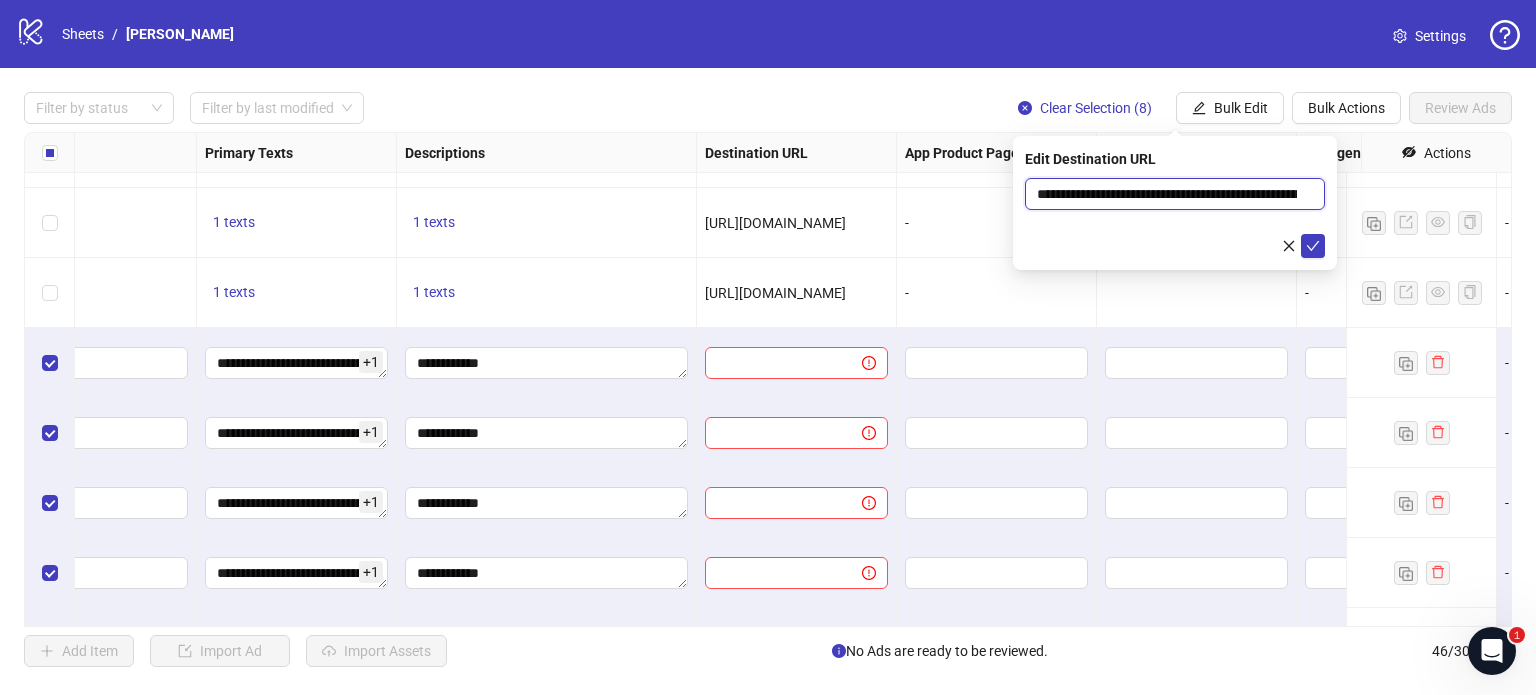 scroll, scrollTop: 0, scrollLeft: 1386, axis: horizontal 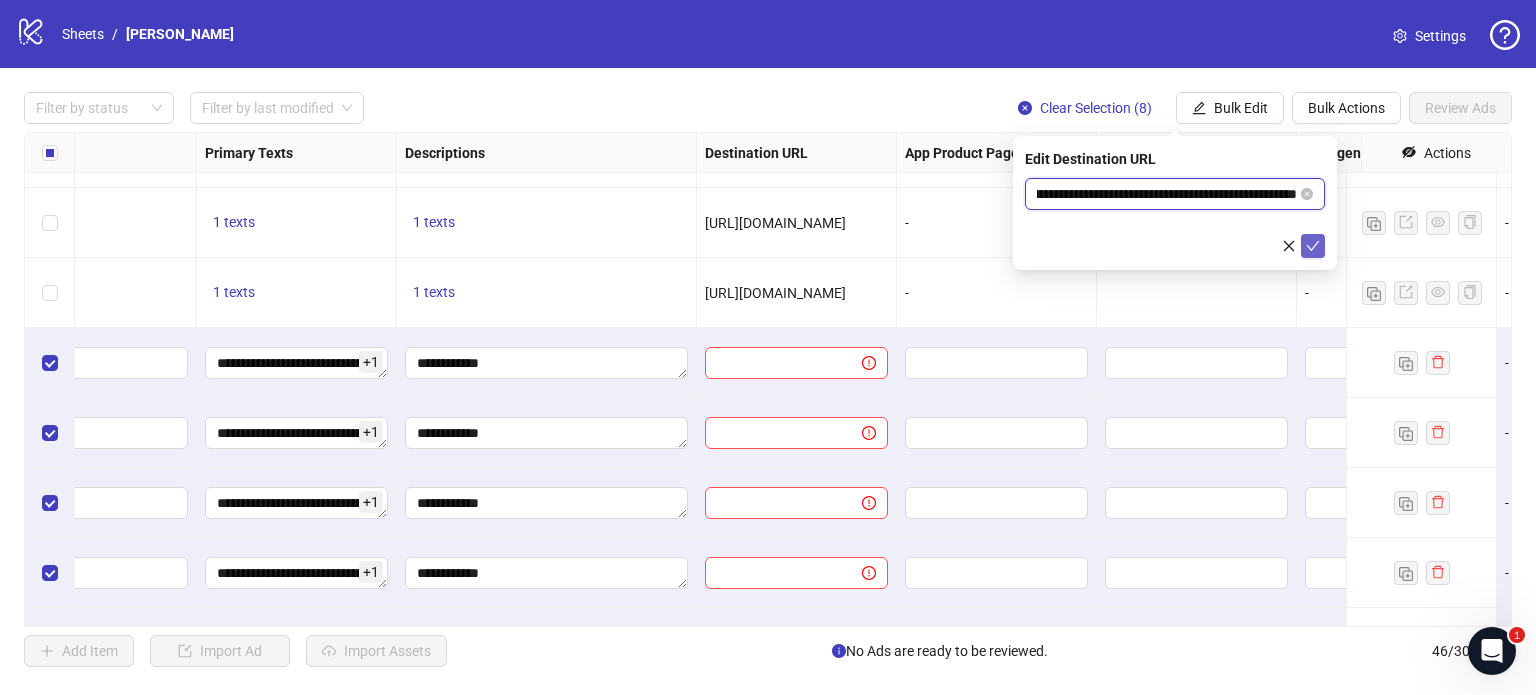 type on "**********" 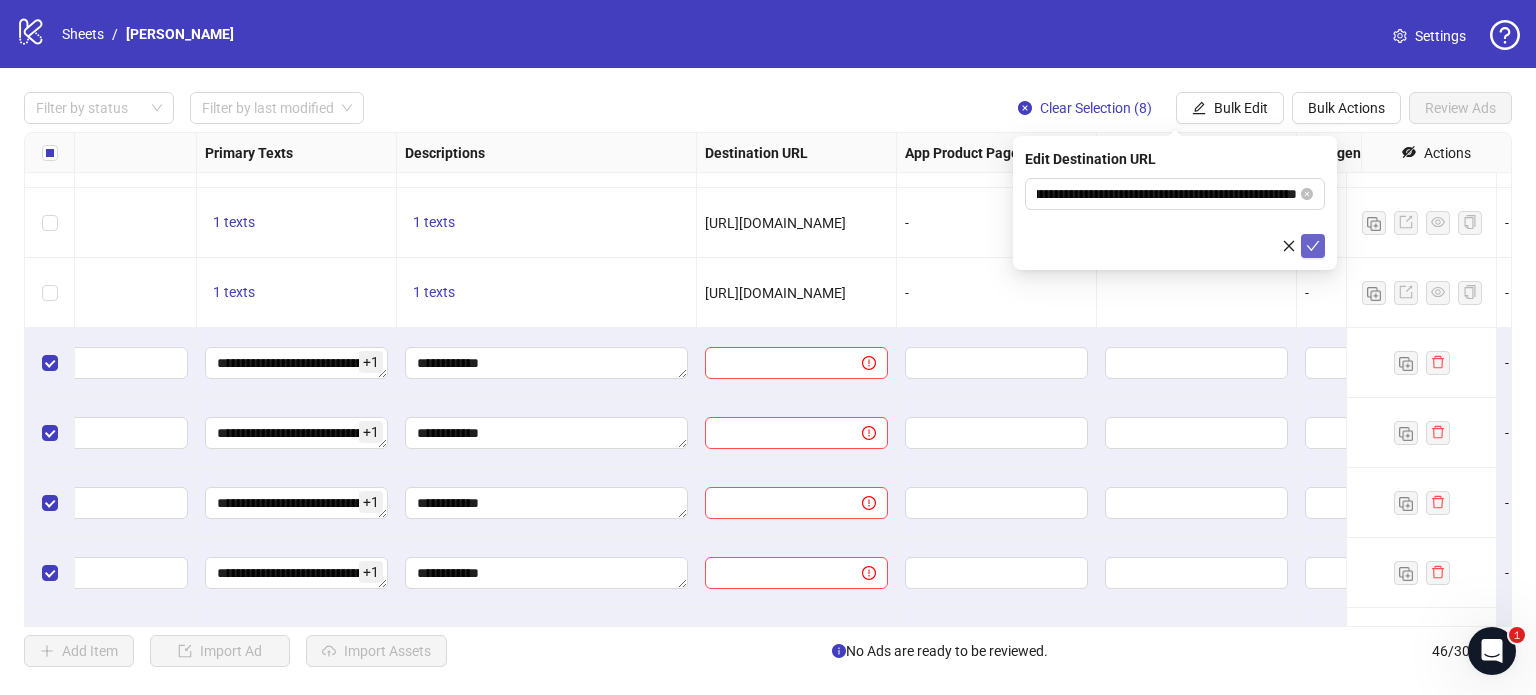 scroll, scrollTop: 0, scrollLeft: 0, axis: both 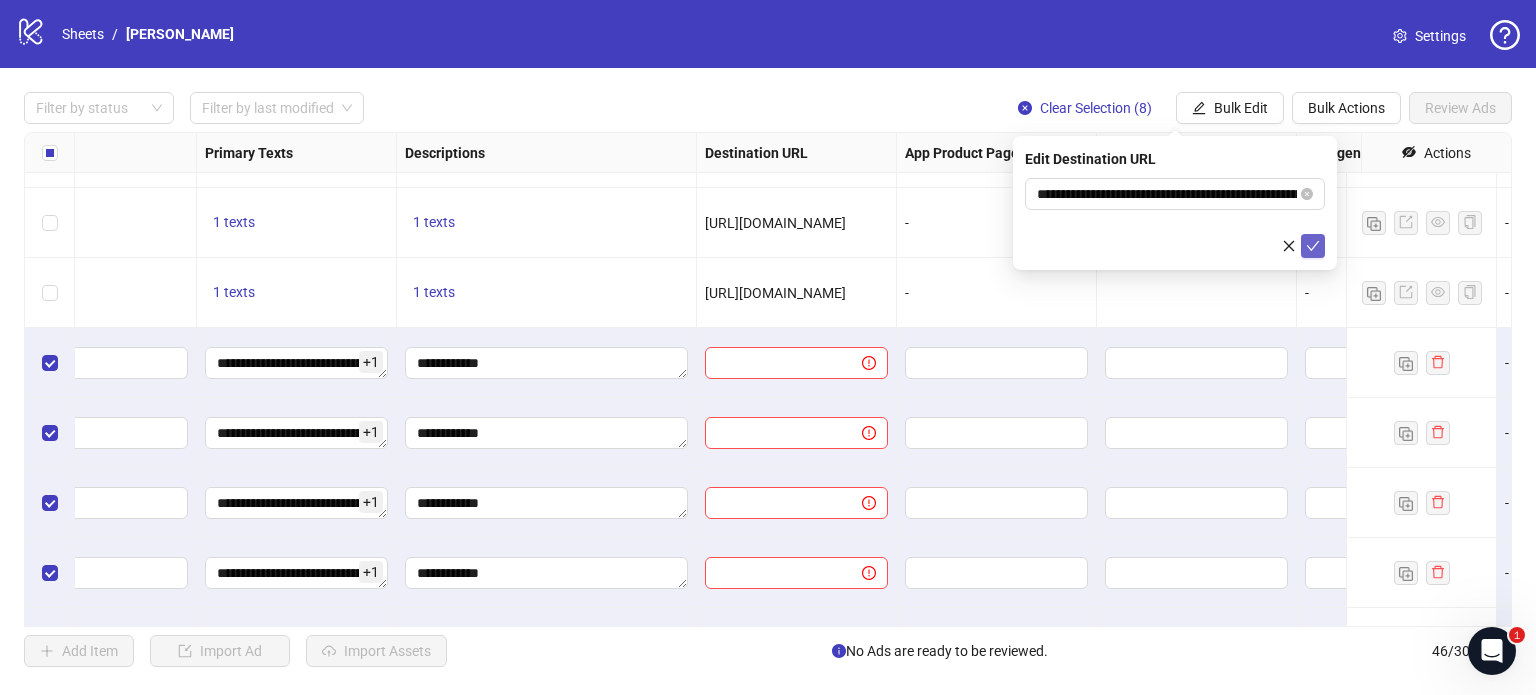 click 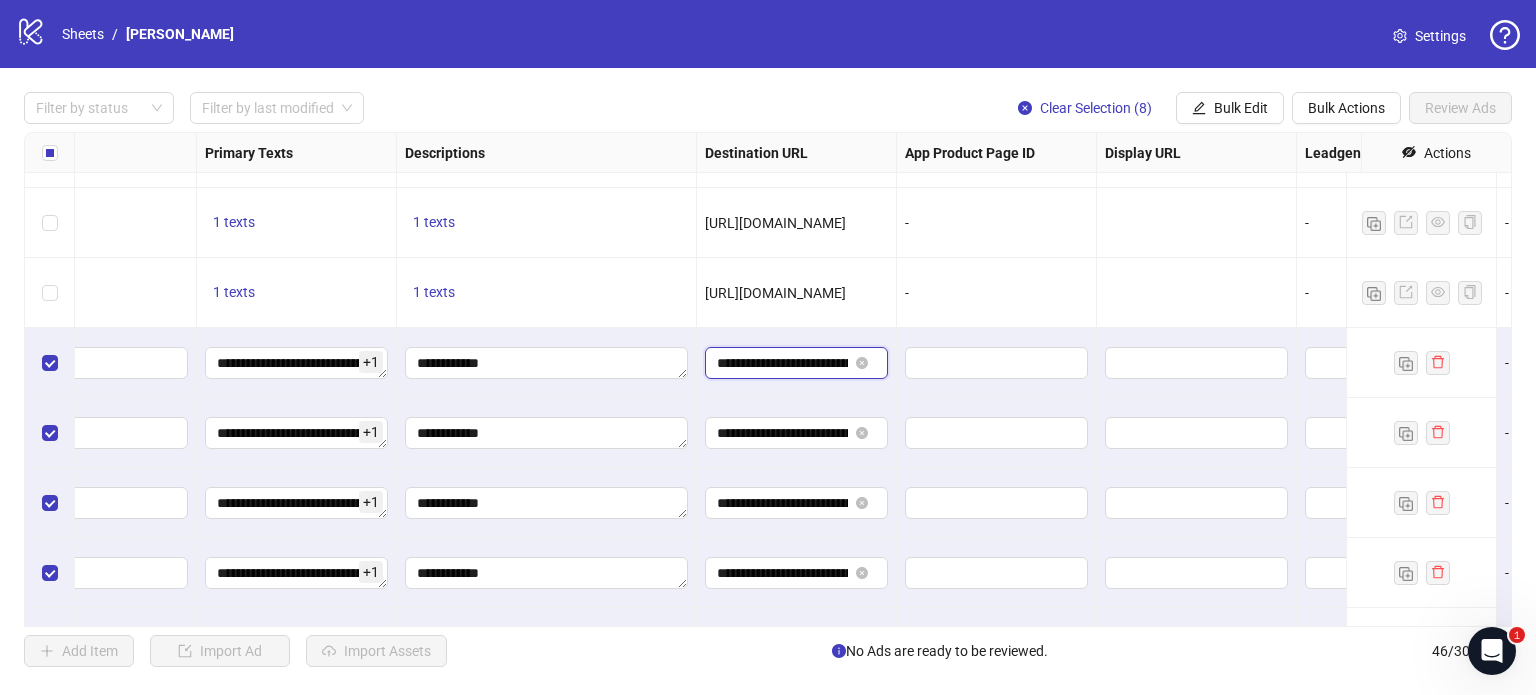click on "**********" at bounding box center [782, 363] 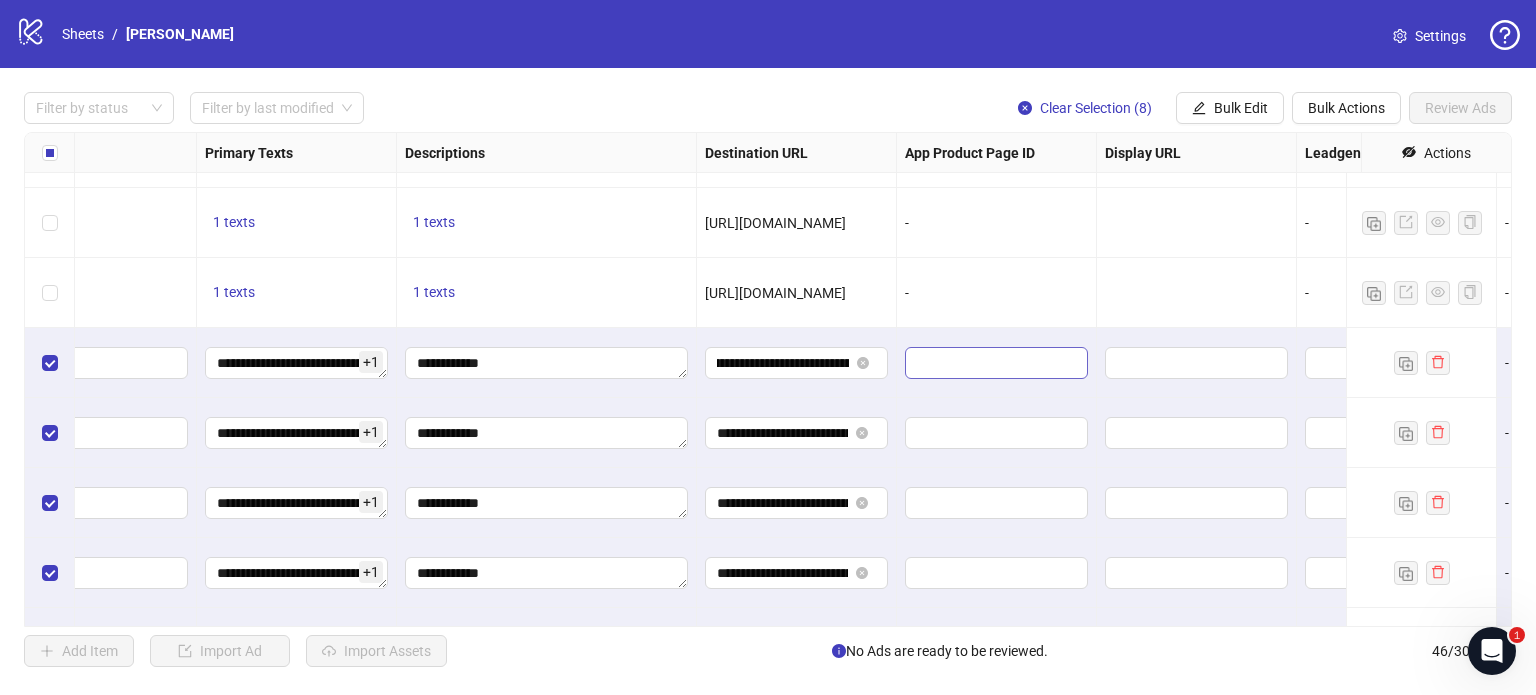 scroll, scrollTop: 0, scrollLeft: 0, axis: both 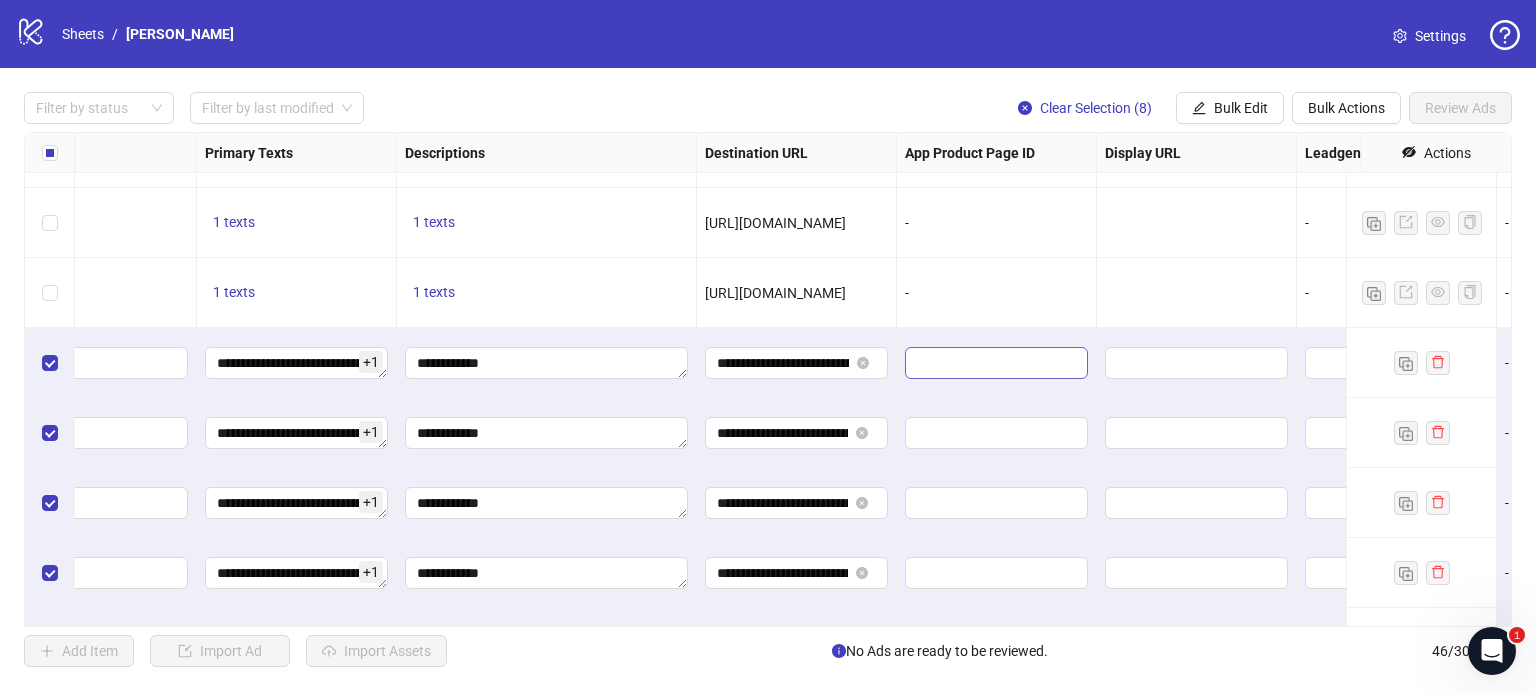 click at bounding box center [996, 363] 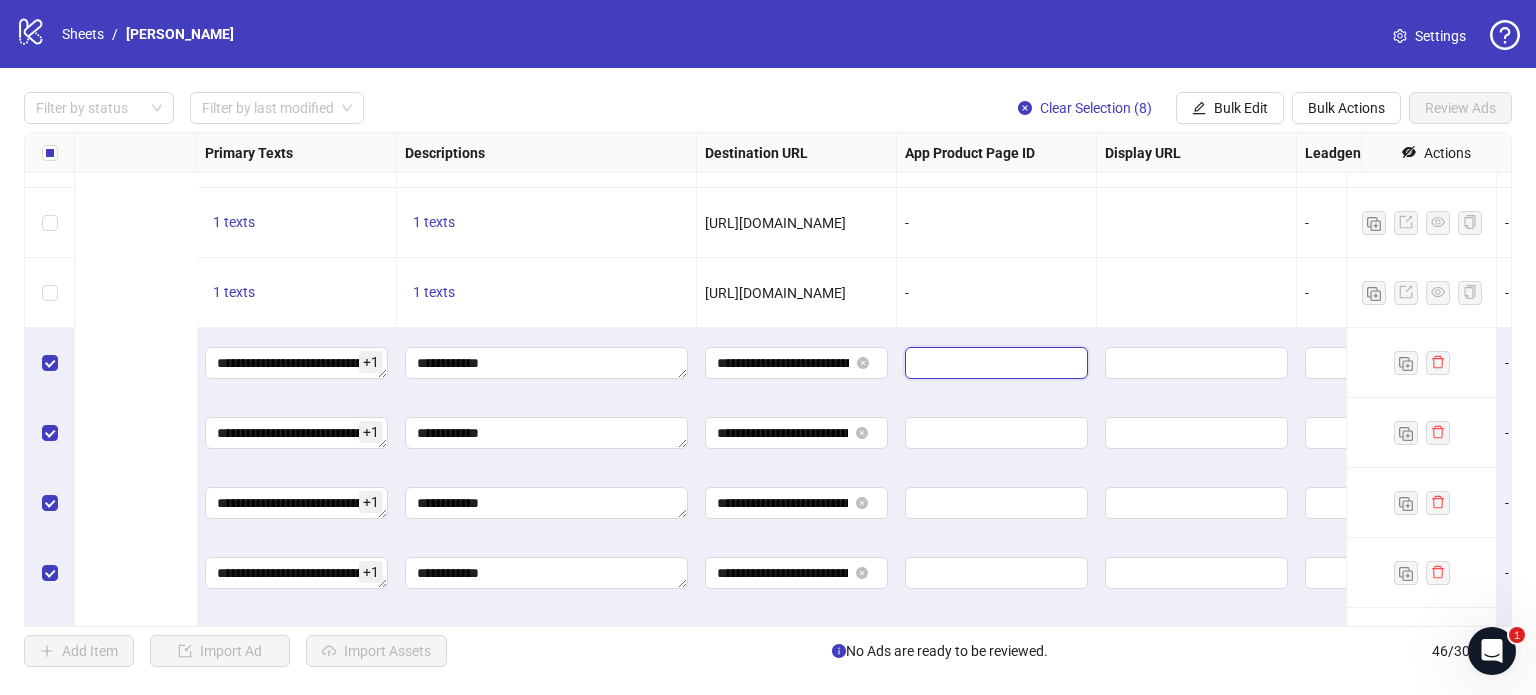 scroll, scrollTop: 2505, scrollLeft: 1799, axis: both 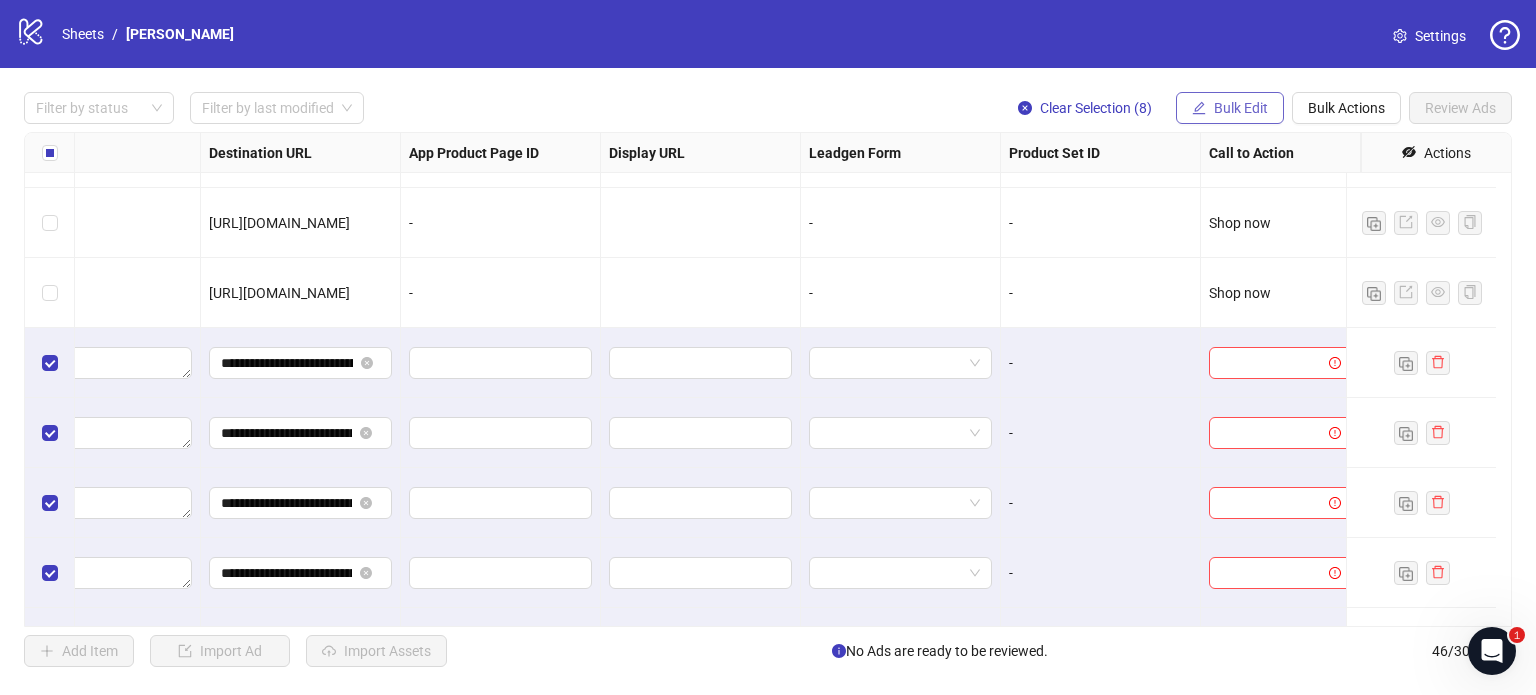 click on "Bulk Edit" at bounding box center (1241, 108) 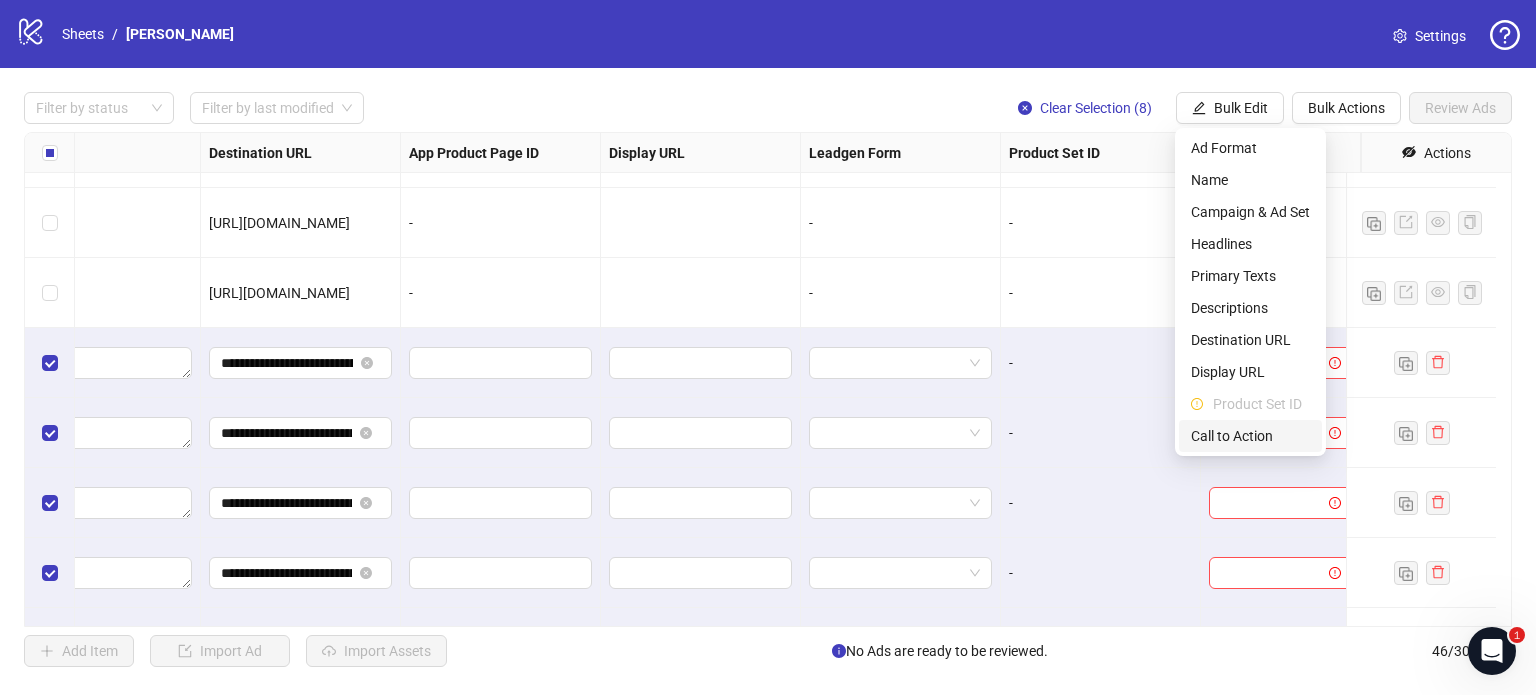 click on "Call to Action" at bounding box center (1250, 436) 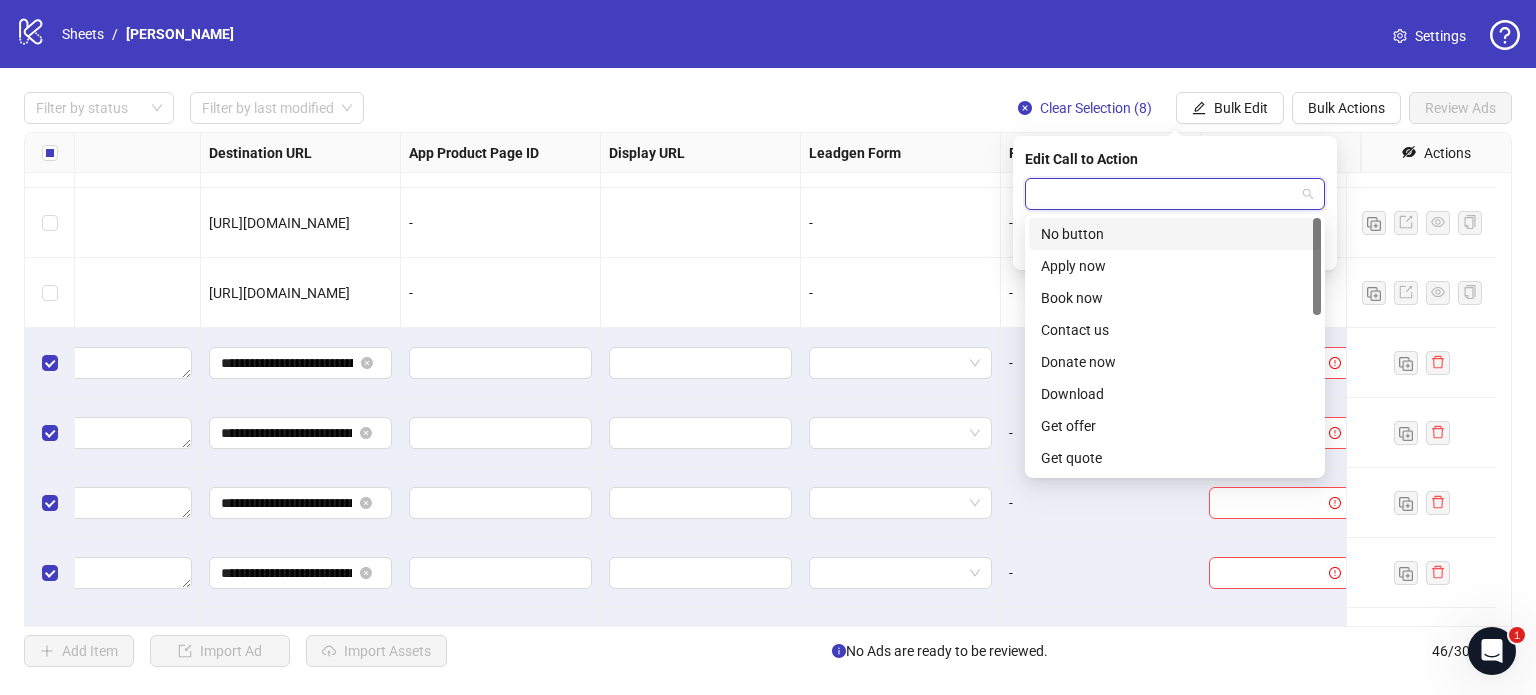 click at bounding box center (1166, 194) 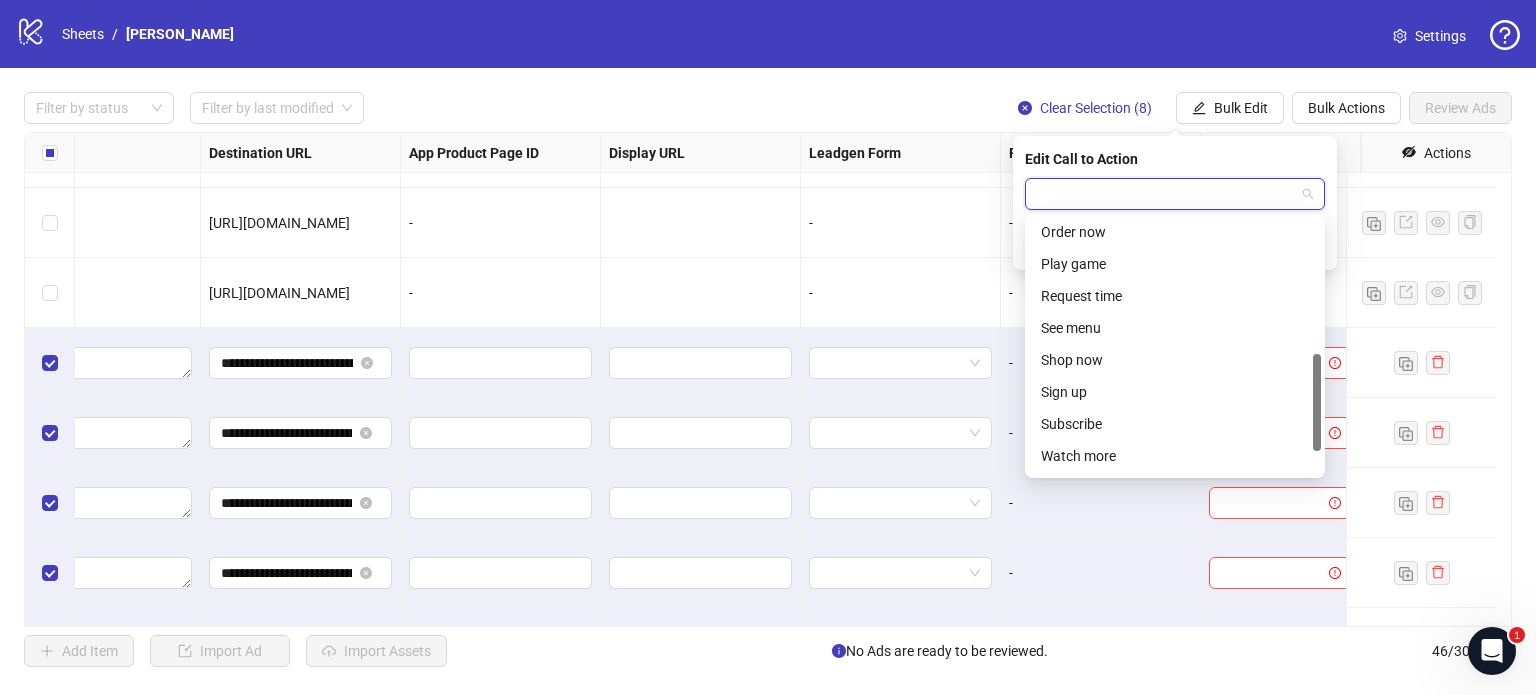 scroll, scrollTop: 355, scrollLeft: 0, axis: vertical 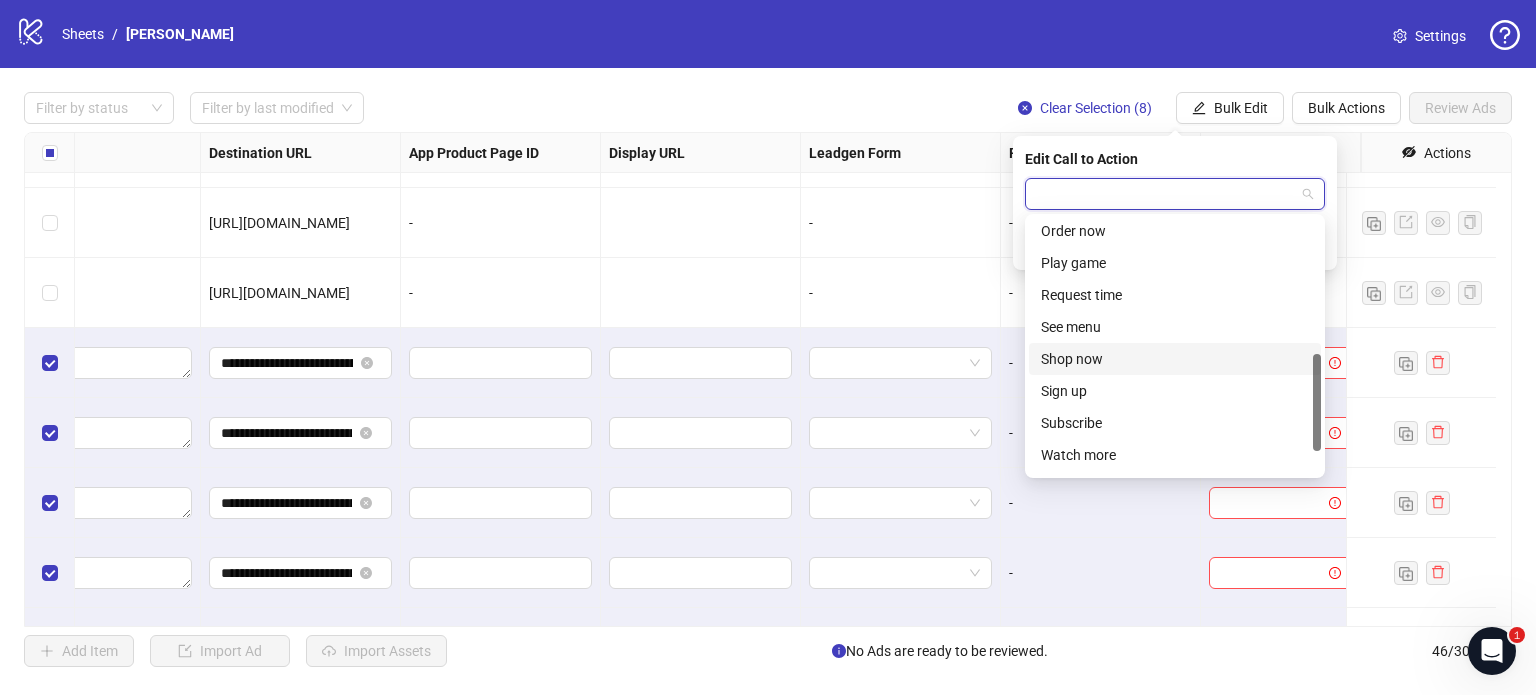 click on "Shop now" at bounding box center (1175, 359) 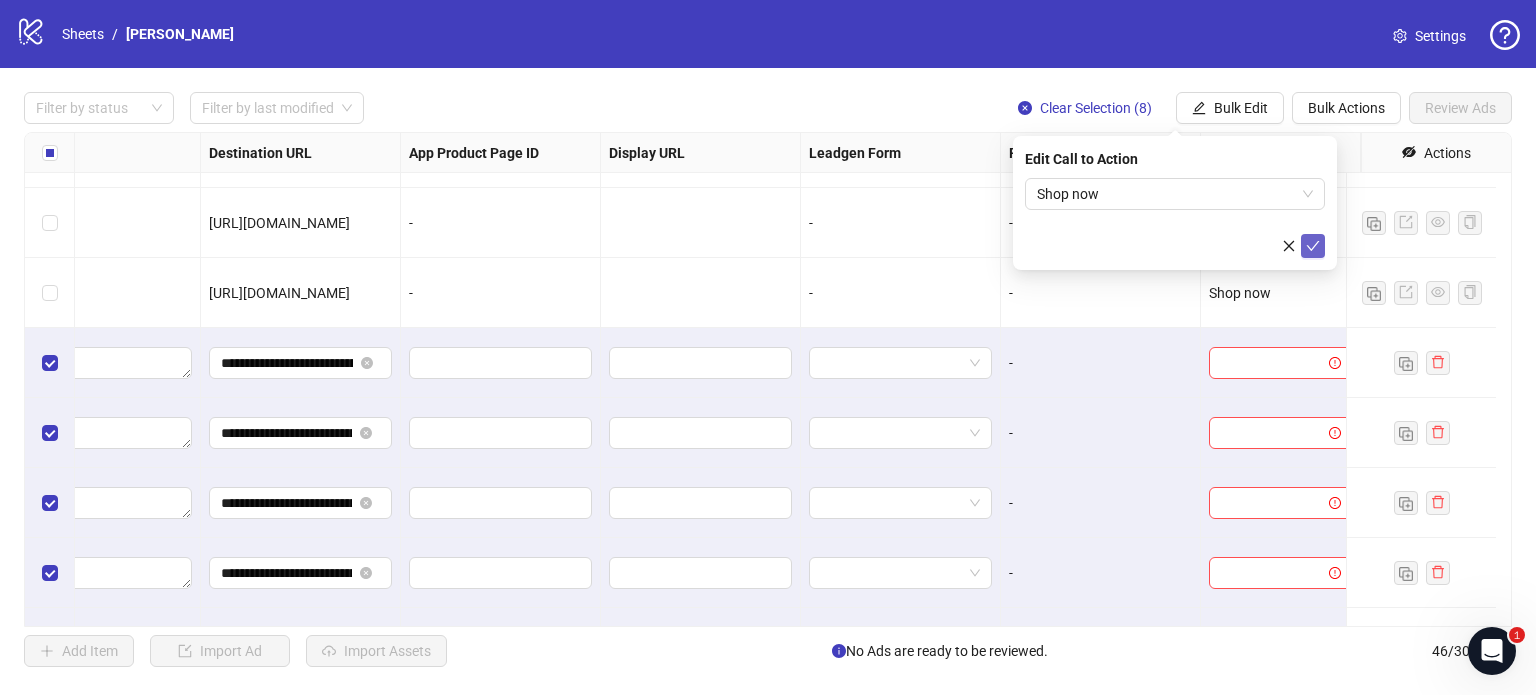 click at bounding box center [1313, 246] 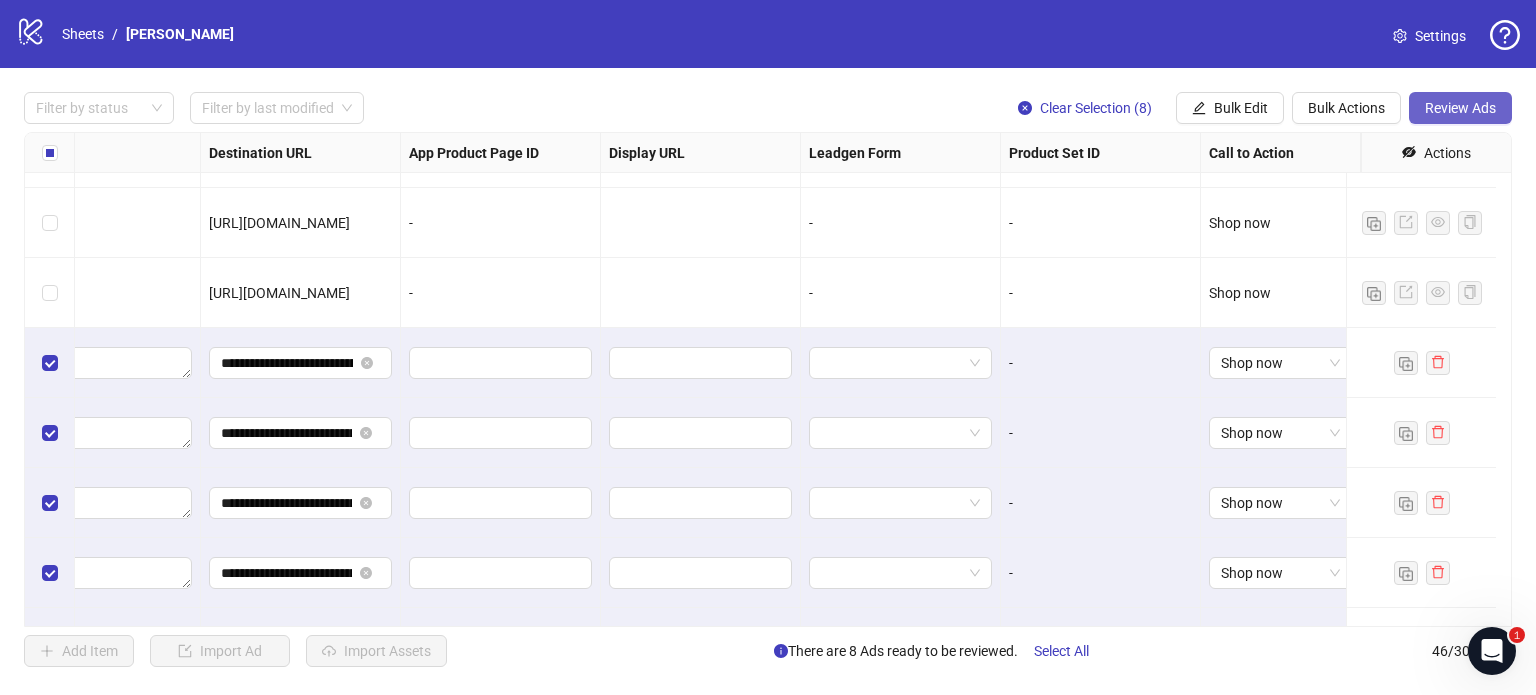 click on "Review Ads" at bounding box center [1460, 108] 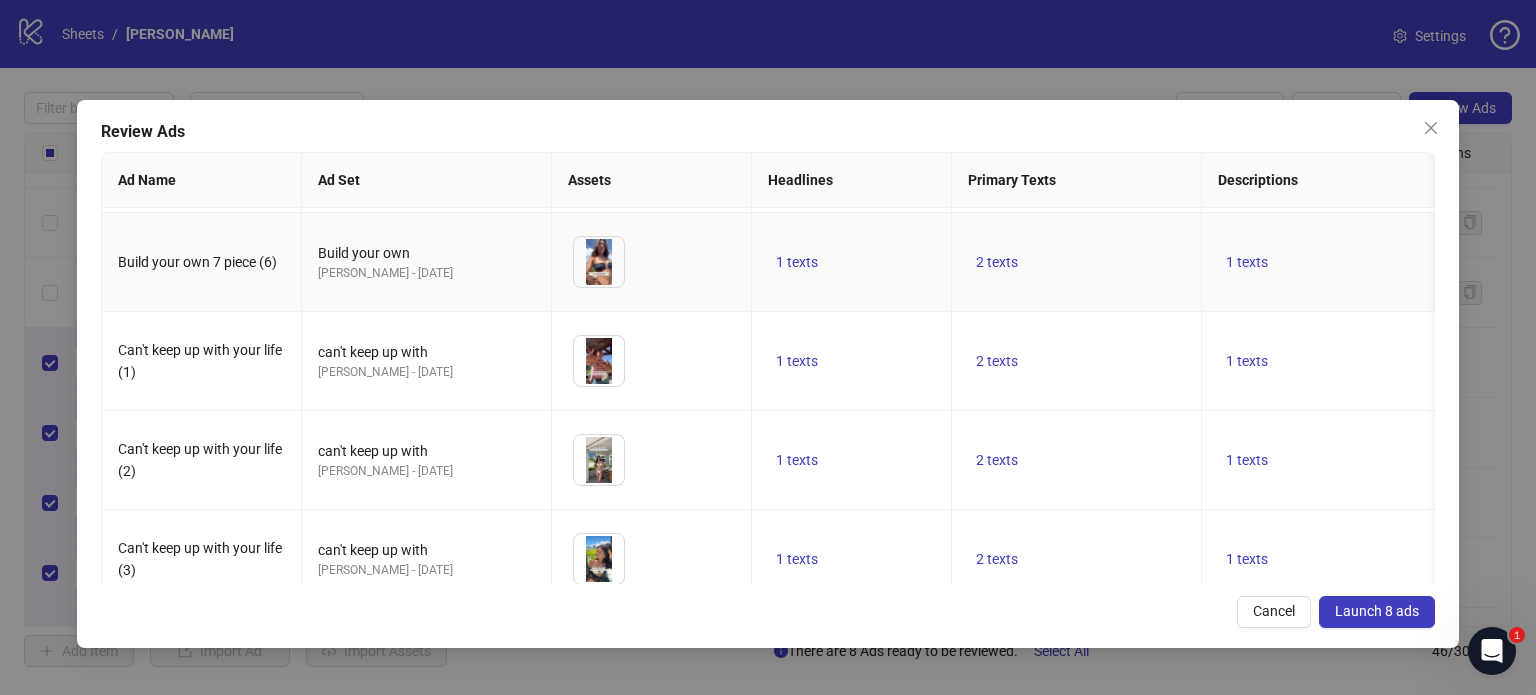 scroll, scrollTop: 429, scrollLeft: 0, axis: vertical 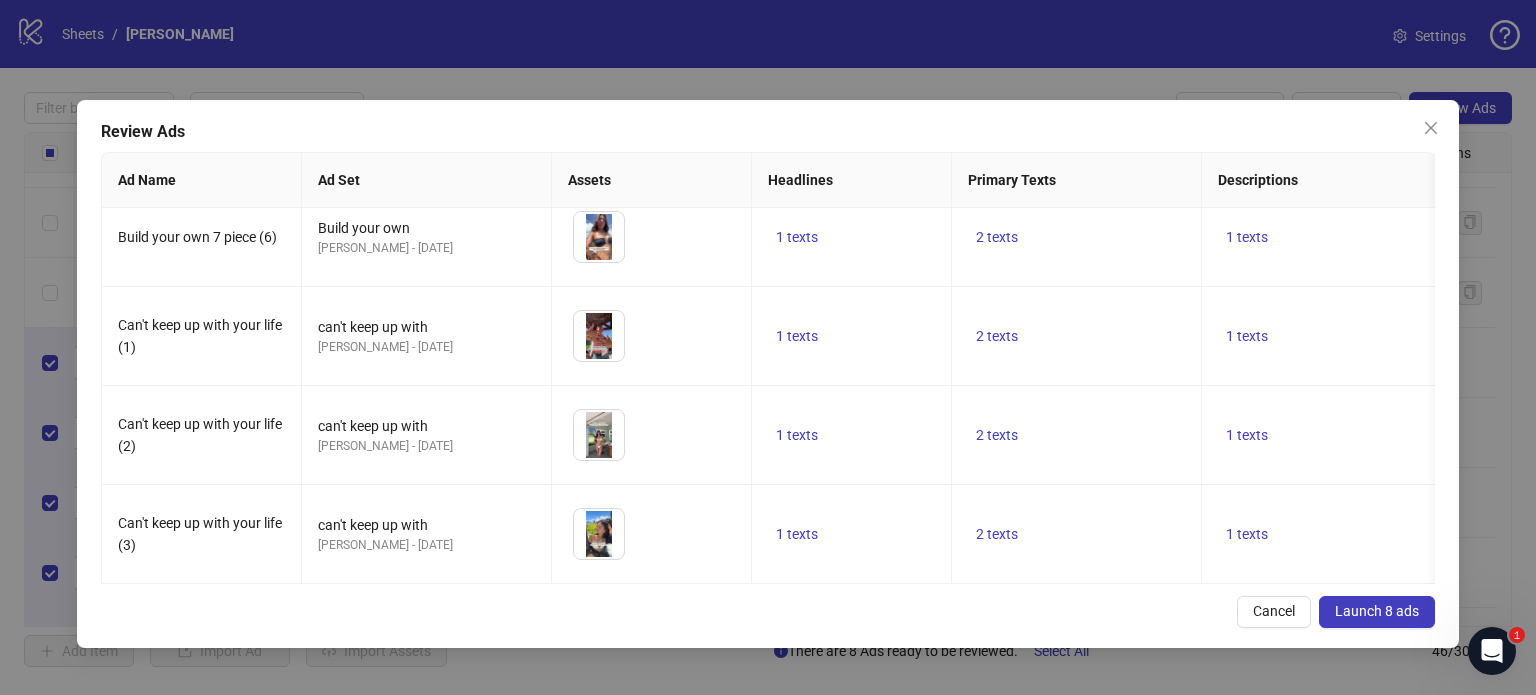 click on "Launch 8 ads" at bounding box center (1377, 611) 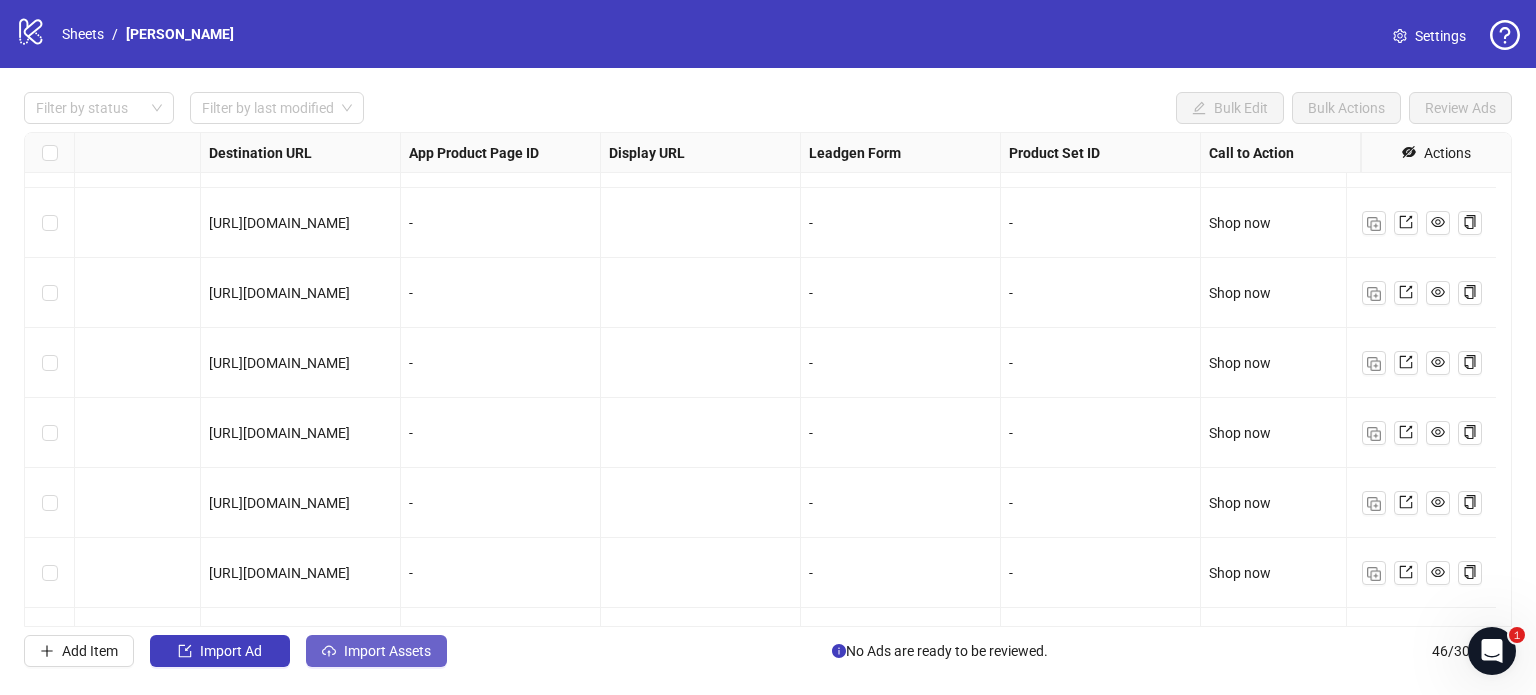 click on "Import Assets" at bounding box center (387, 651) 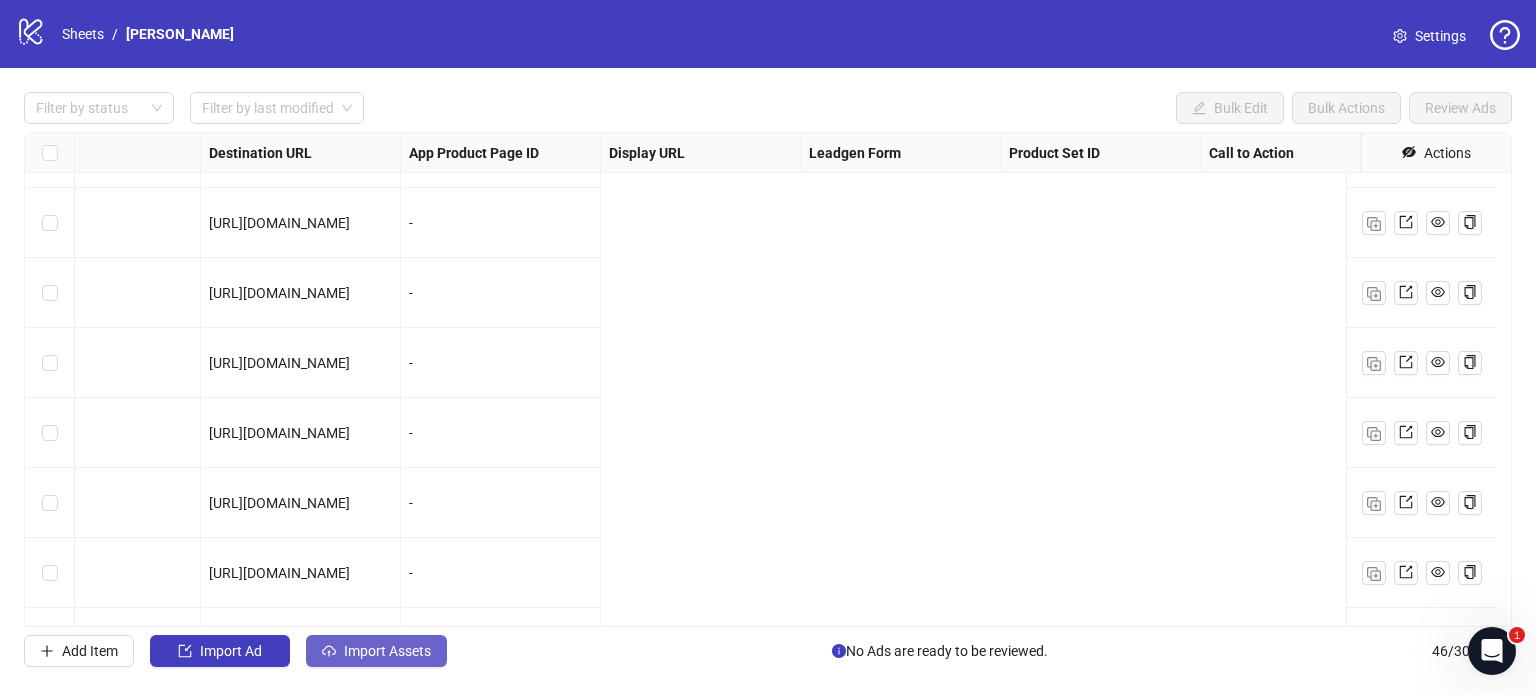 scroll, scrollTop: 2505, scrollLeft: 627, axis: both 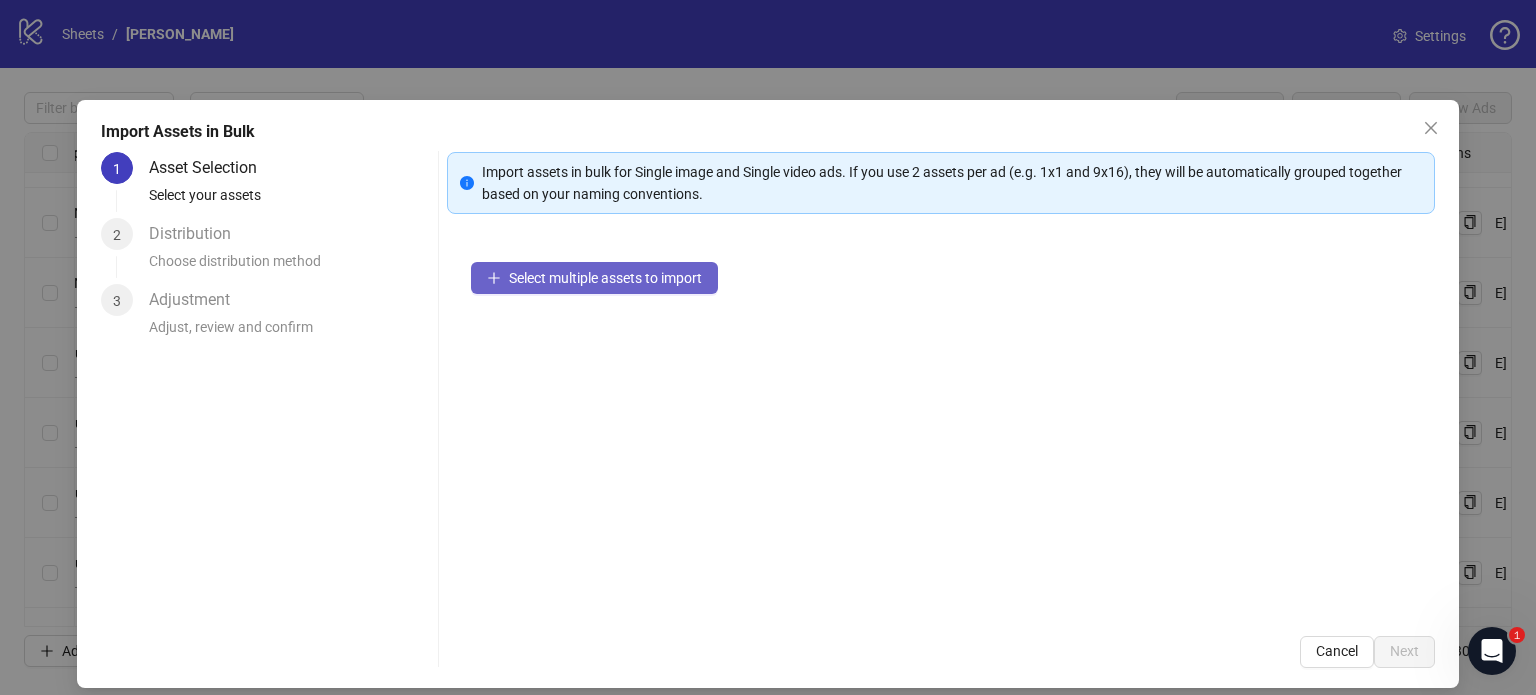 click on "Select multiple assets to import" at bounding box center [605, 278] 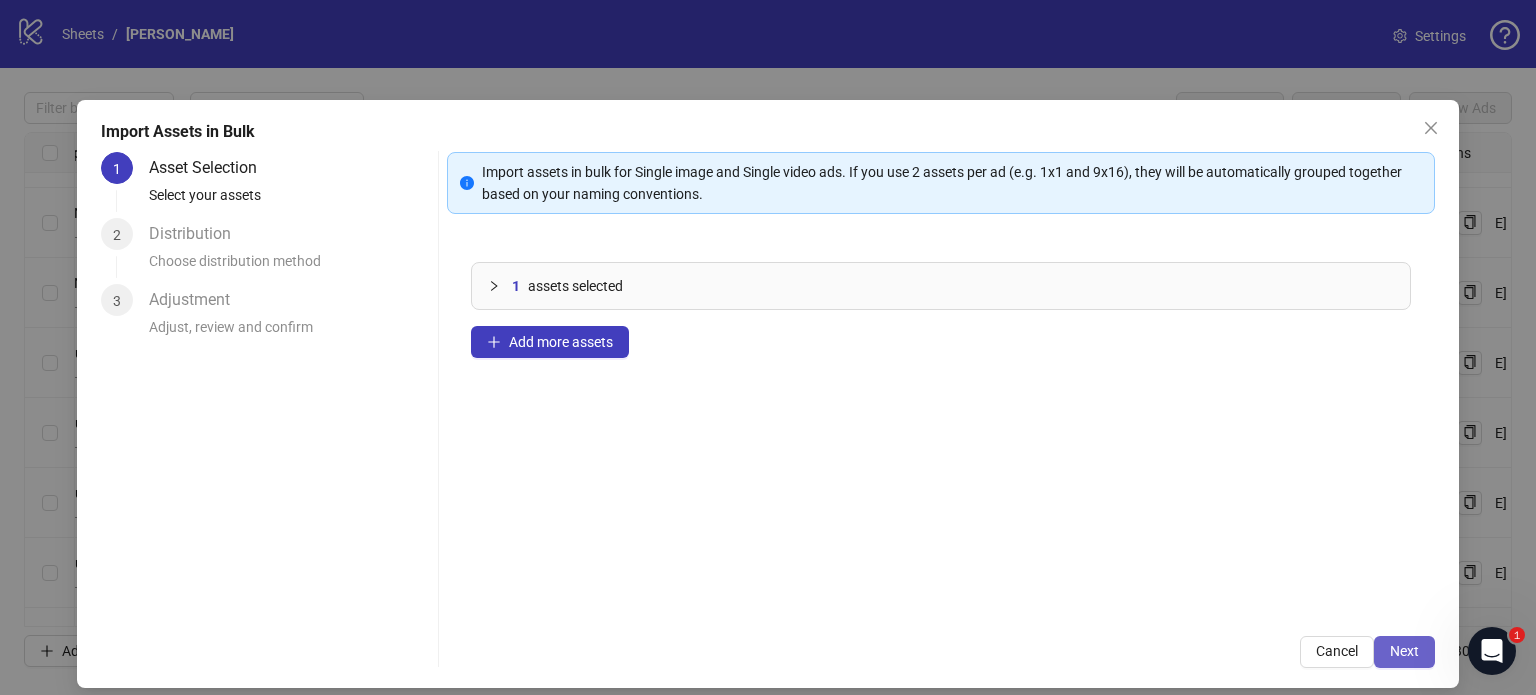 click on "Next" at bounding box center [1404, 652] 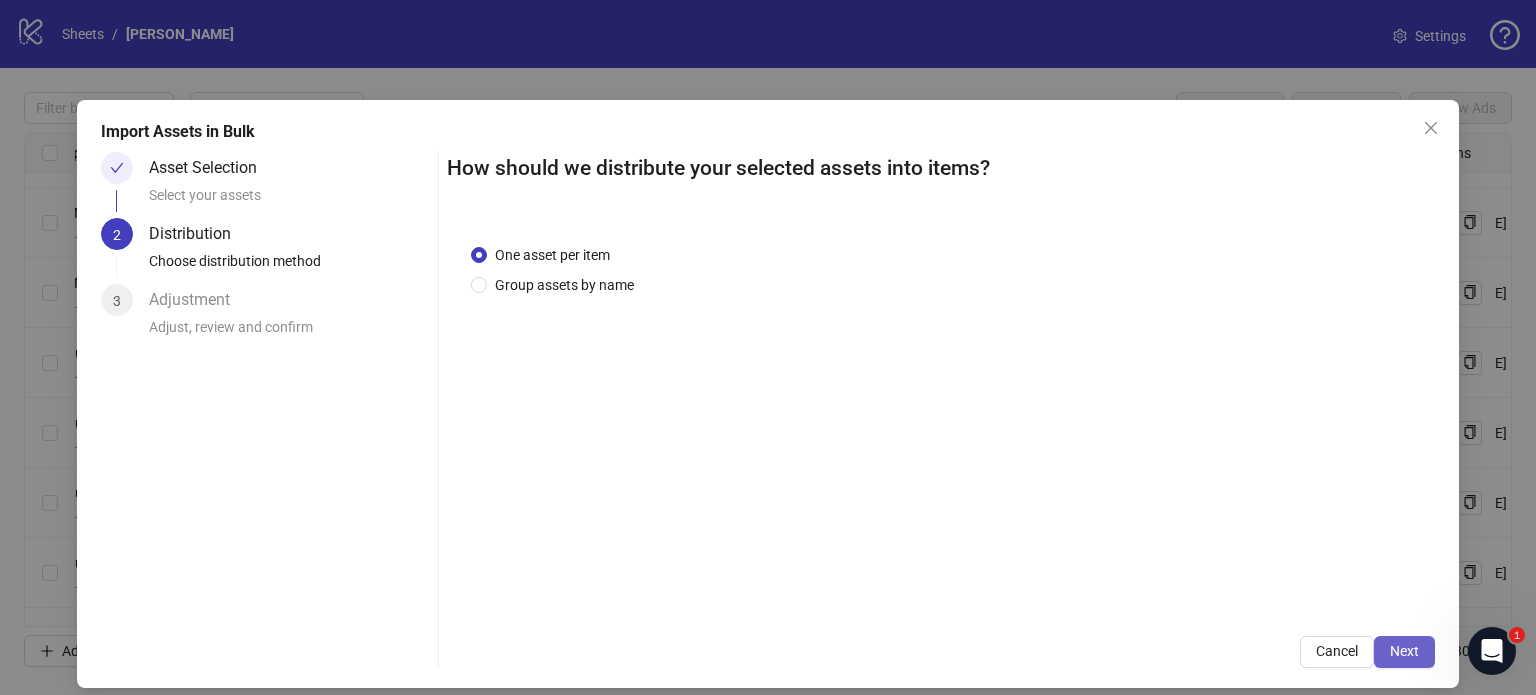 click on "Next" at bounding box center (1404, 652) 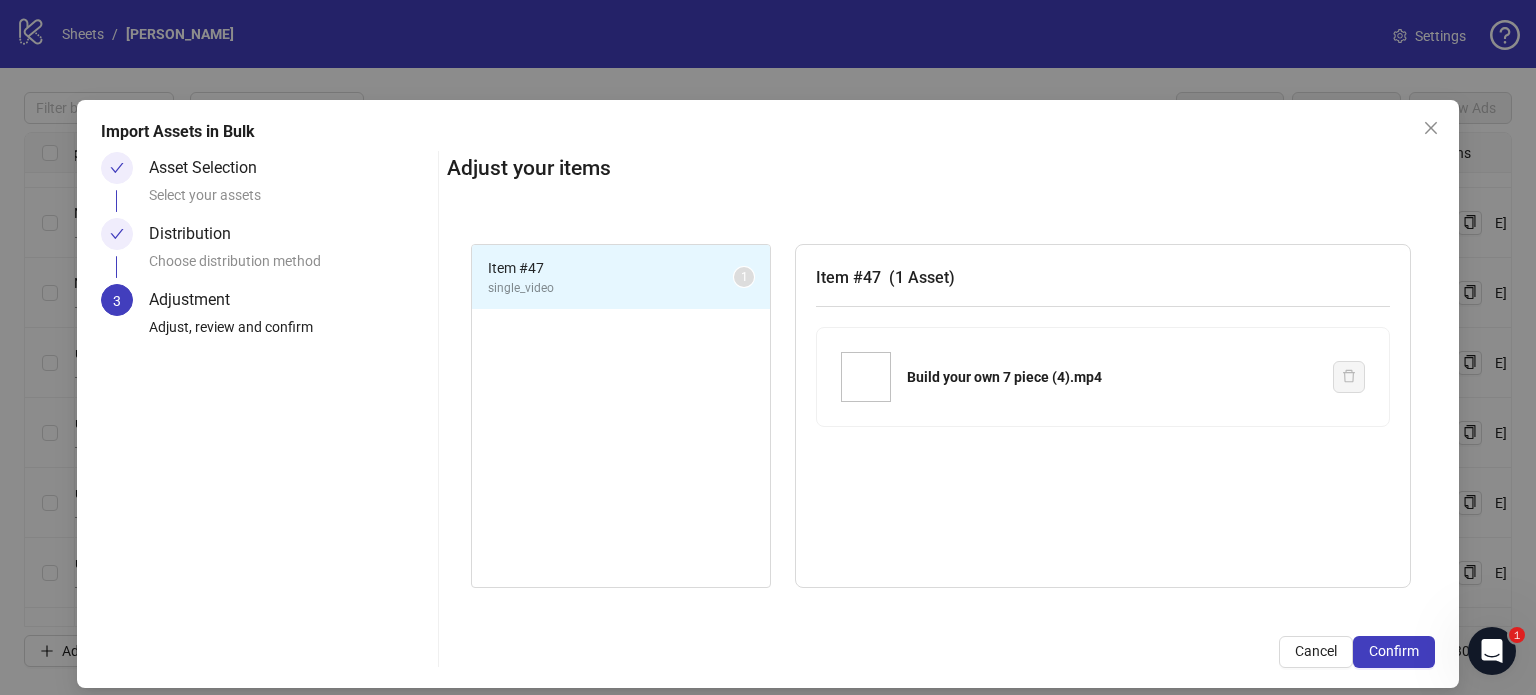 click on "Confirm" at bounding box center [1394, 651] 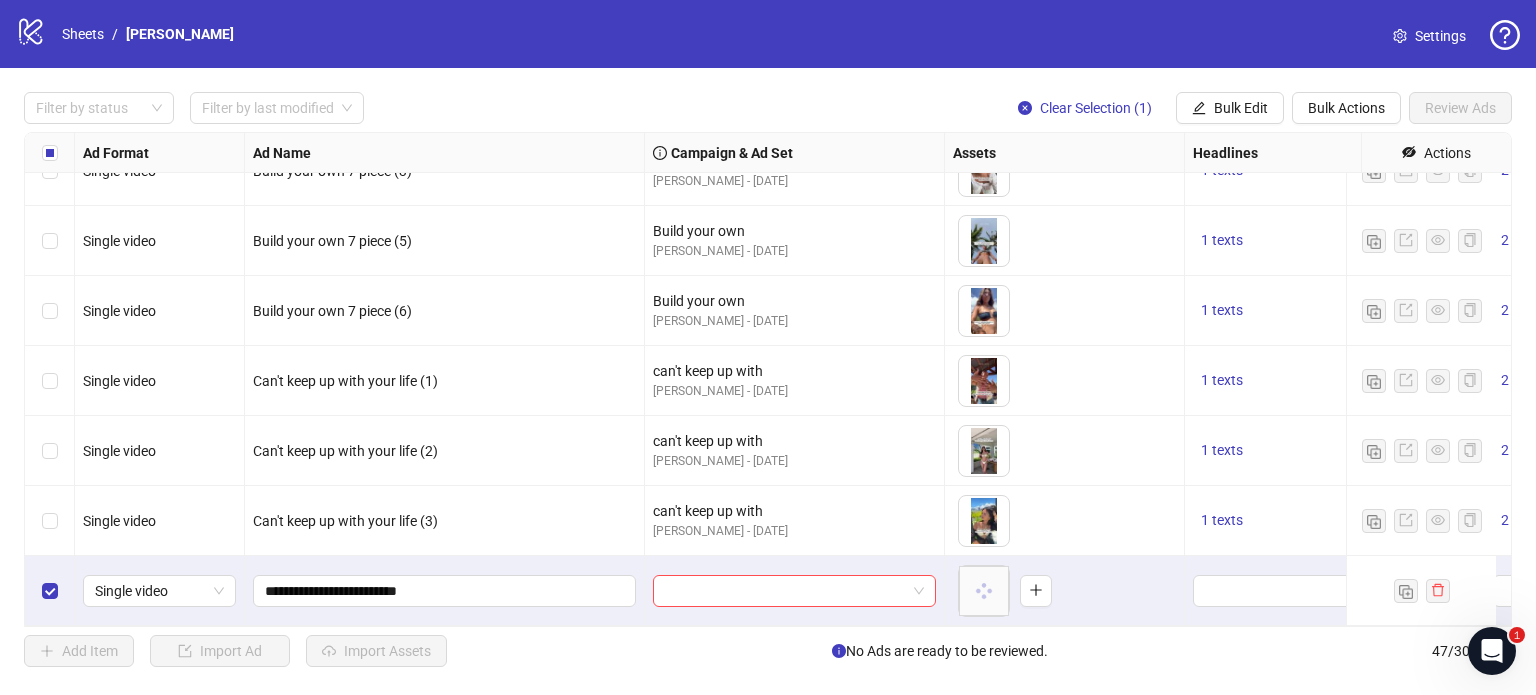 scroll, scrollTop: 2852, scrollLeft: 0, axis: vertical 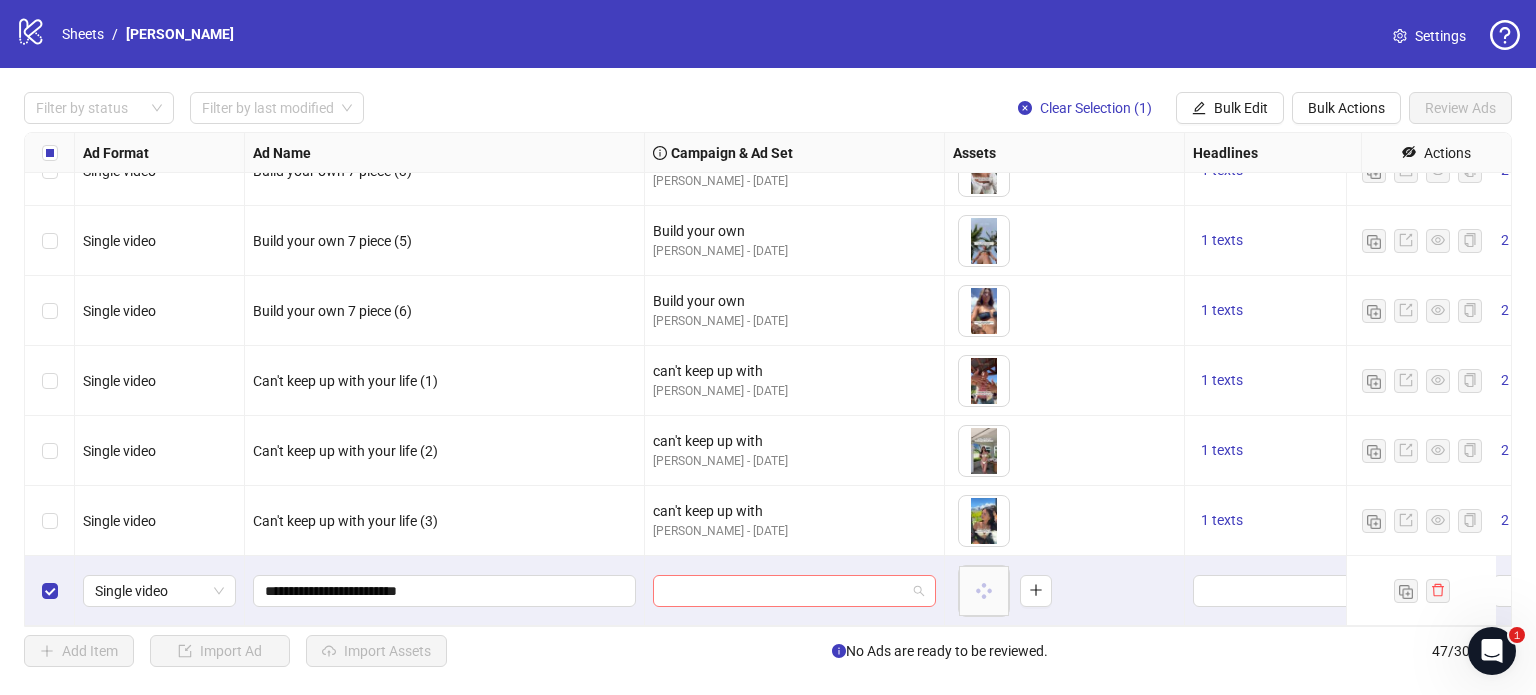 click at bounding box center (785, 591) 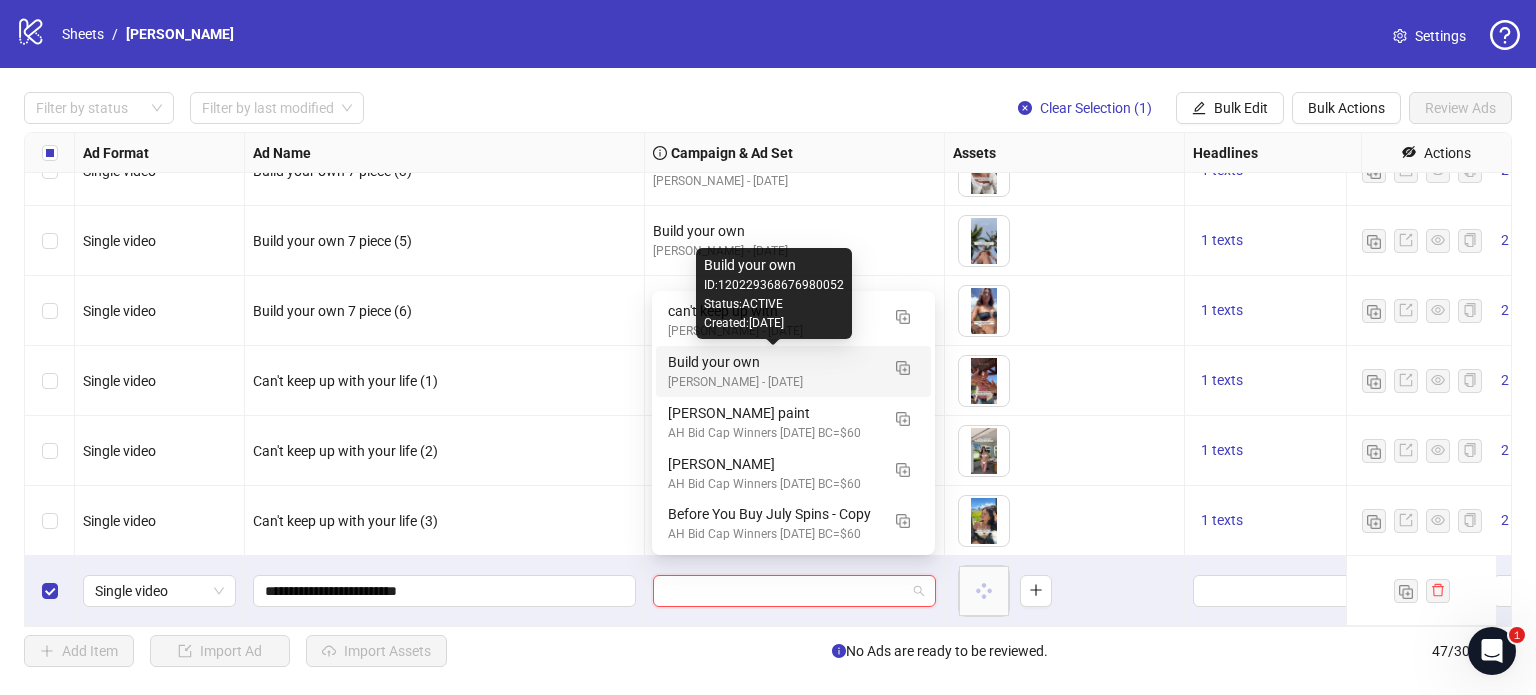 click on "Build your own" at bounding box center [773, 362] 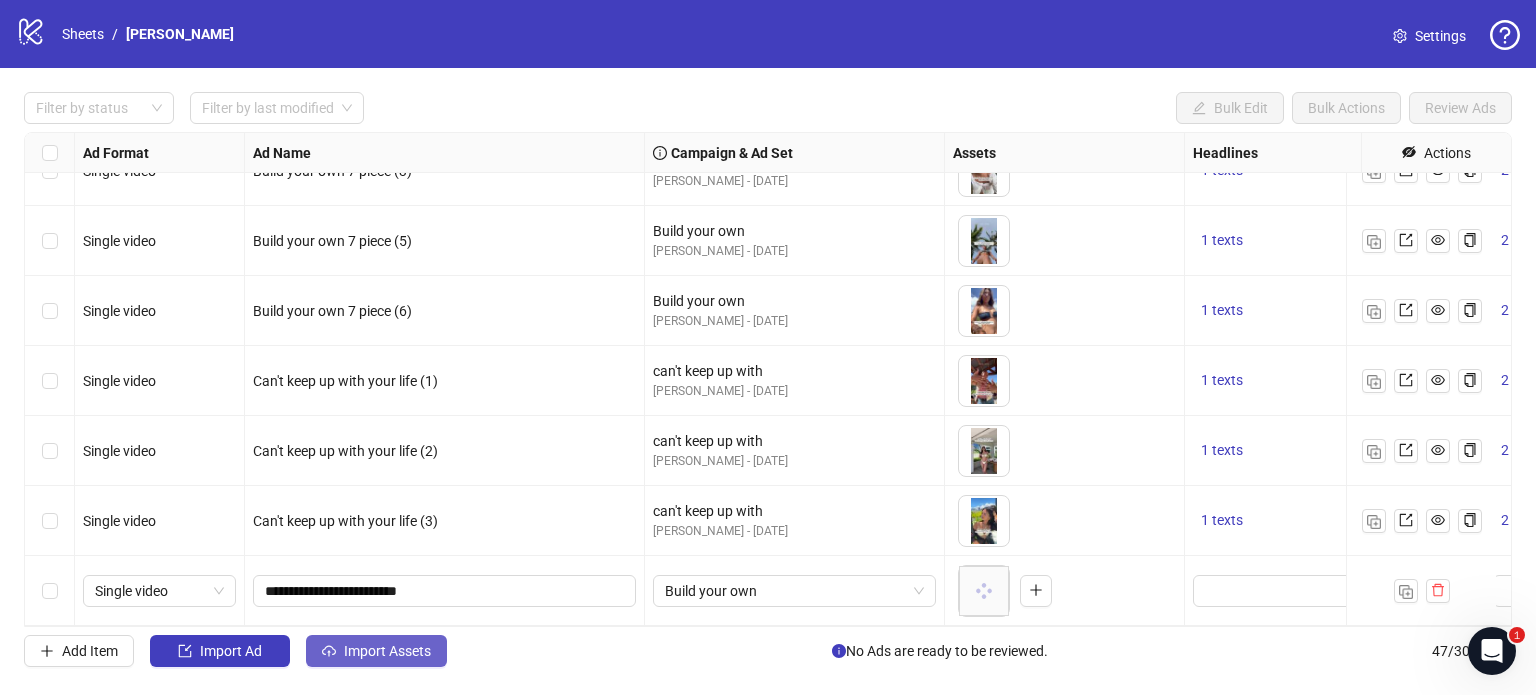 click on "Import Assets" at bounding box center [387, 651] 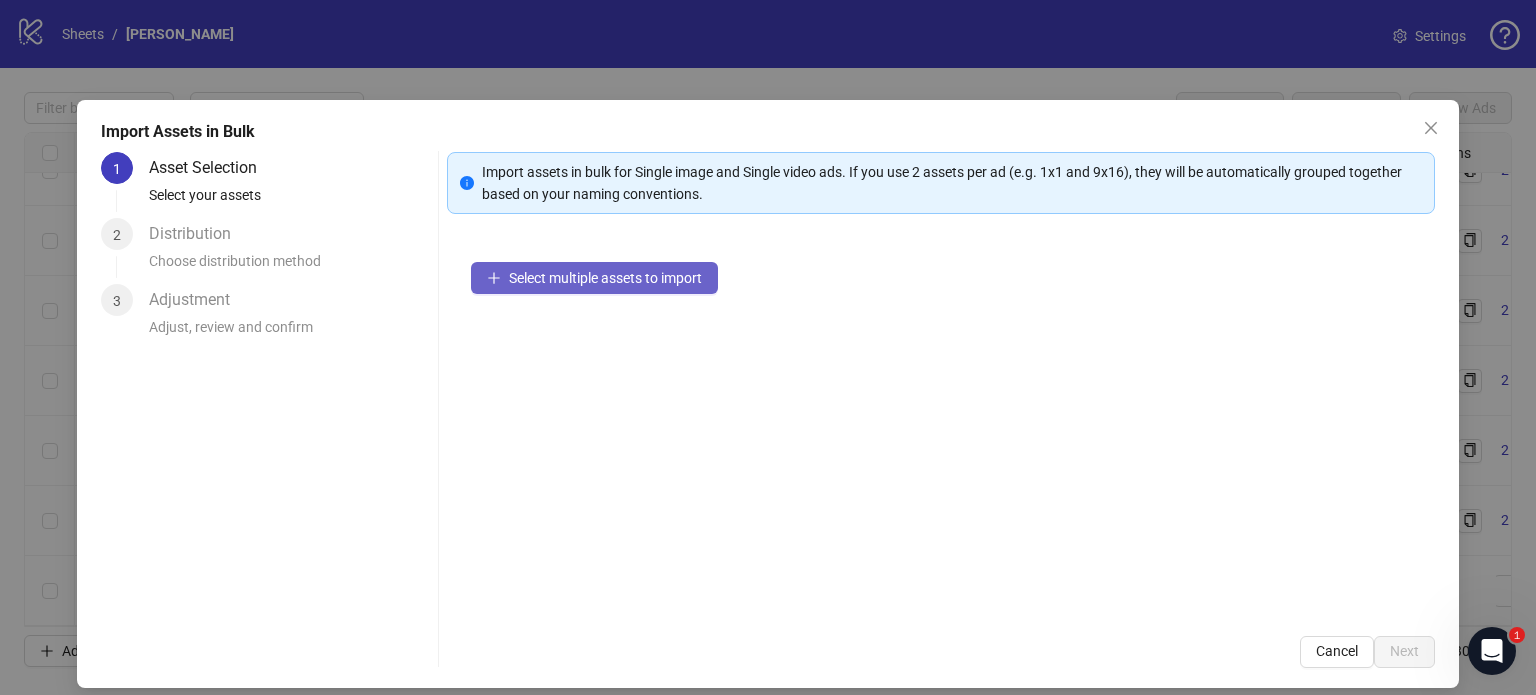 click on "Select multiple assets to import" at bounding box center (594, 278) 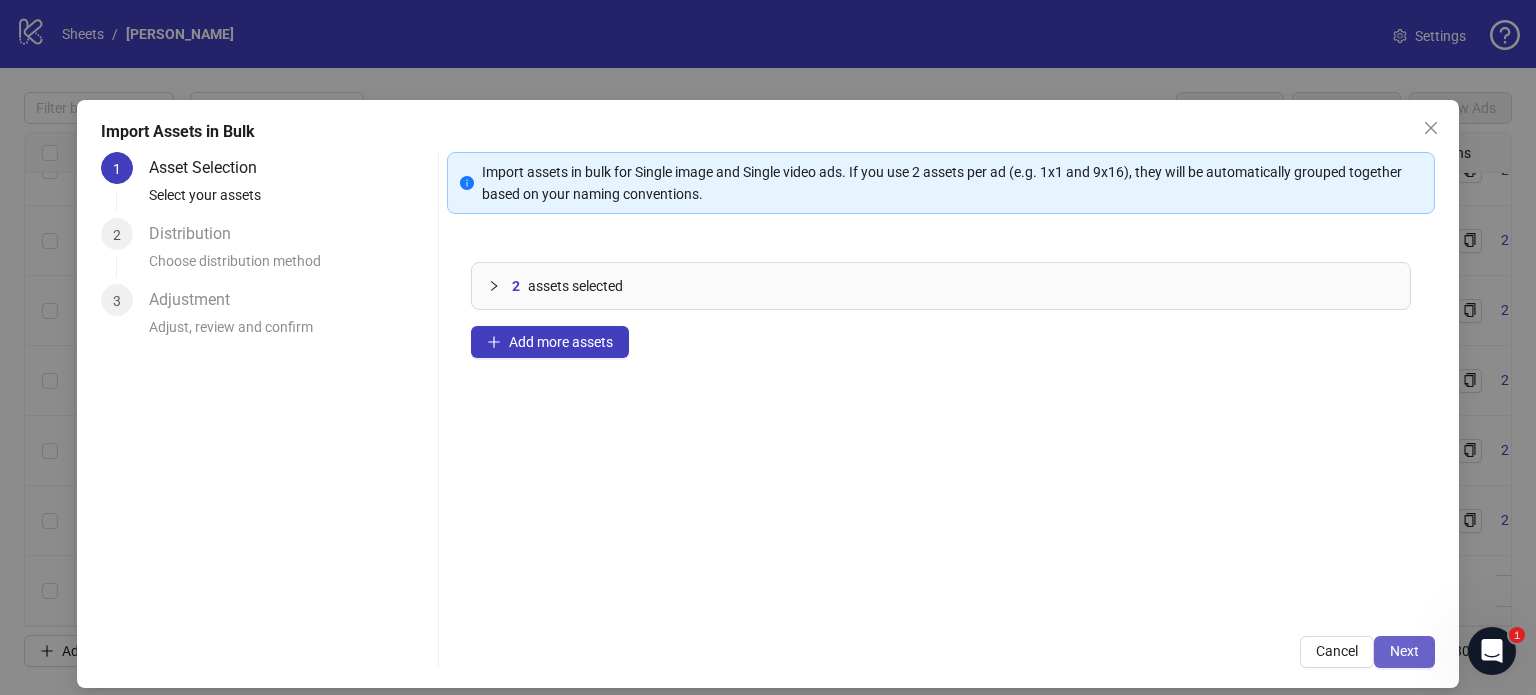 click on "Next" at bounding box center (1404, 651) 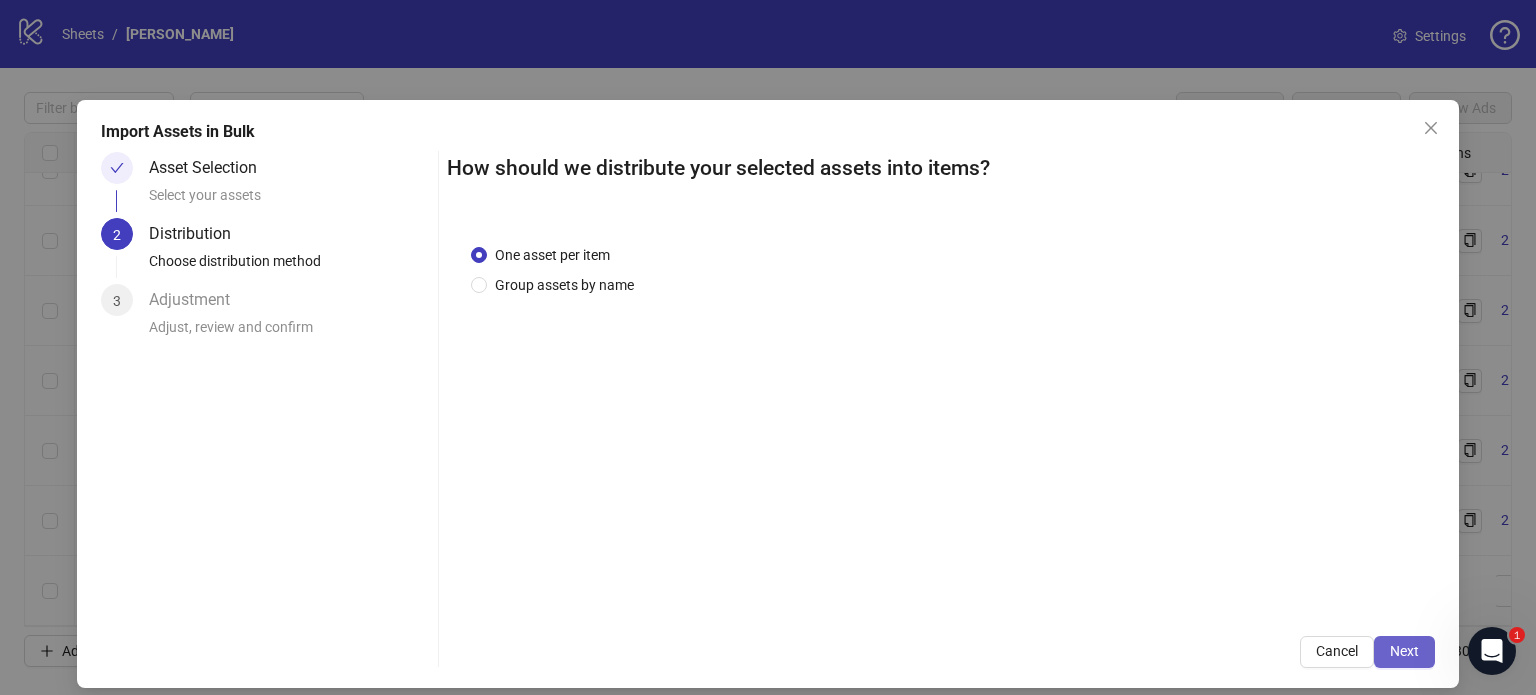 click on "Next" at bounding box center (1404, 651) 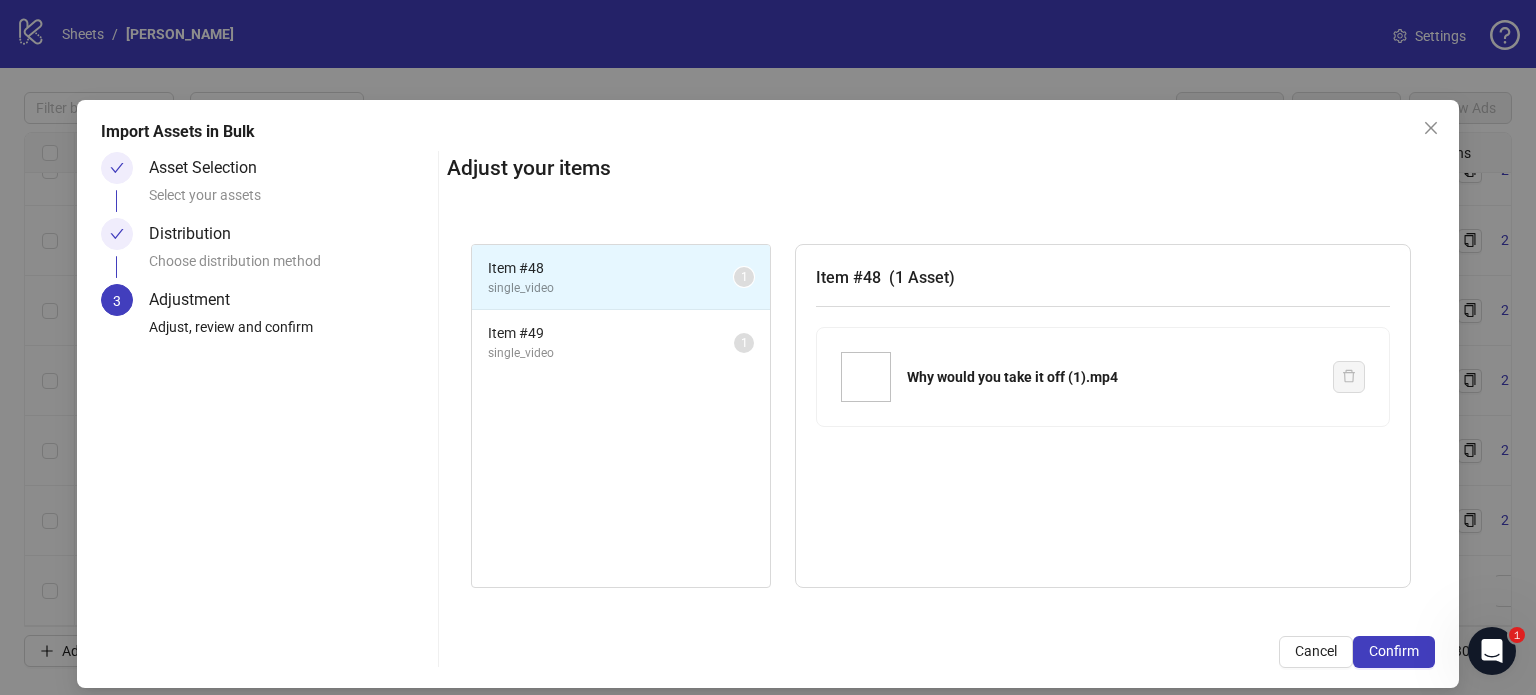 click on "Confirm" at bounding box center [1394, 651] 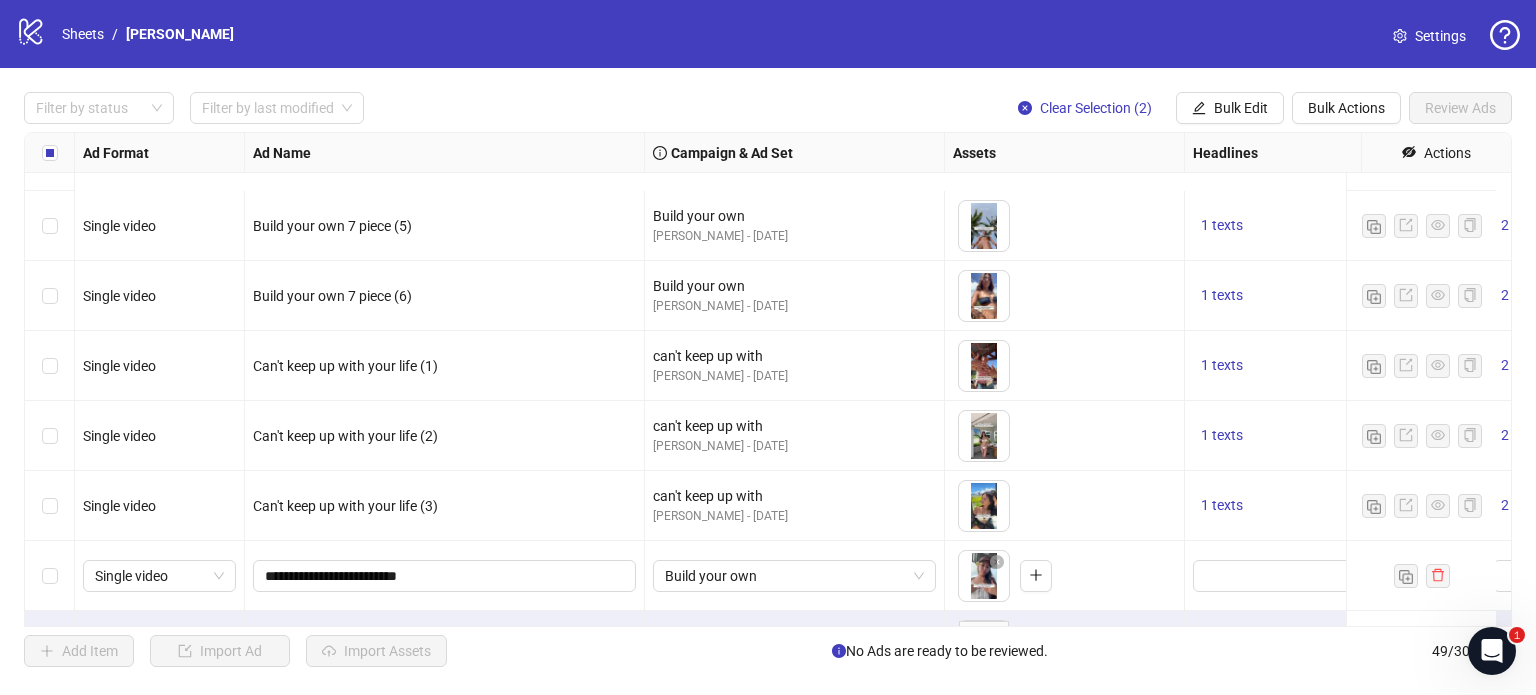 scroll, scrollTop: 2992, scrollLeft: 0, axis: vertical 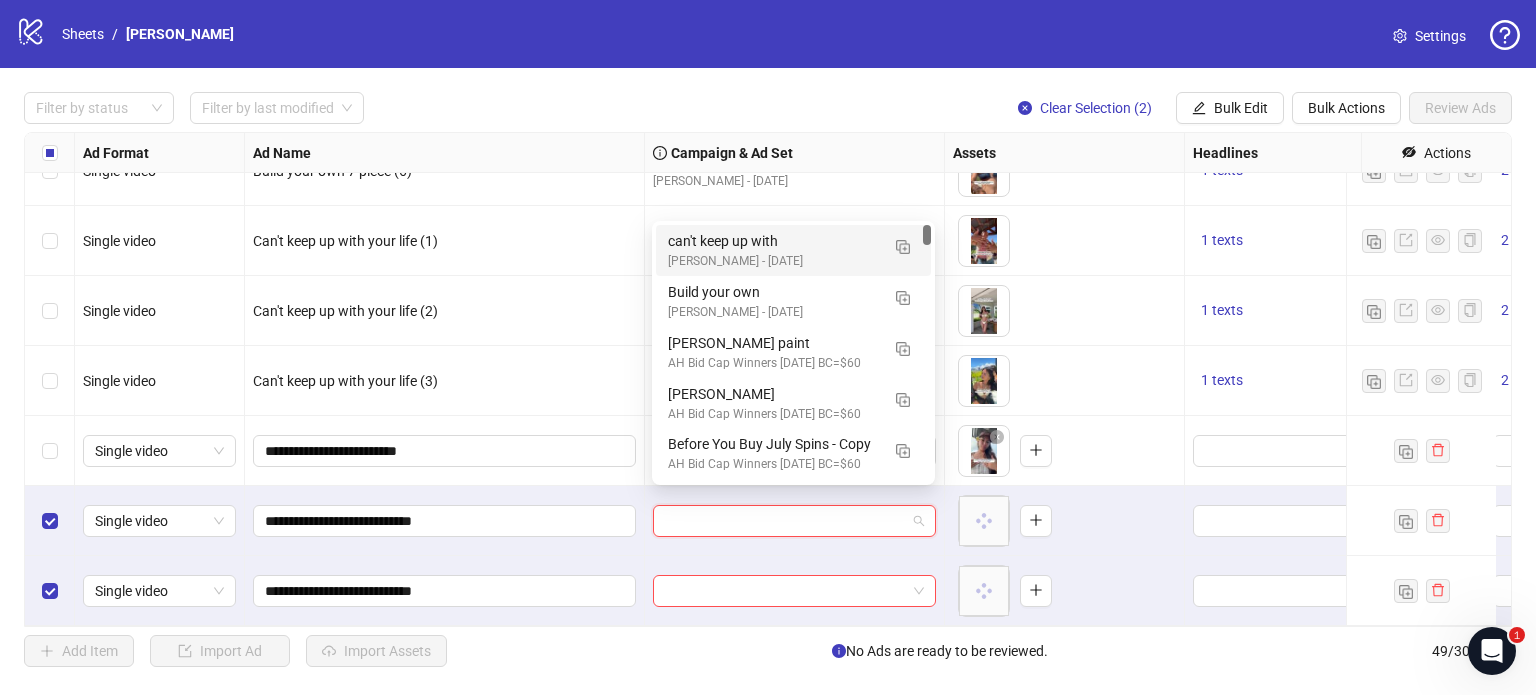 click at bounding box center (785, 521) 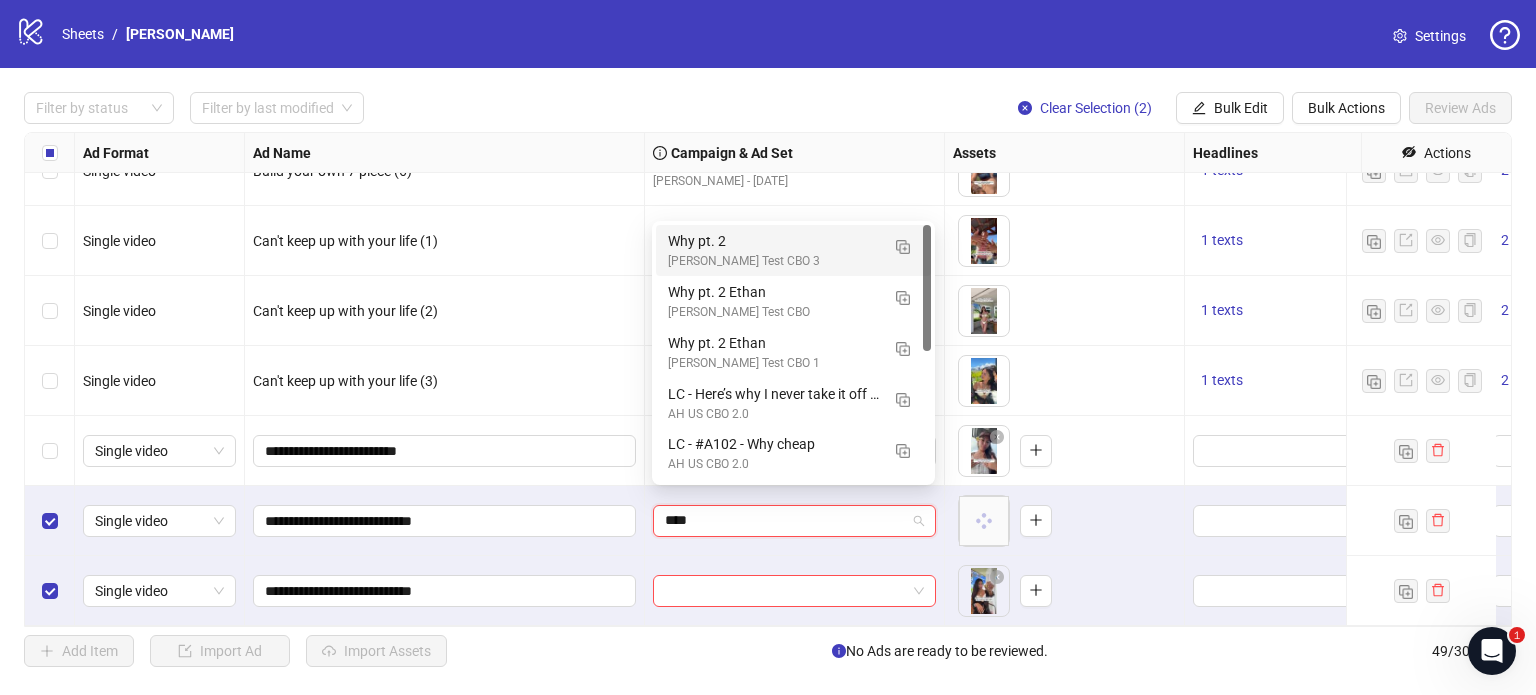 type on "*****" 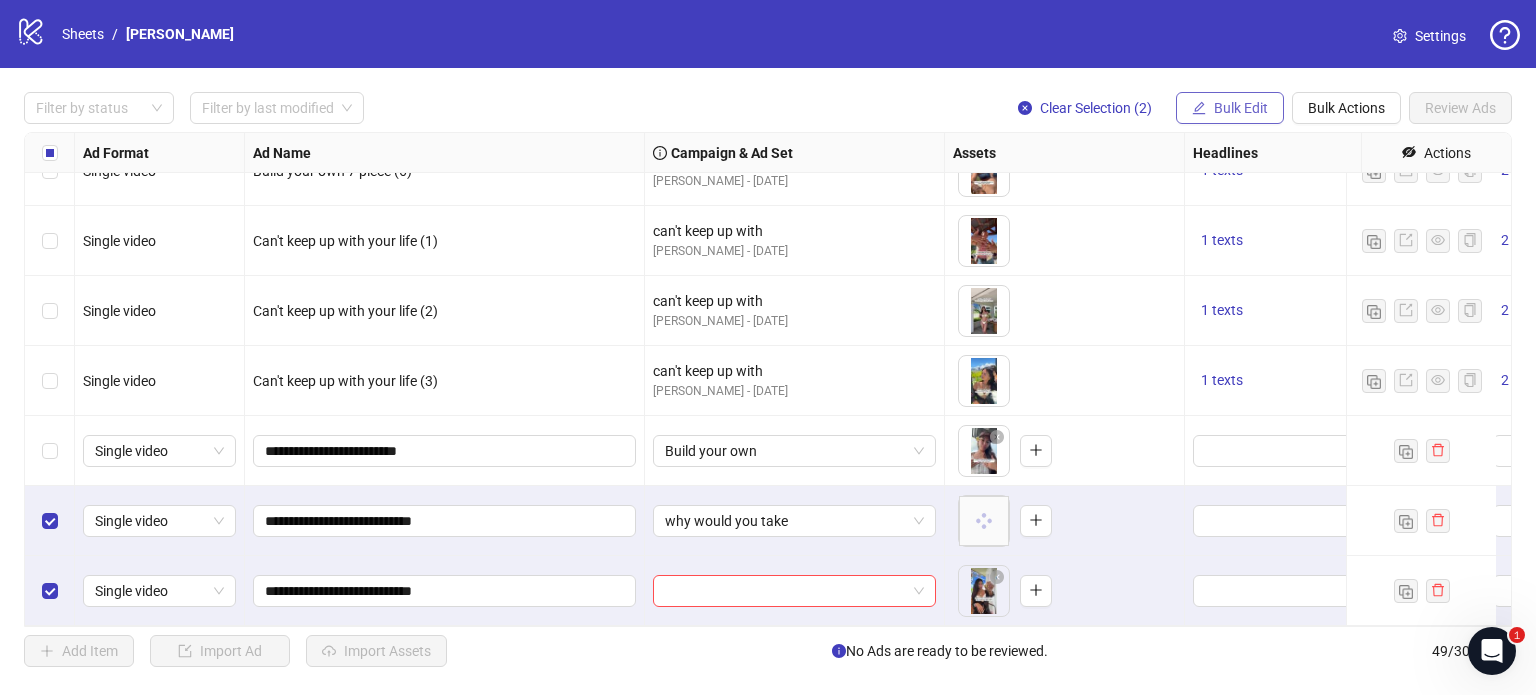 click on "Bulk Edit" at bounding box center [1230, 108] 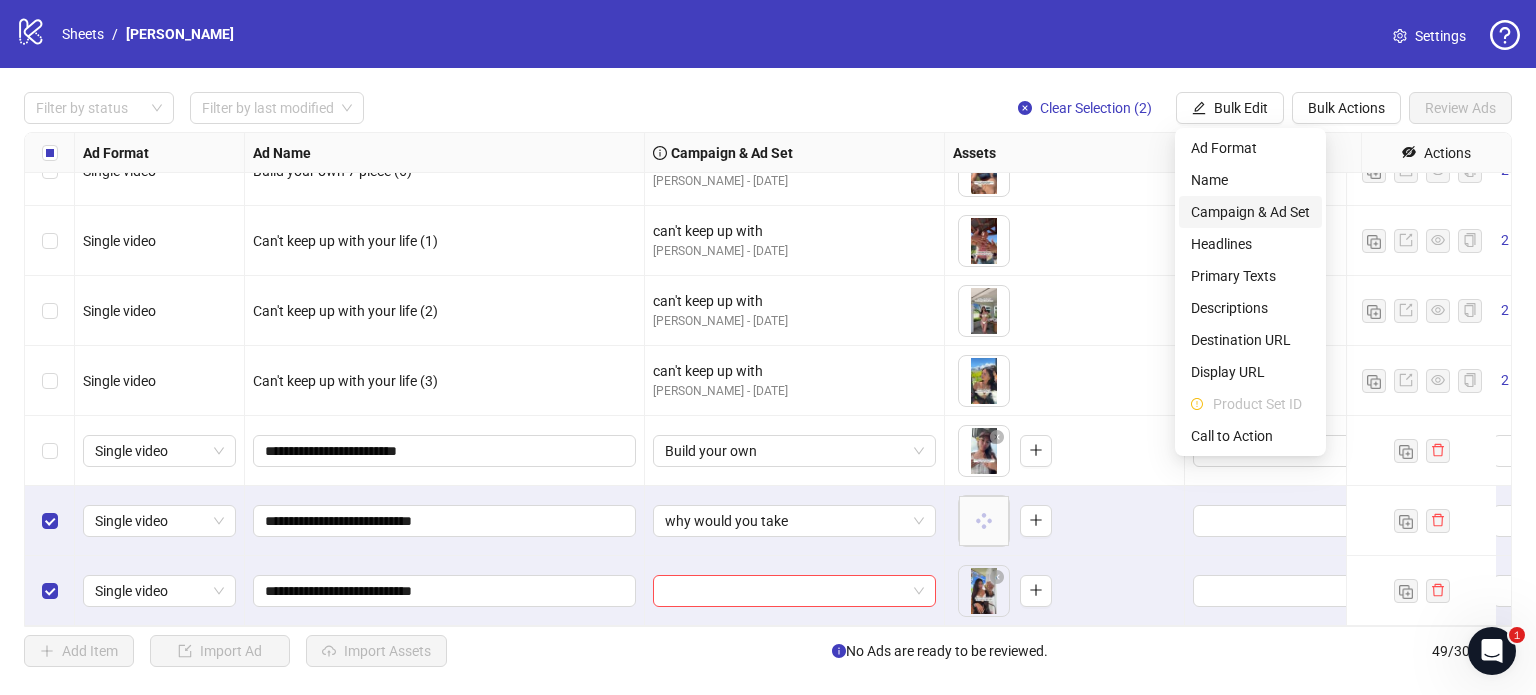 click on "Campaign & Ad Set" at bounding box center [1250, 212] 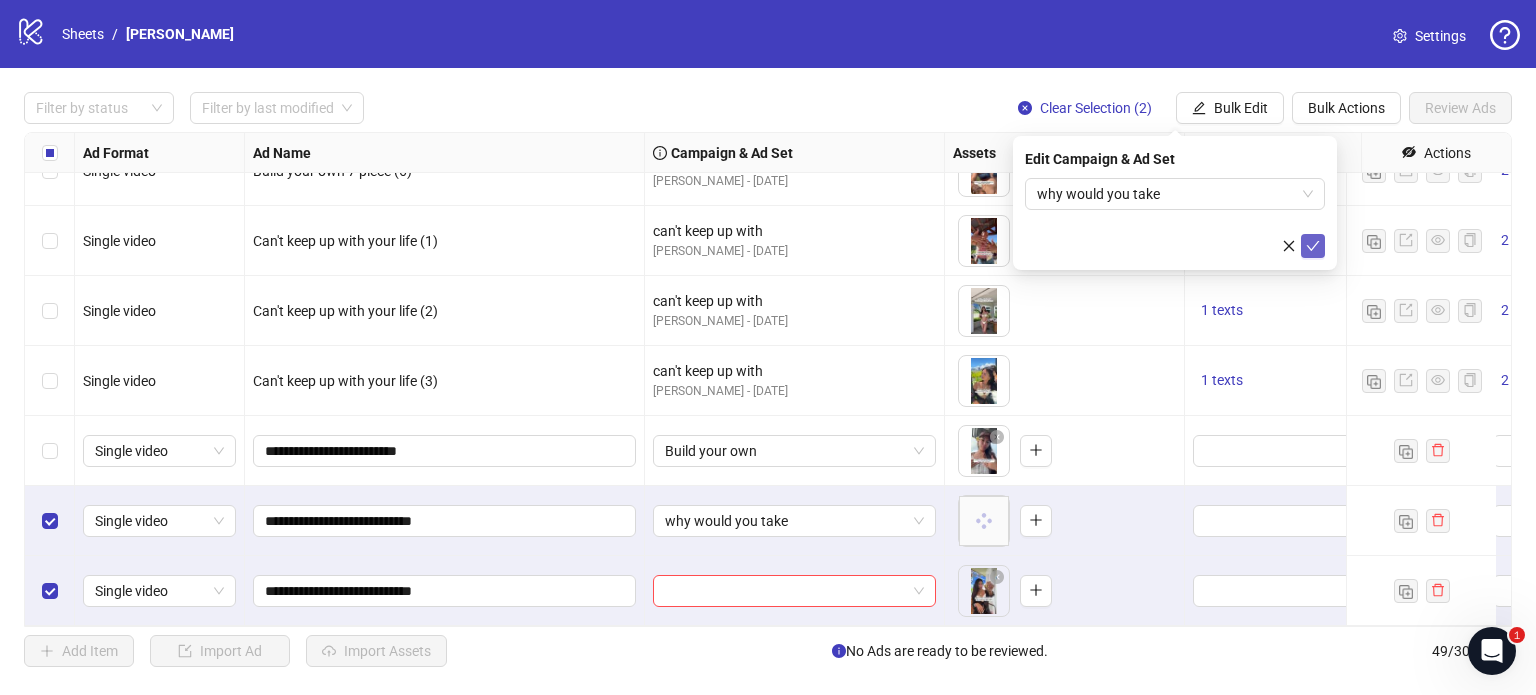 click 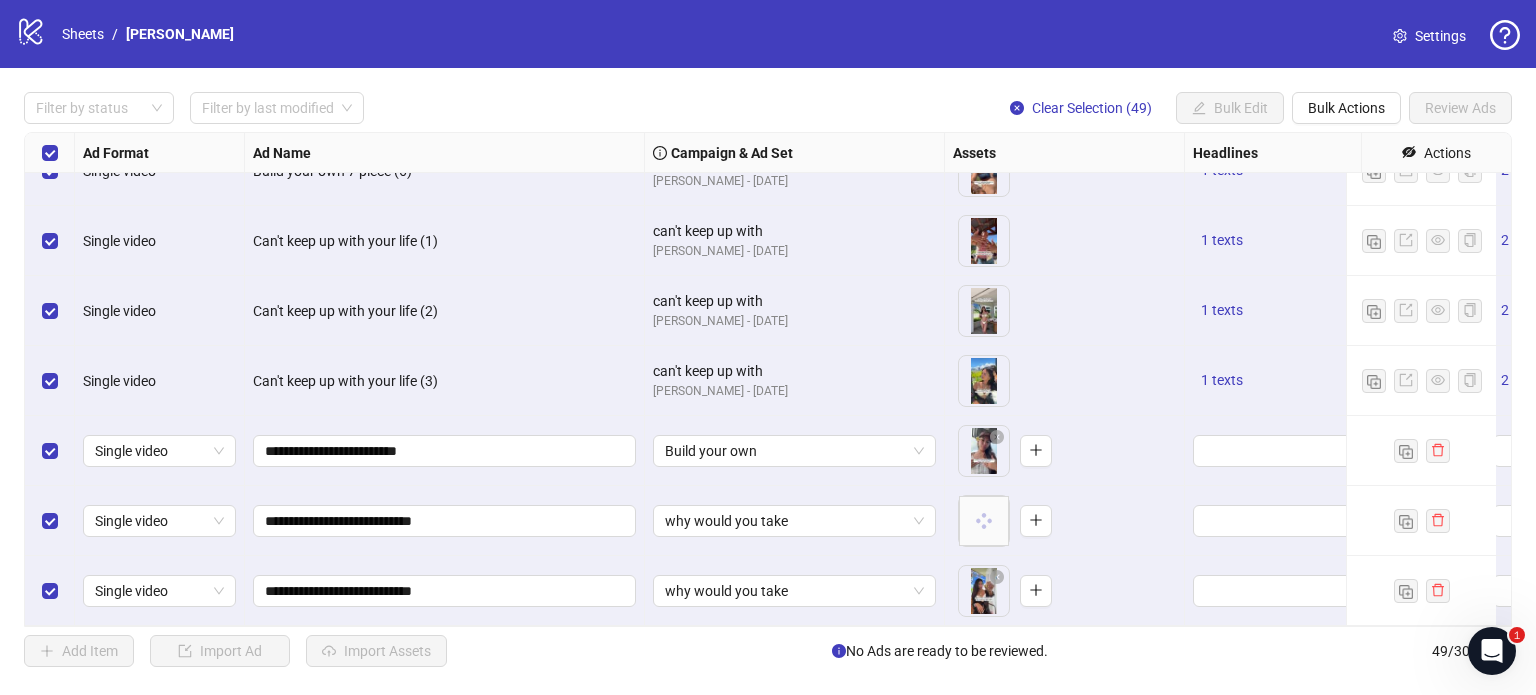 click at bounding box center [50, 153] 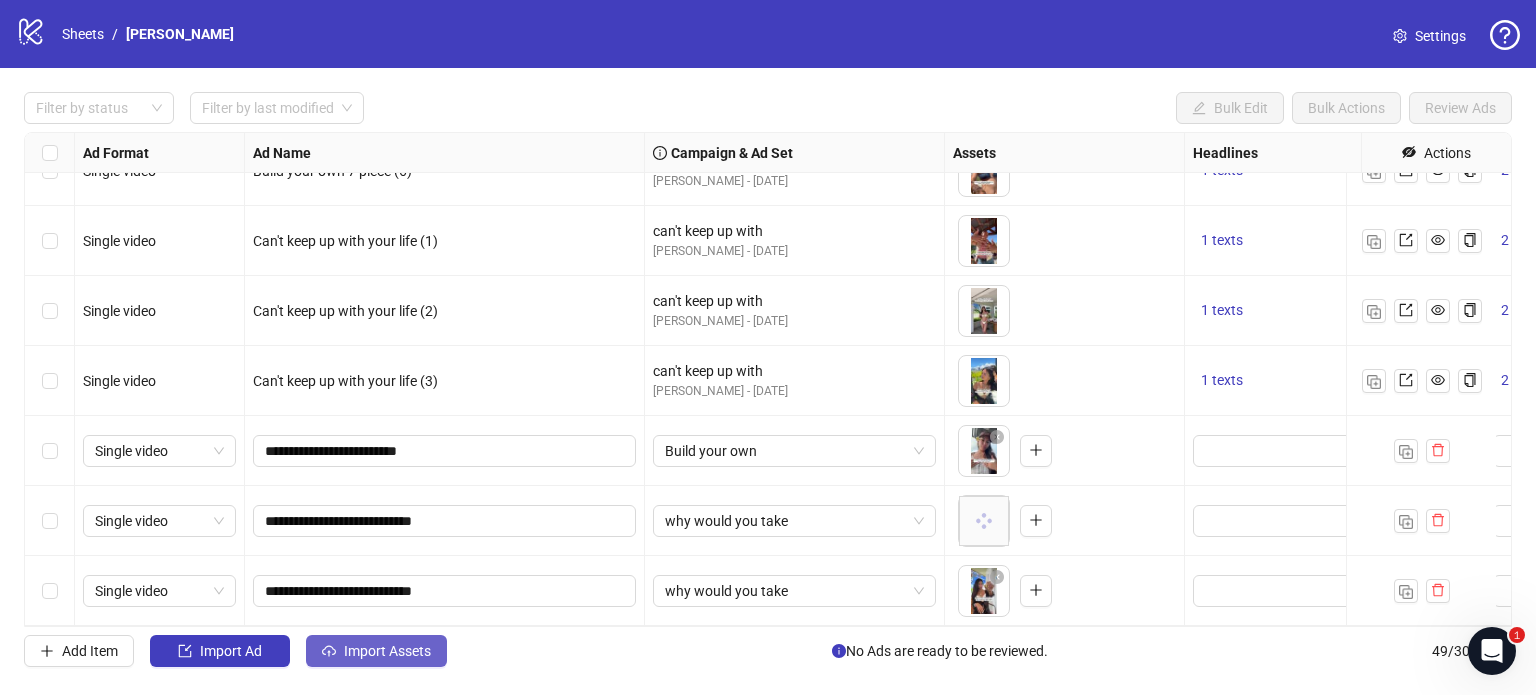 click on "Import Assets" at bounding box center [387, 651] 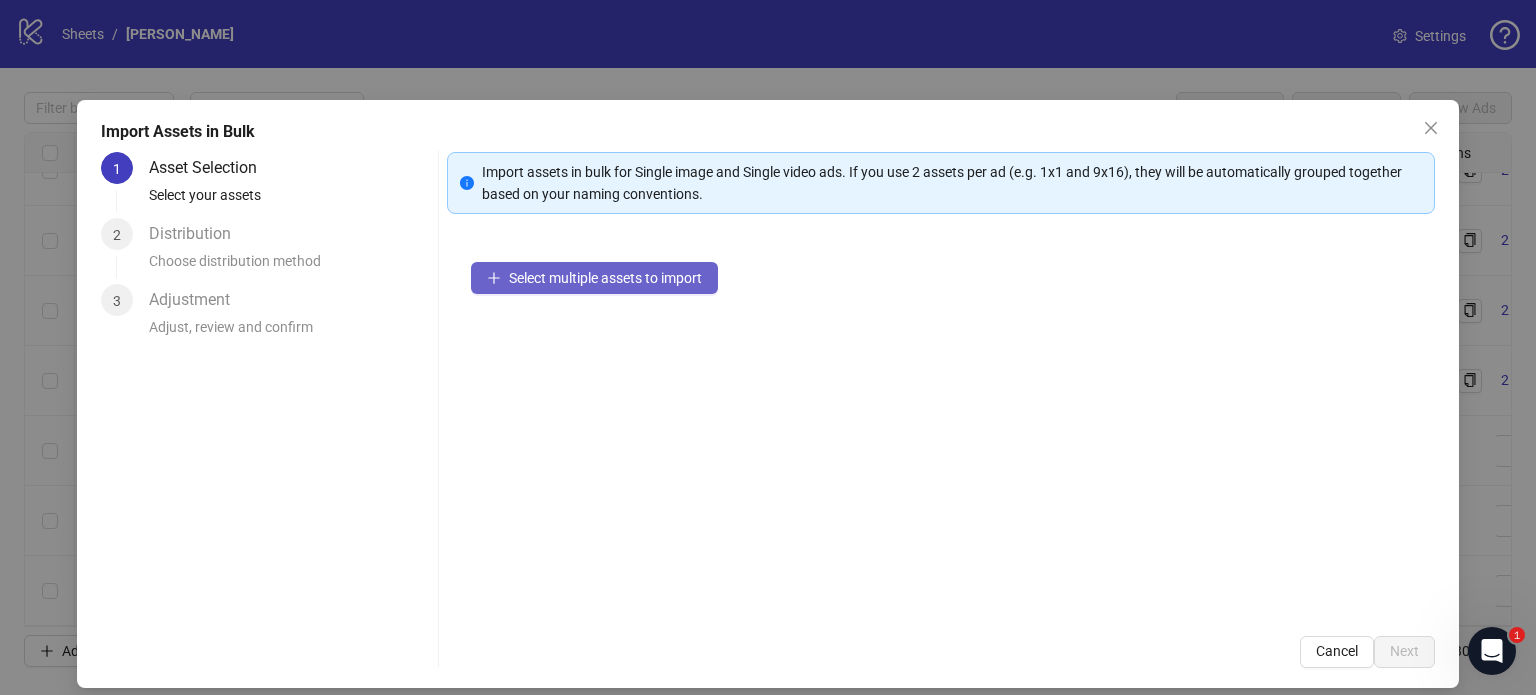 click on "Select multiple assets to import" at bounding box center (605, 278) 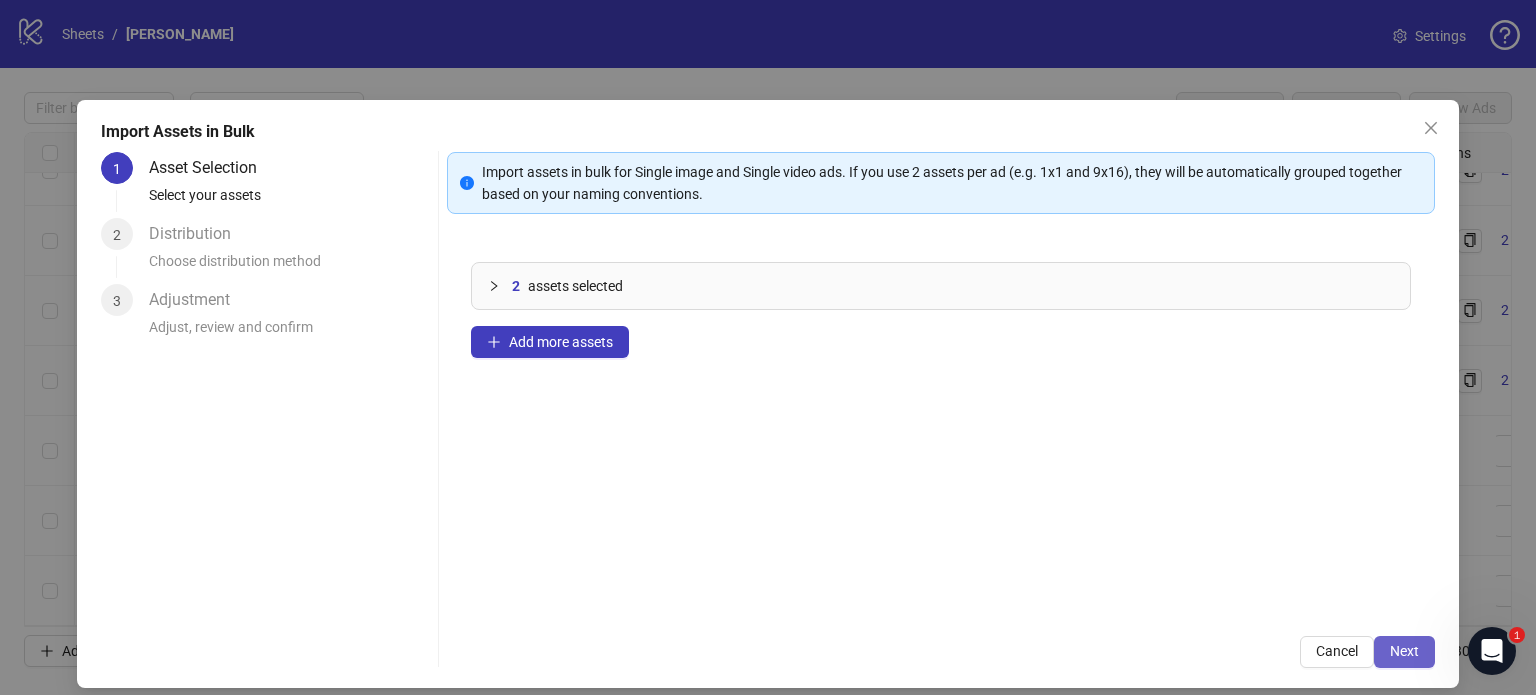click on "Next" at bounding box center (1404, 652) 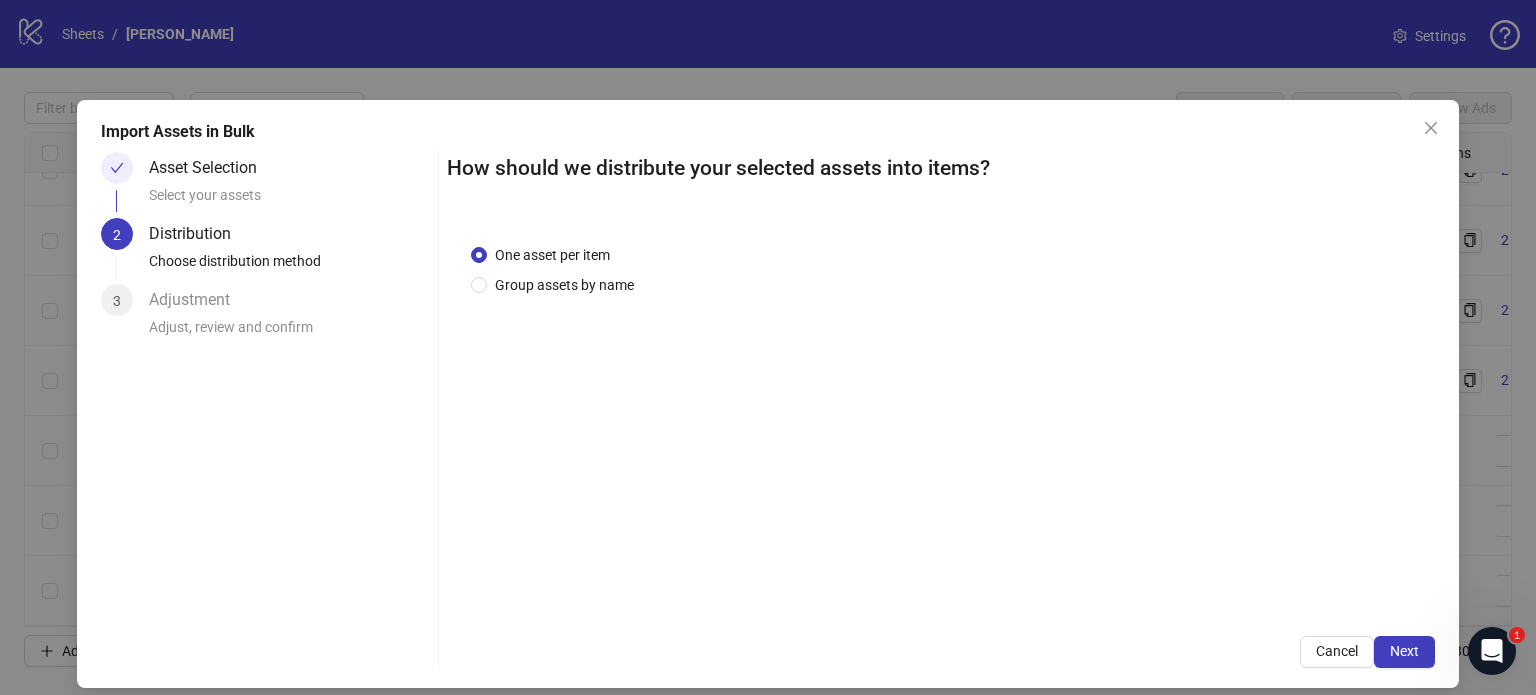 click on "Next" at bounding box center (1404, 652) 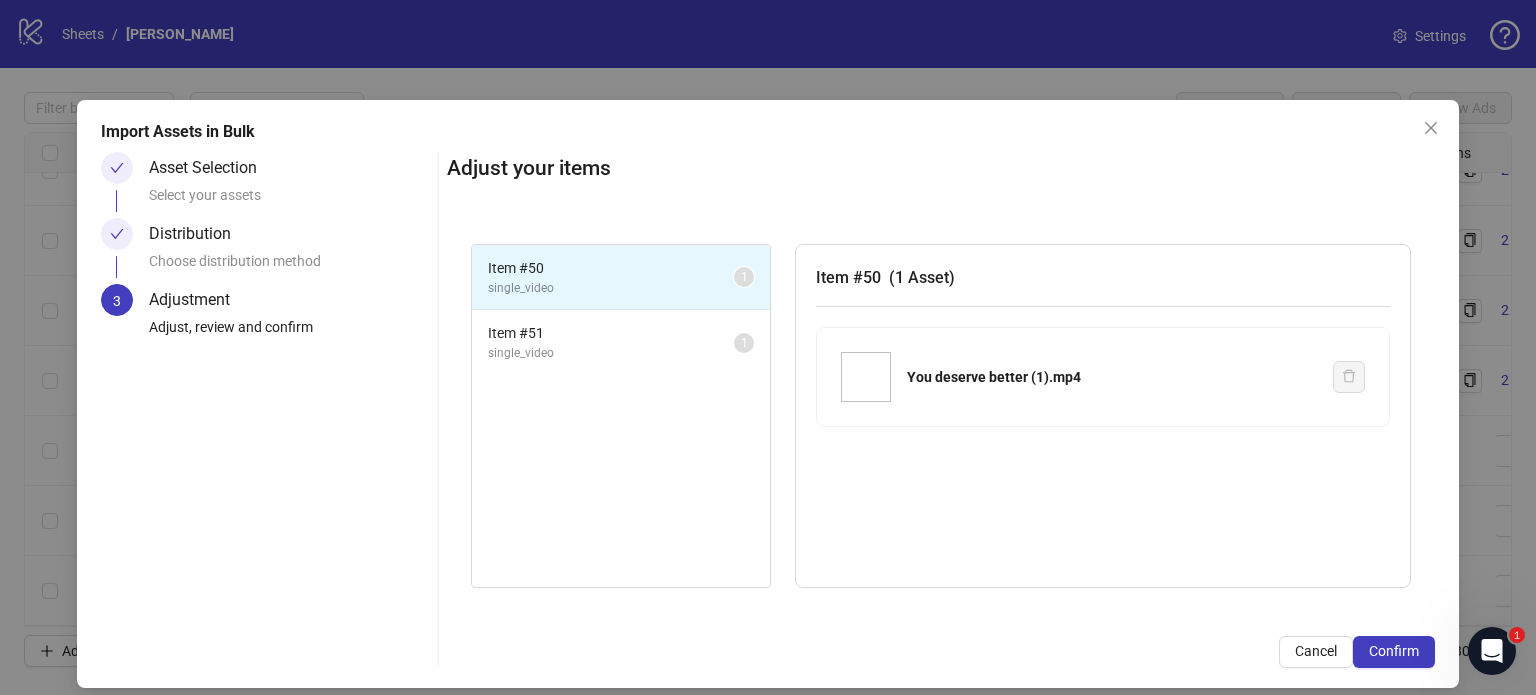 click on "Confirm" at bounding box center (1394, 652) 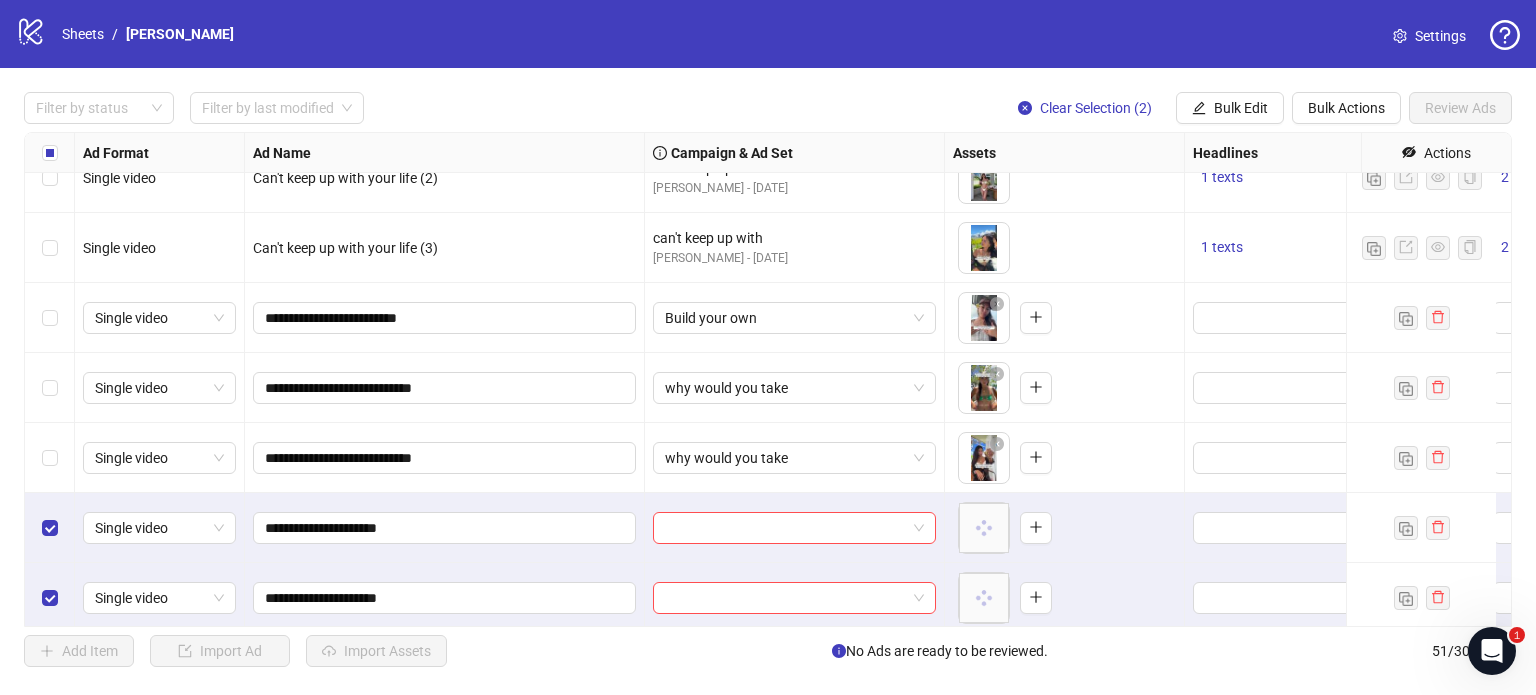 scroll, scrollTop: 3132, scrollLeft: 0, axis: vertical 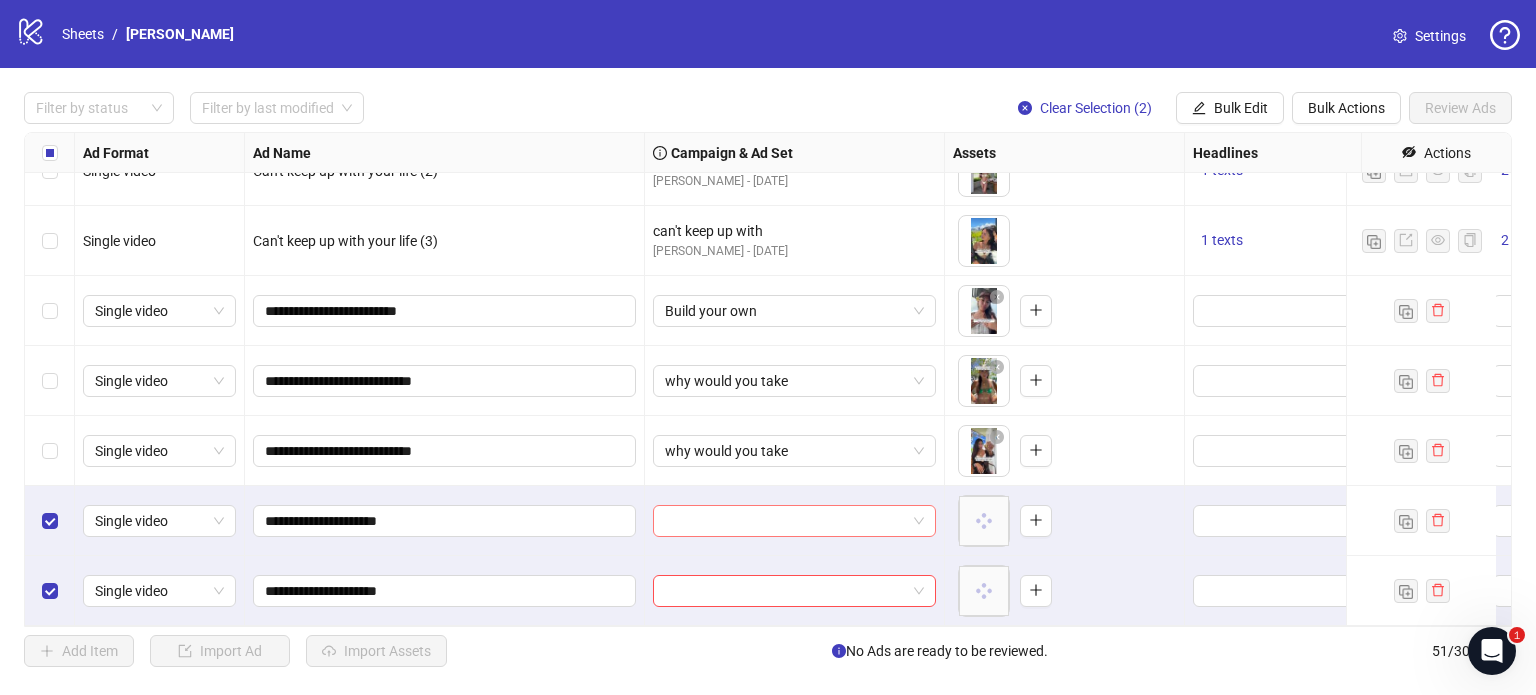 click at bounding box center [785, 521] 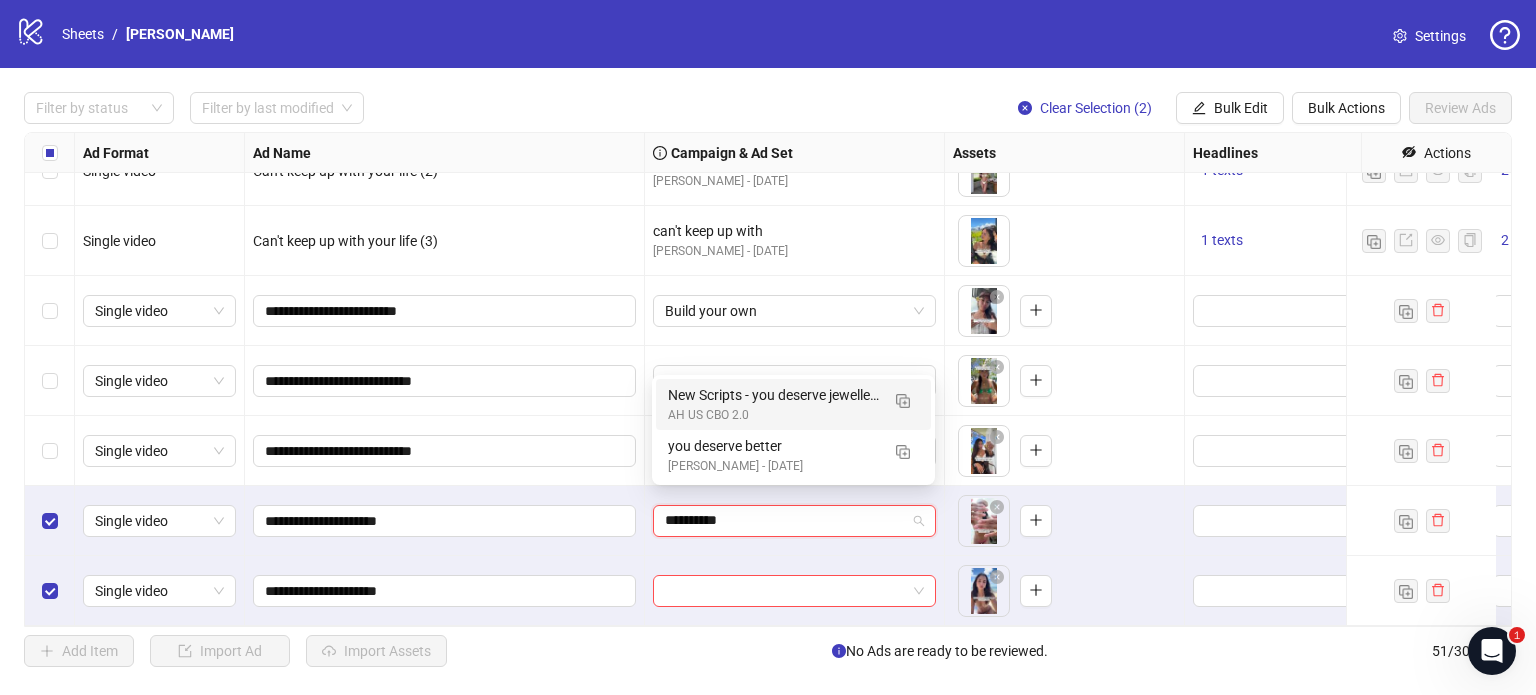 type on "**********" 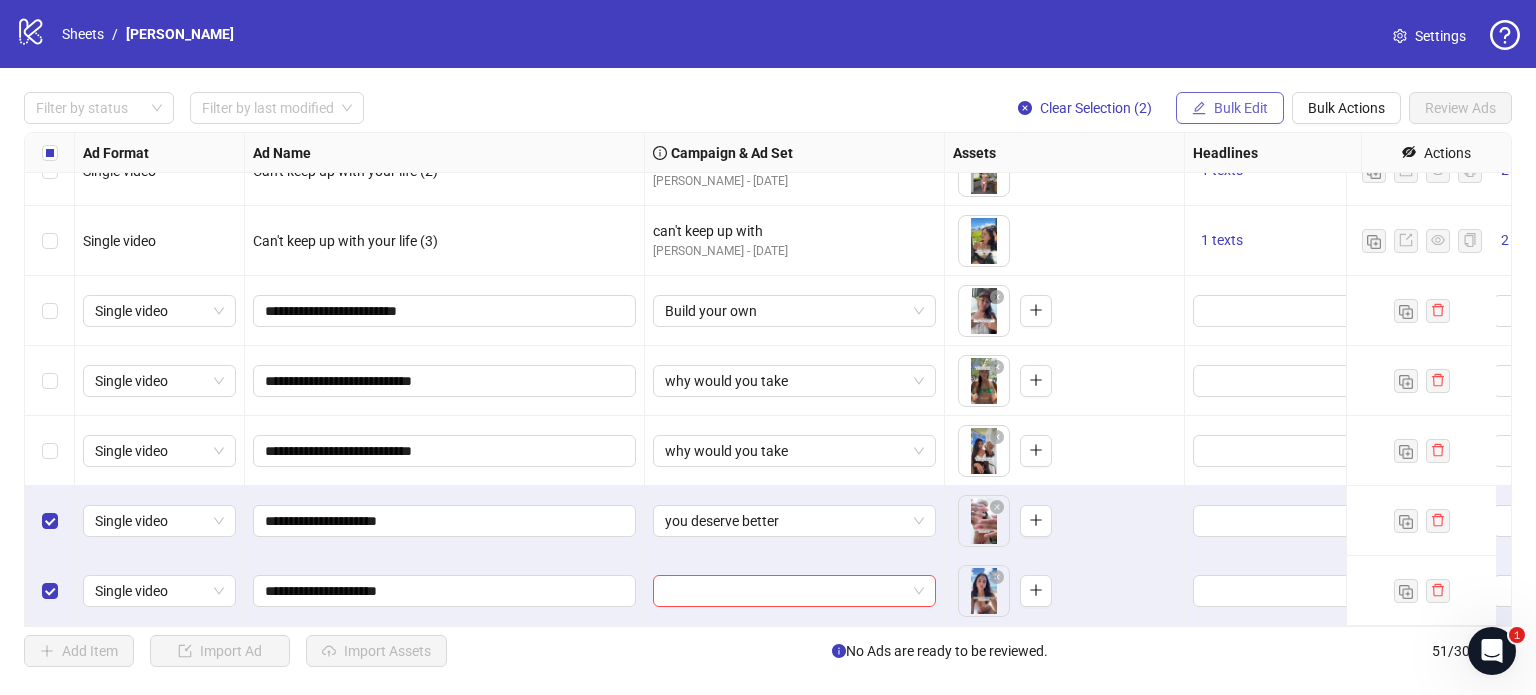 click on "Bulk Edit" at bounding box center (1241, 108) 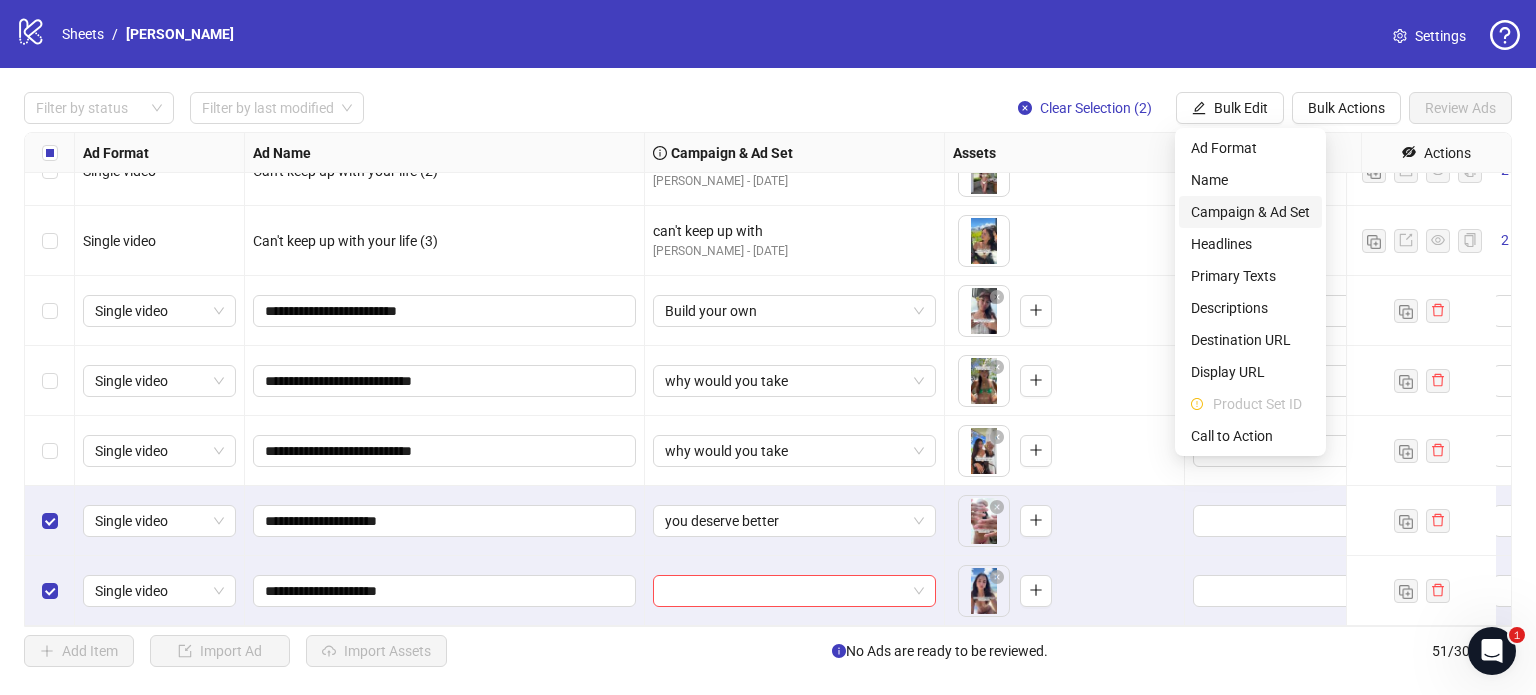 click on "Campaign & Ad Set" at bounding box center [1250, 212] 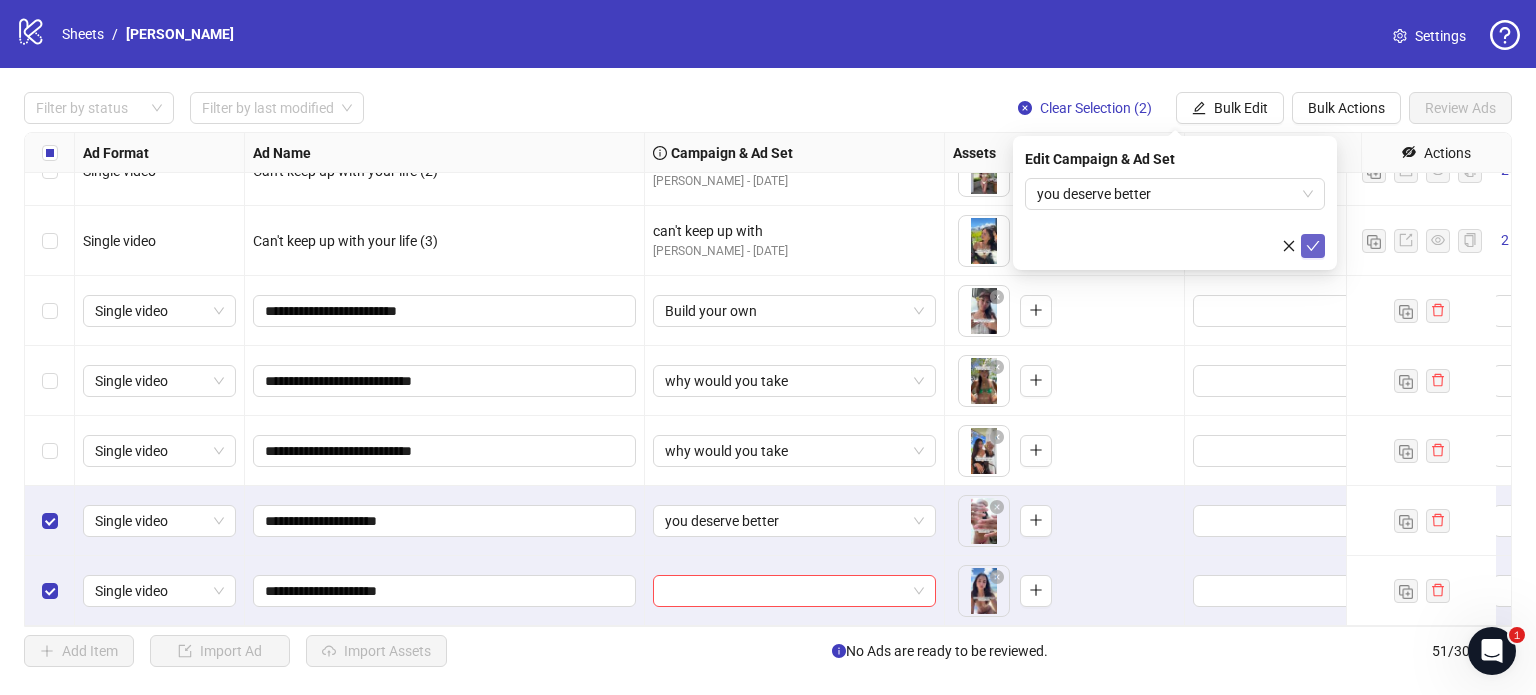 click 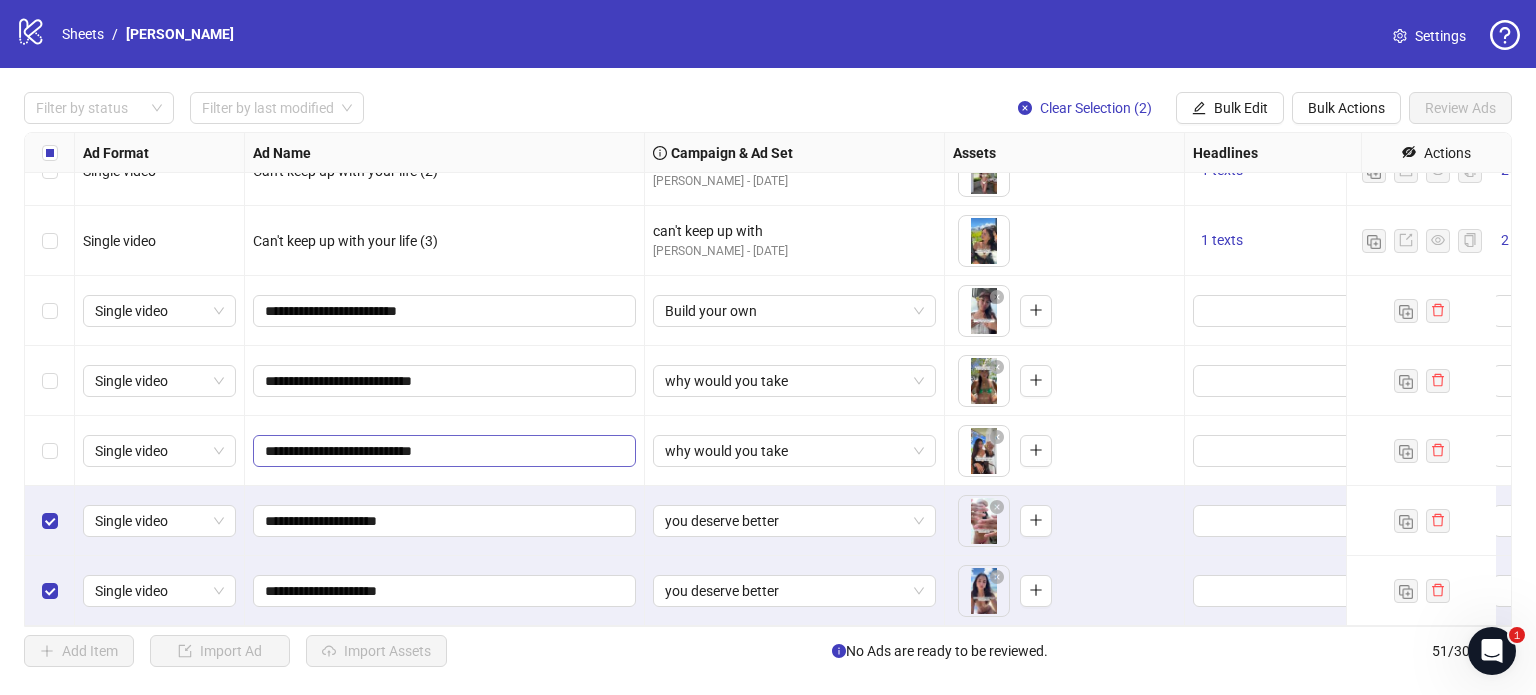 scroll, scrollTop: 3075, scrollLeft: 0, axis: vertical 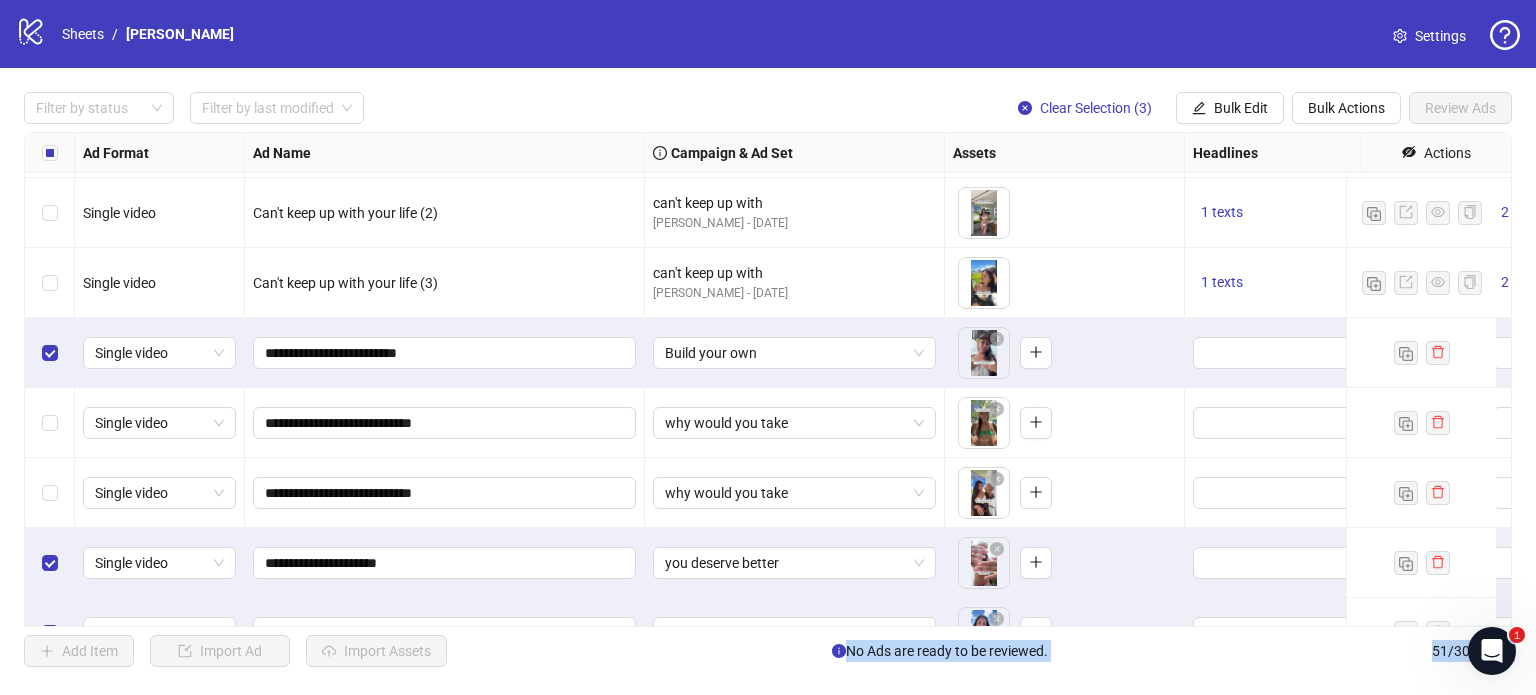 click at bounding box center [50, 493] 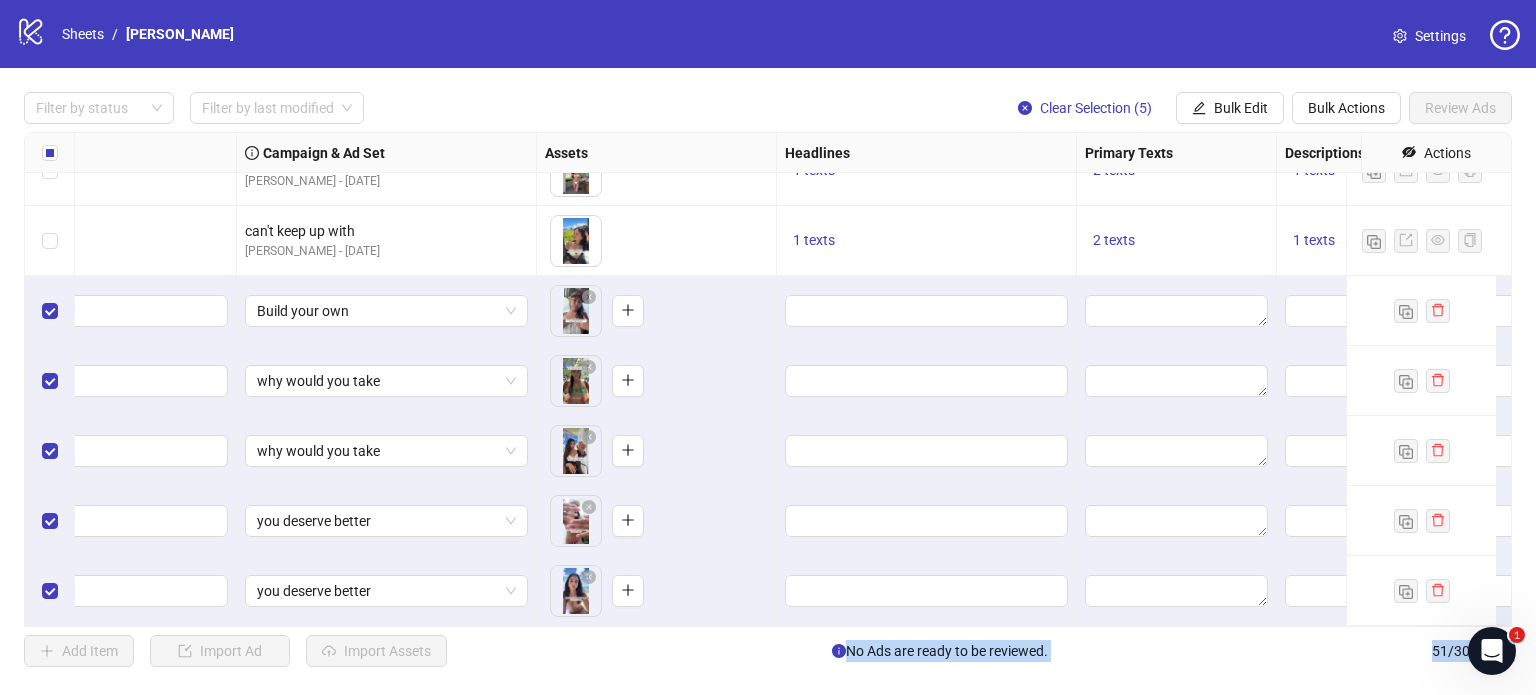 scroll, scrollTop: 3132, scrollLeft: 624, axis: both 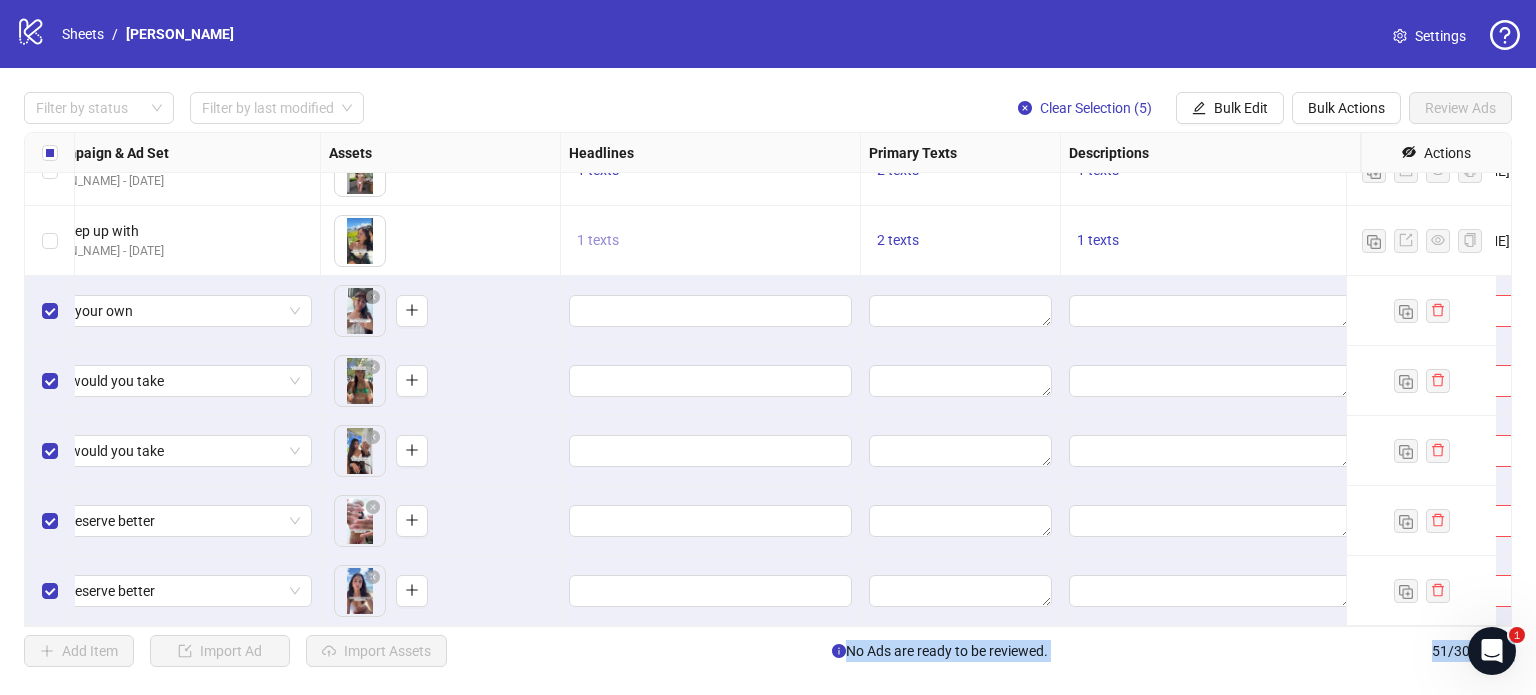 click on "1 texts" at bounding box center (598, 240) 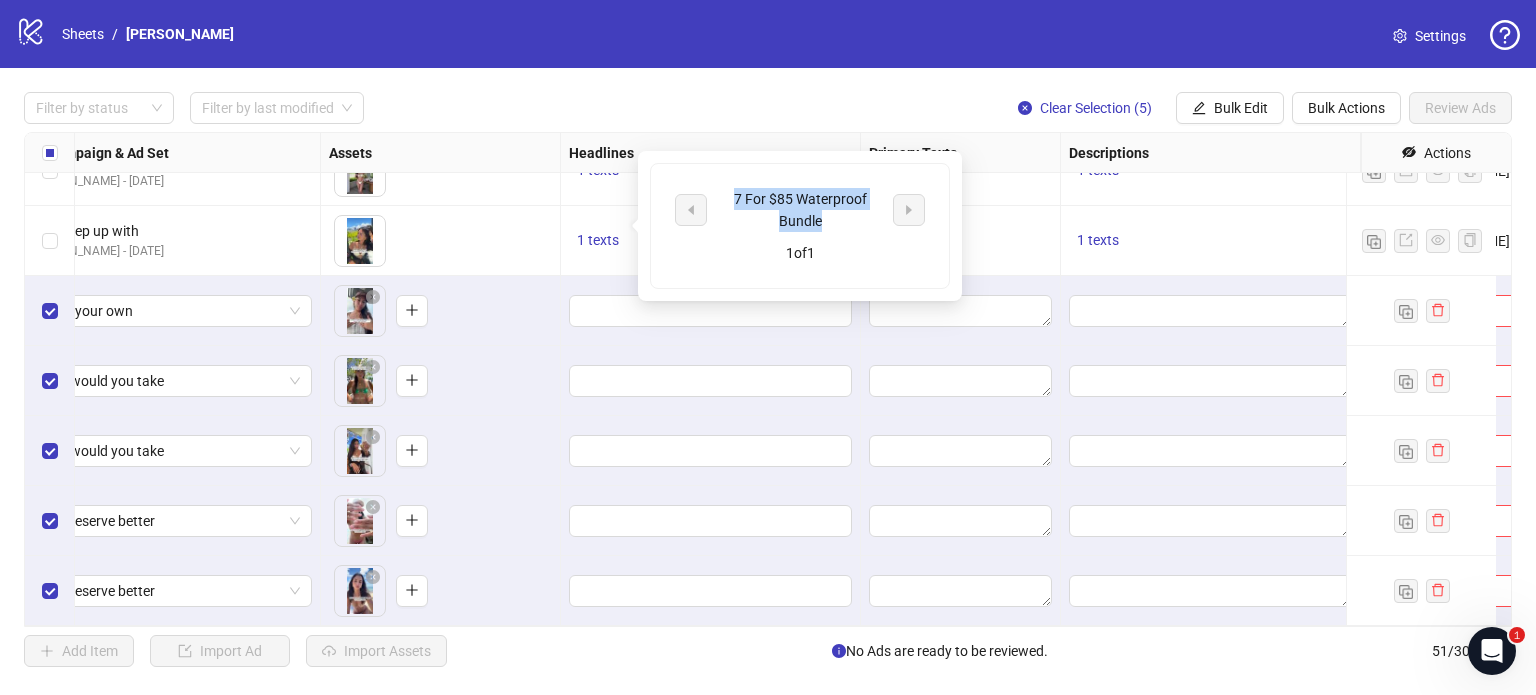drag, startPoint x: 839, startPoint y: 219, endPoint x: 724, endPoint y: 195, distance: 117.47766 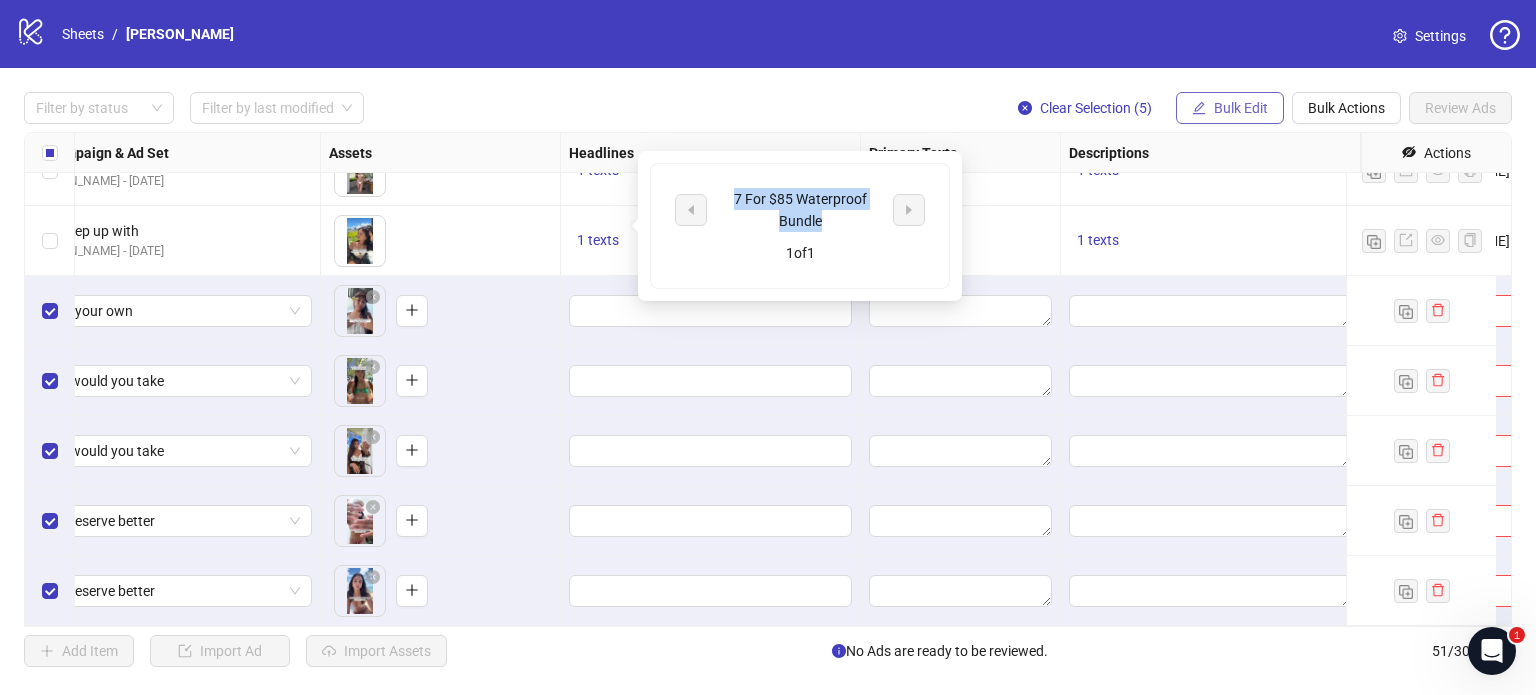 click on "Bulk Edit" at bounding box center [1241, 108] 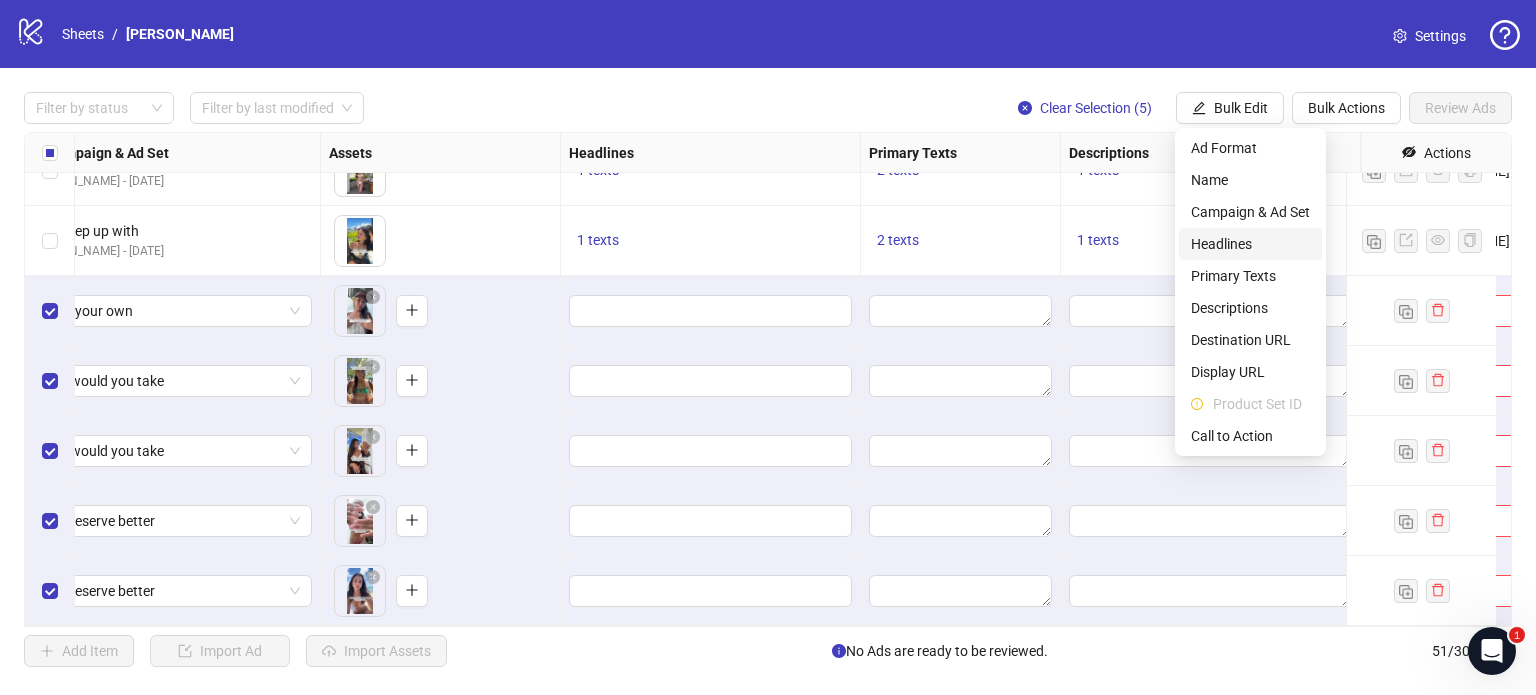 click on "Headlines" at bounding box center (1250, 244) 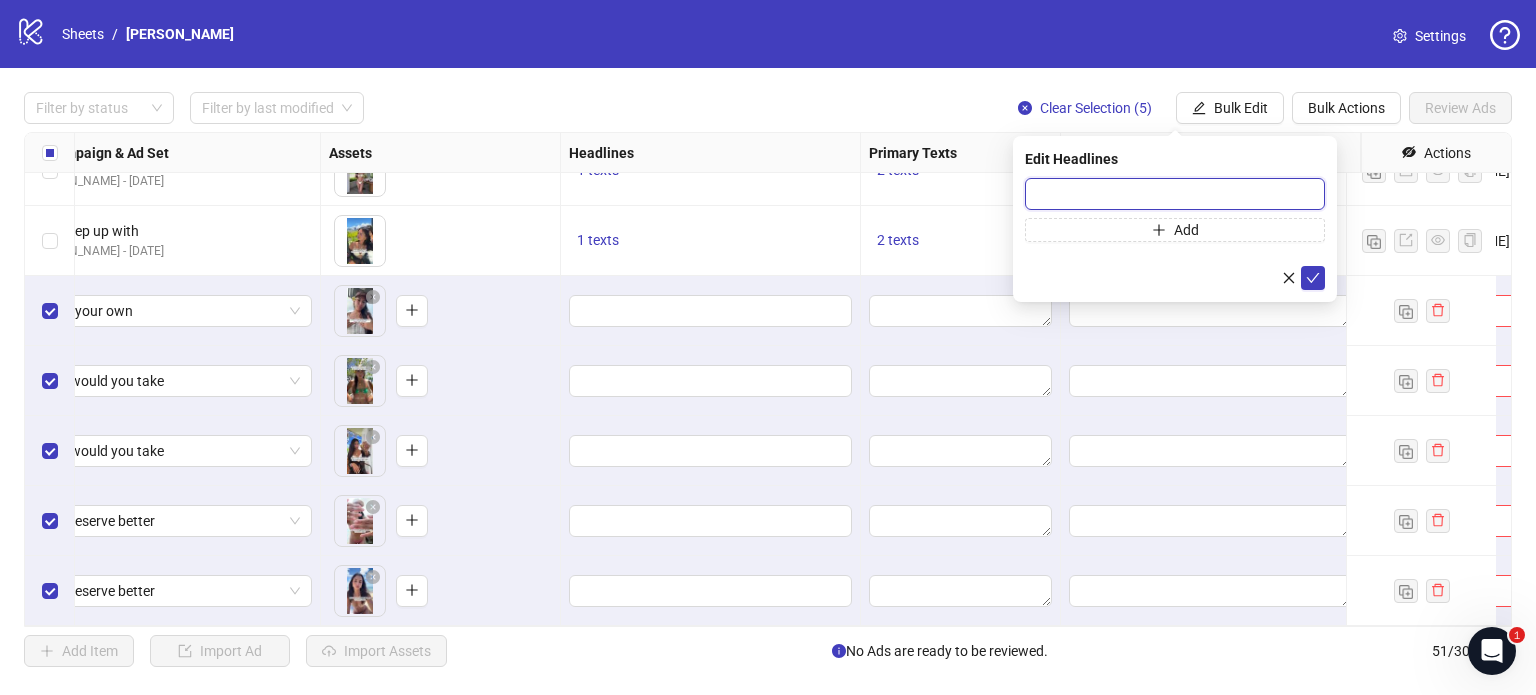 paste on "**********" 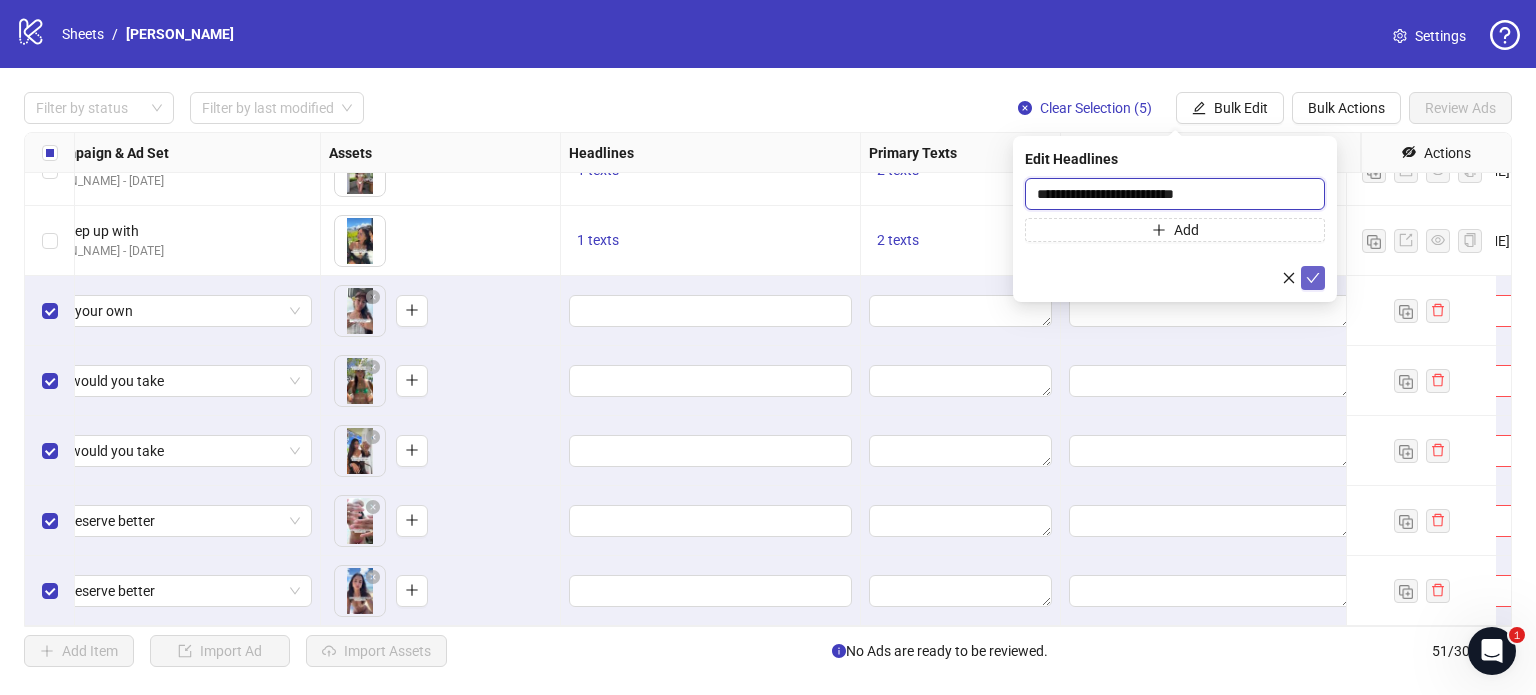 type on "**********" 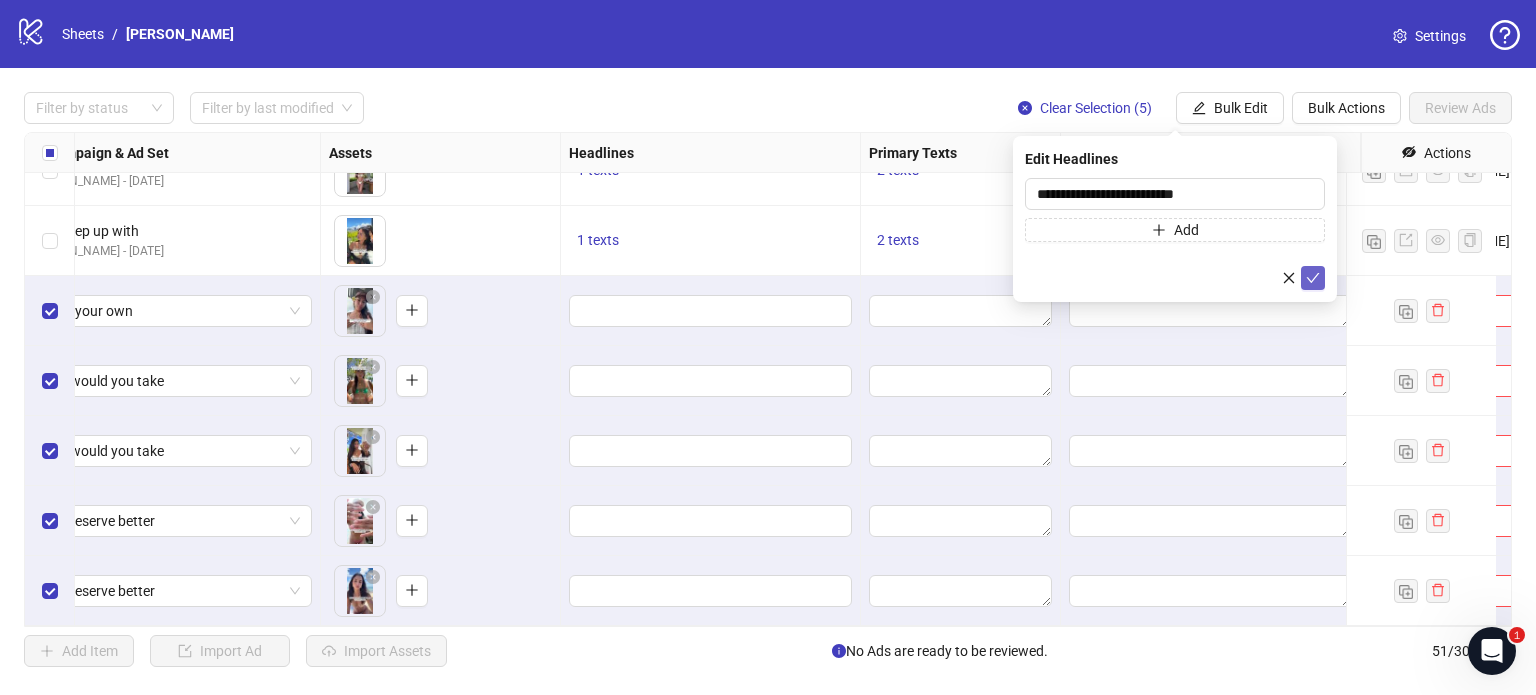 click 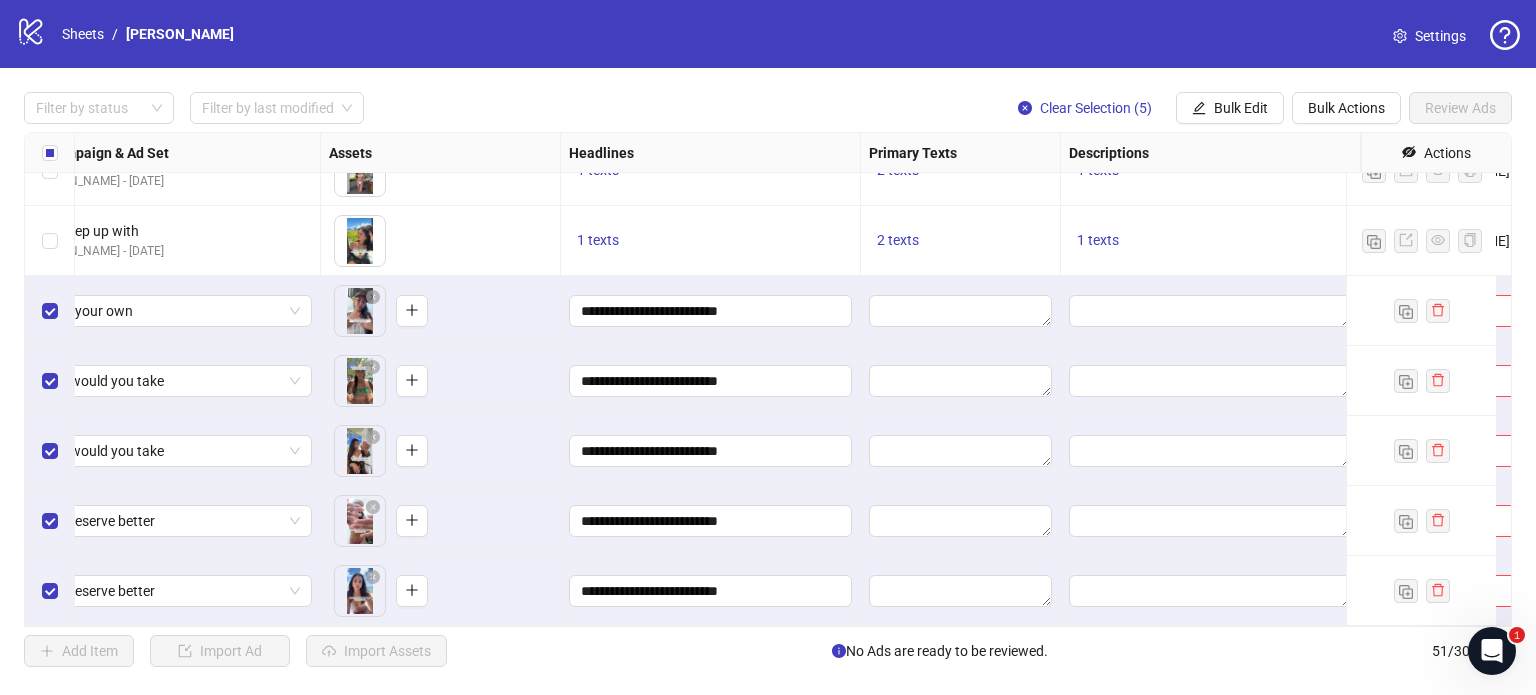 scroll, scrollTop: 3132, scrollLeft: 956, axis: both 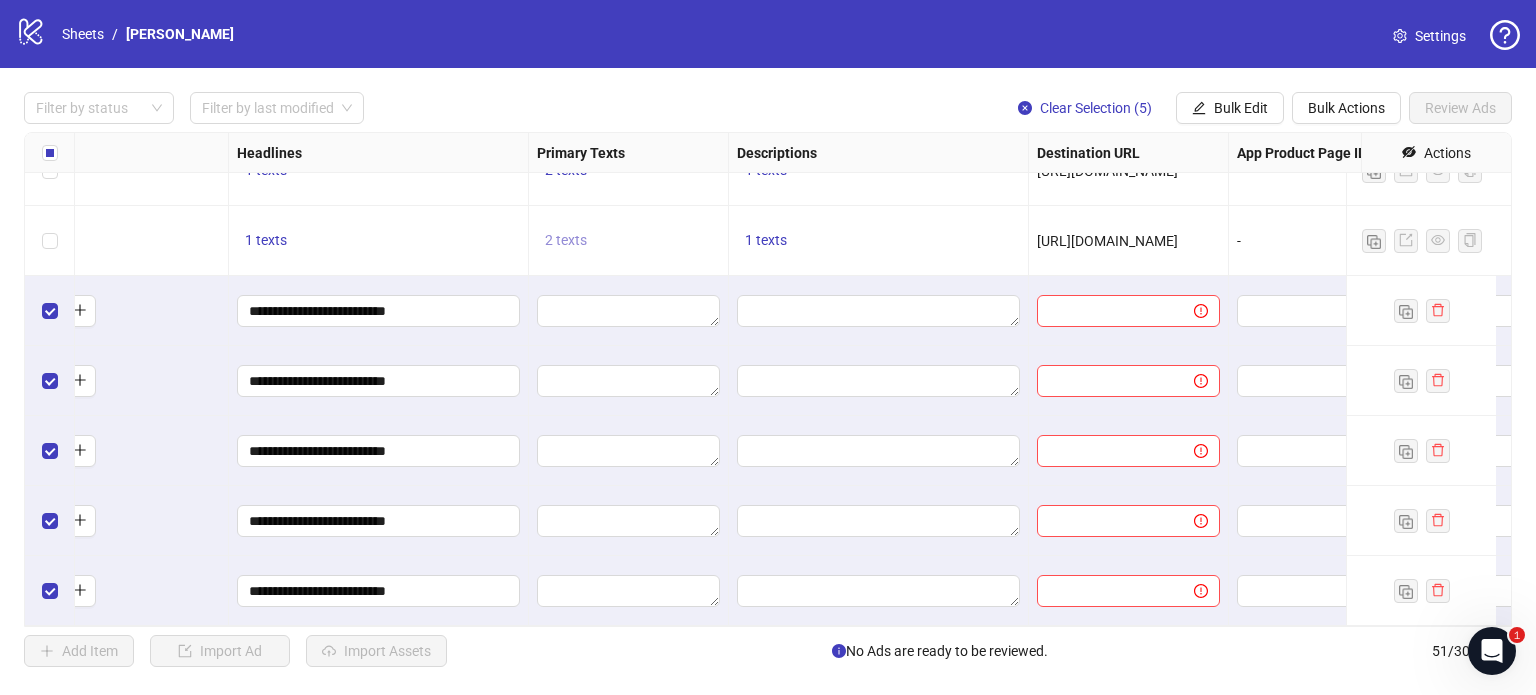 drag, startPoint x: 574, startPoint y: 205, endPoint x: 566, endPoint y: 215, distance: 12.806249 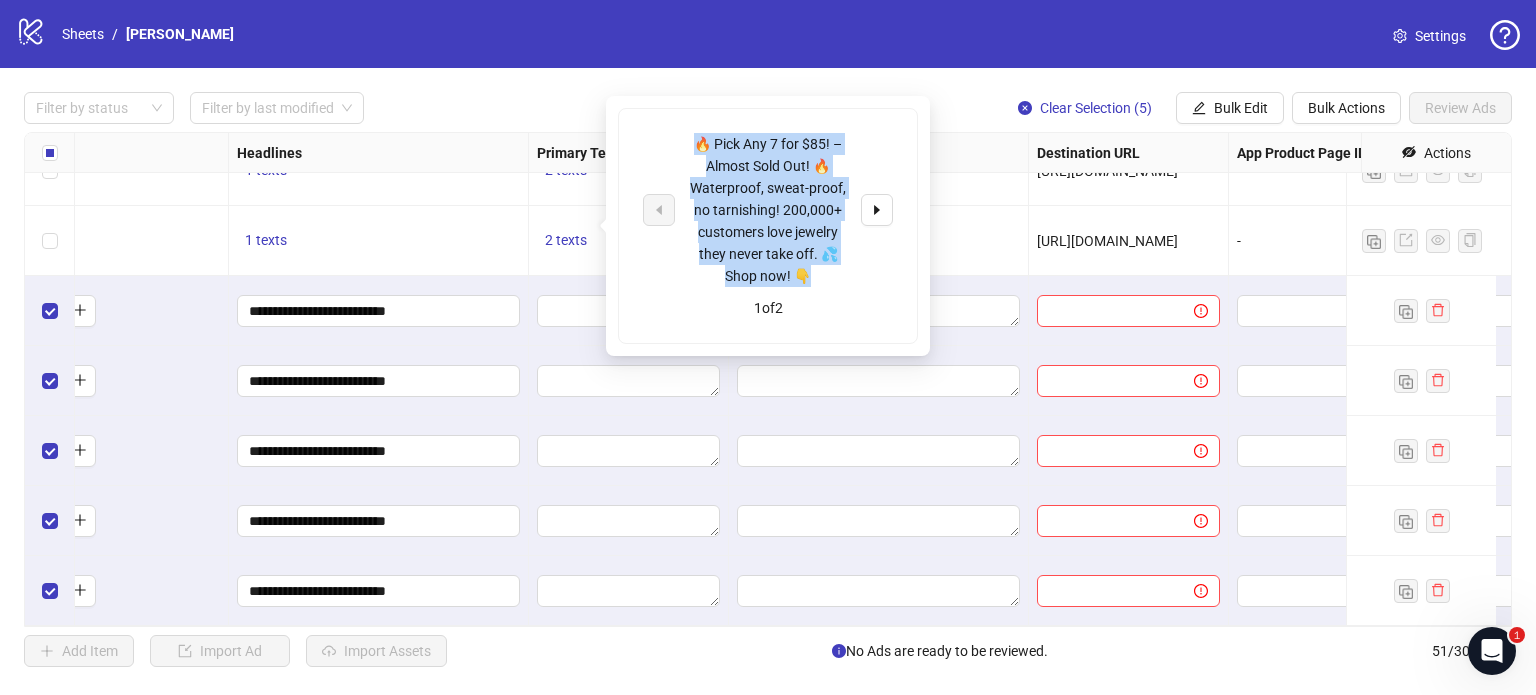 drag, startPoint x: 825, startPoint y: 282, endPoint x: 682, endPoint y: 144, distance: 198.72845 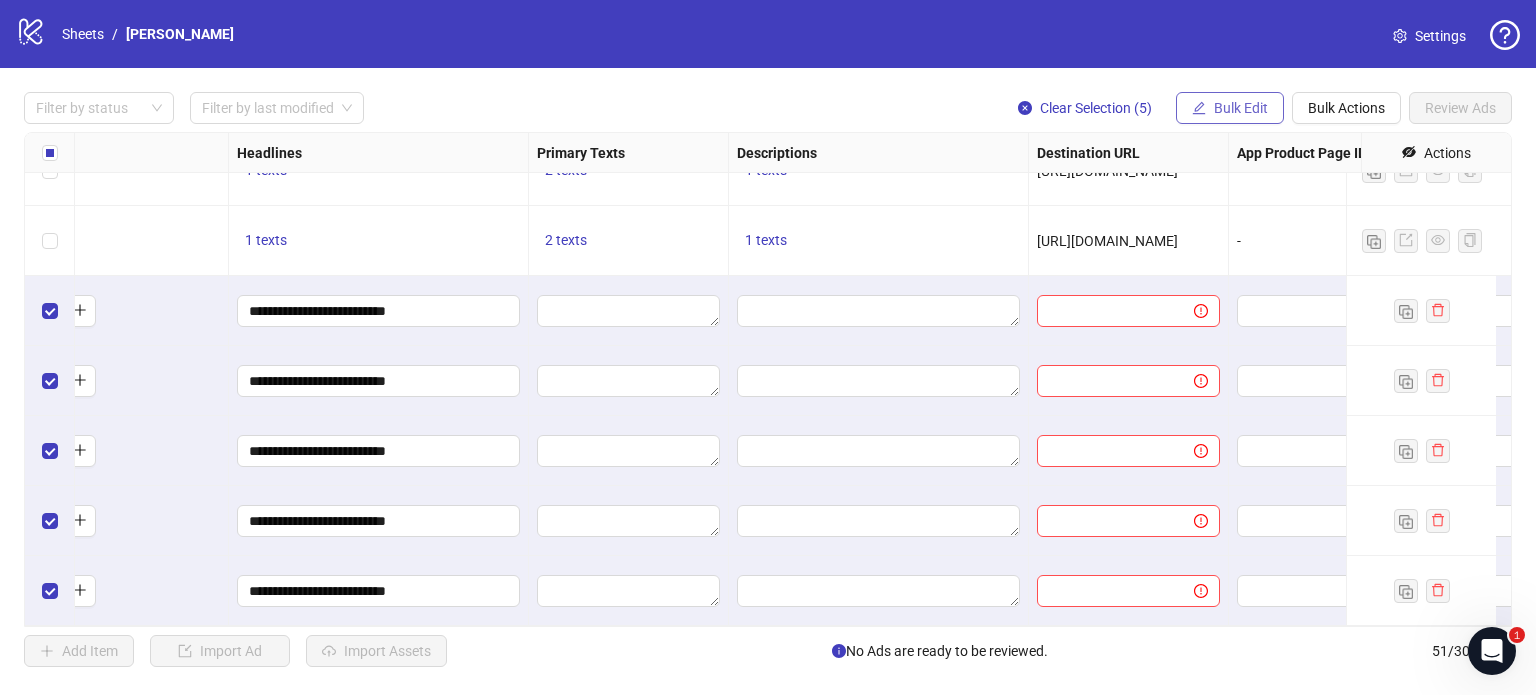 click on "Bulk Edit" at bounding box center (1230, 108) 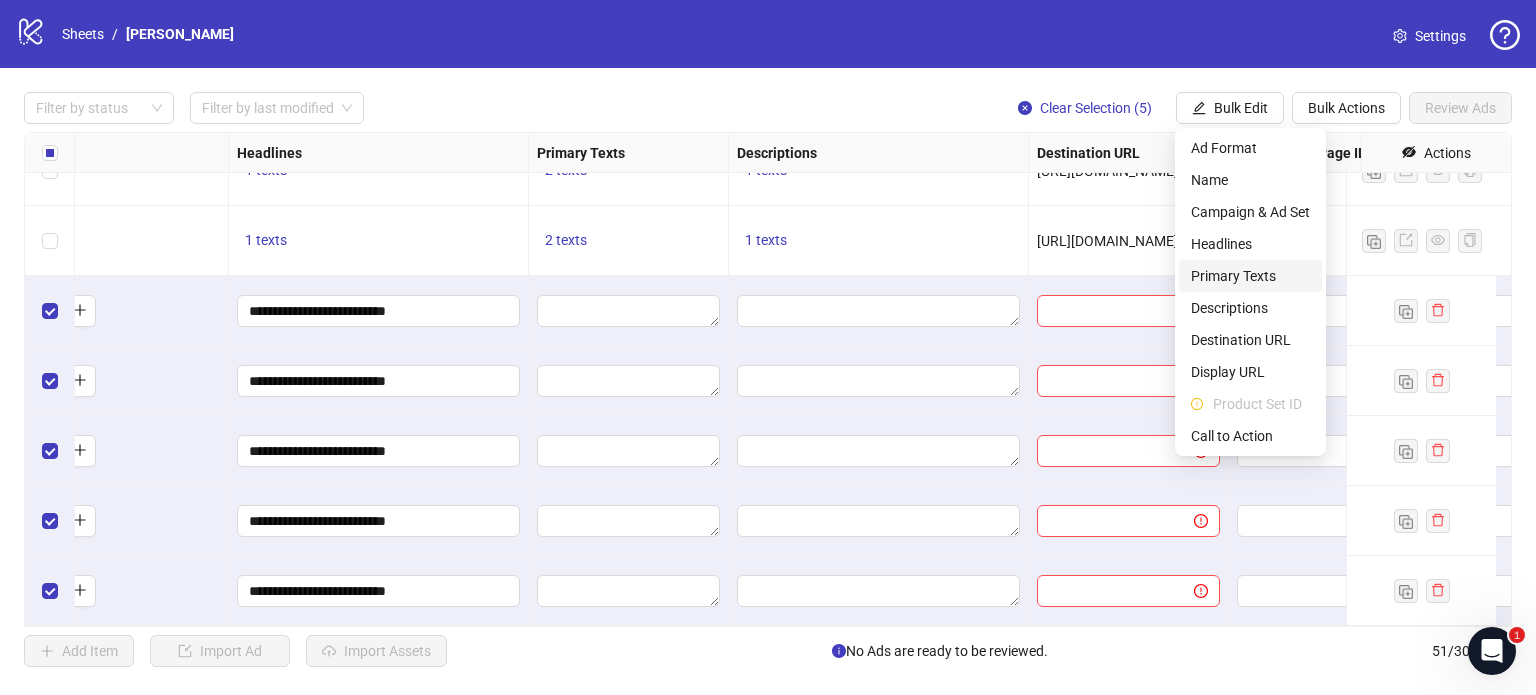 click on "Primary Texts" at bounding box center (1250, 276) 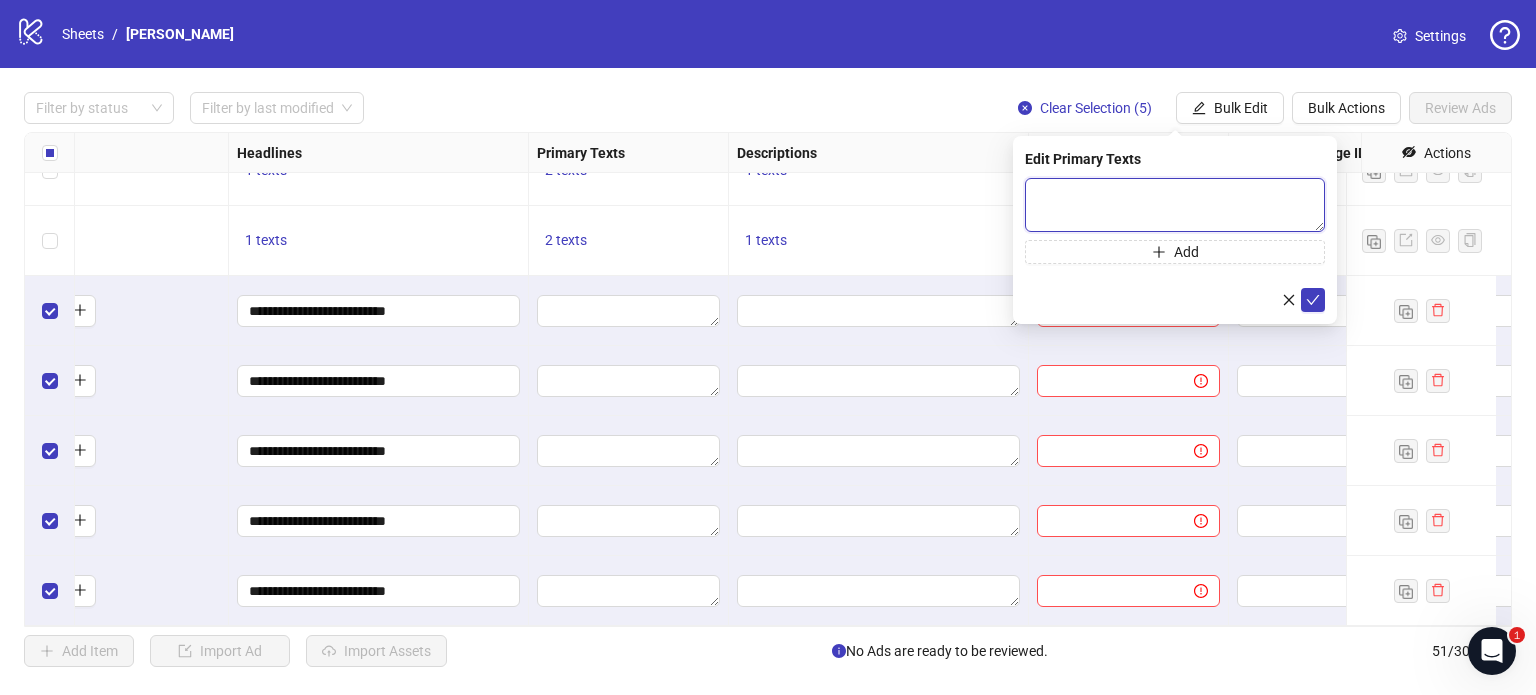 paste on "**********" 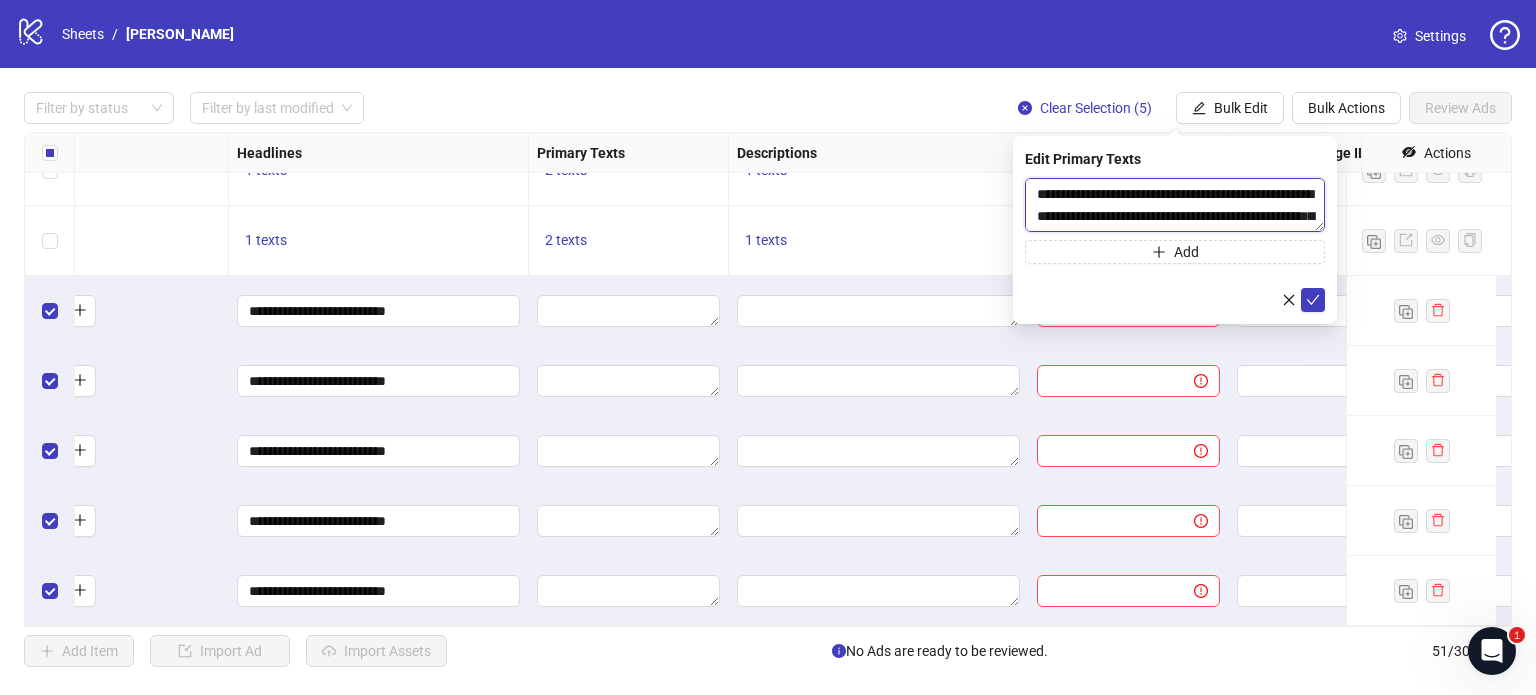 click on "**********" at bounding box center (1175, 205) 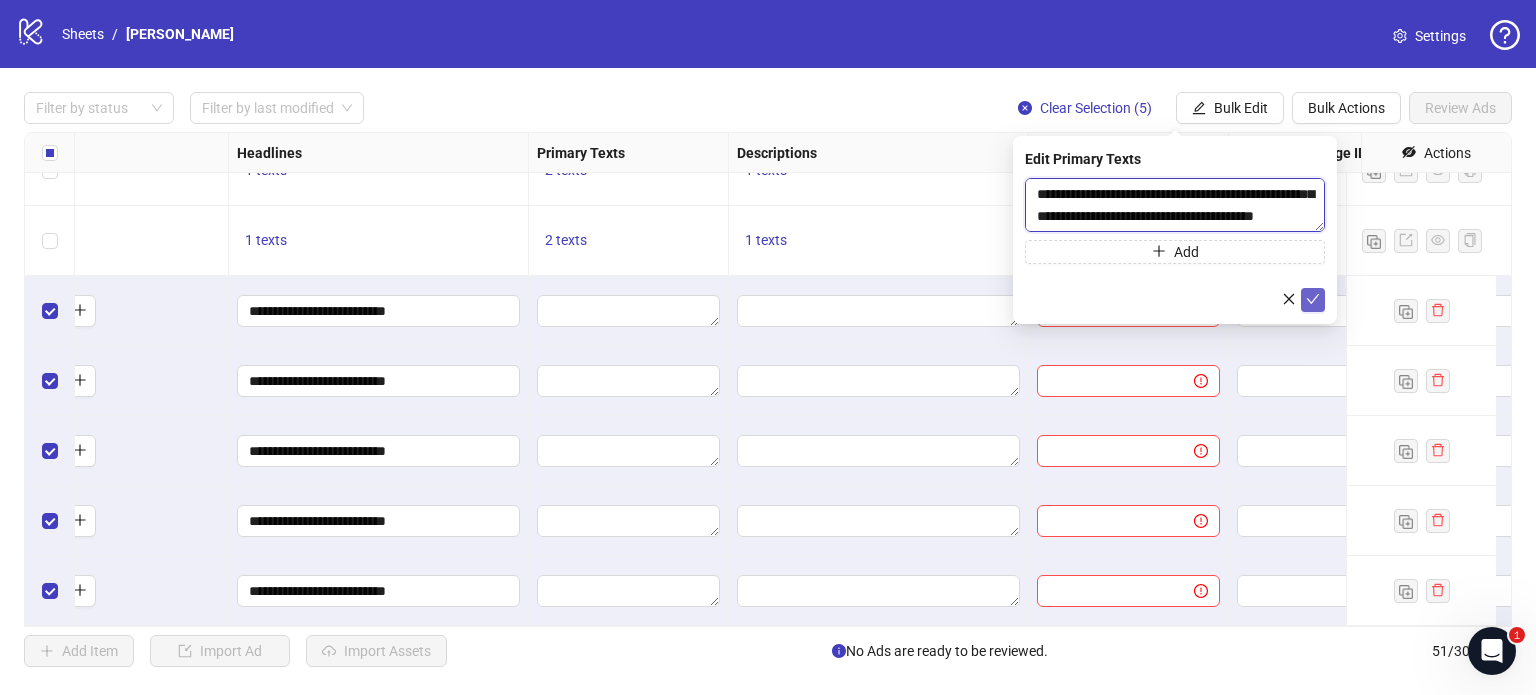 type on "**********" 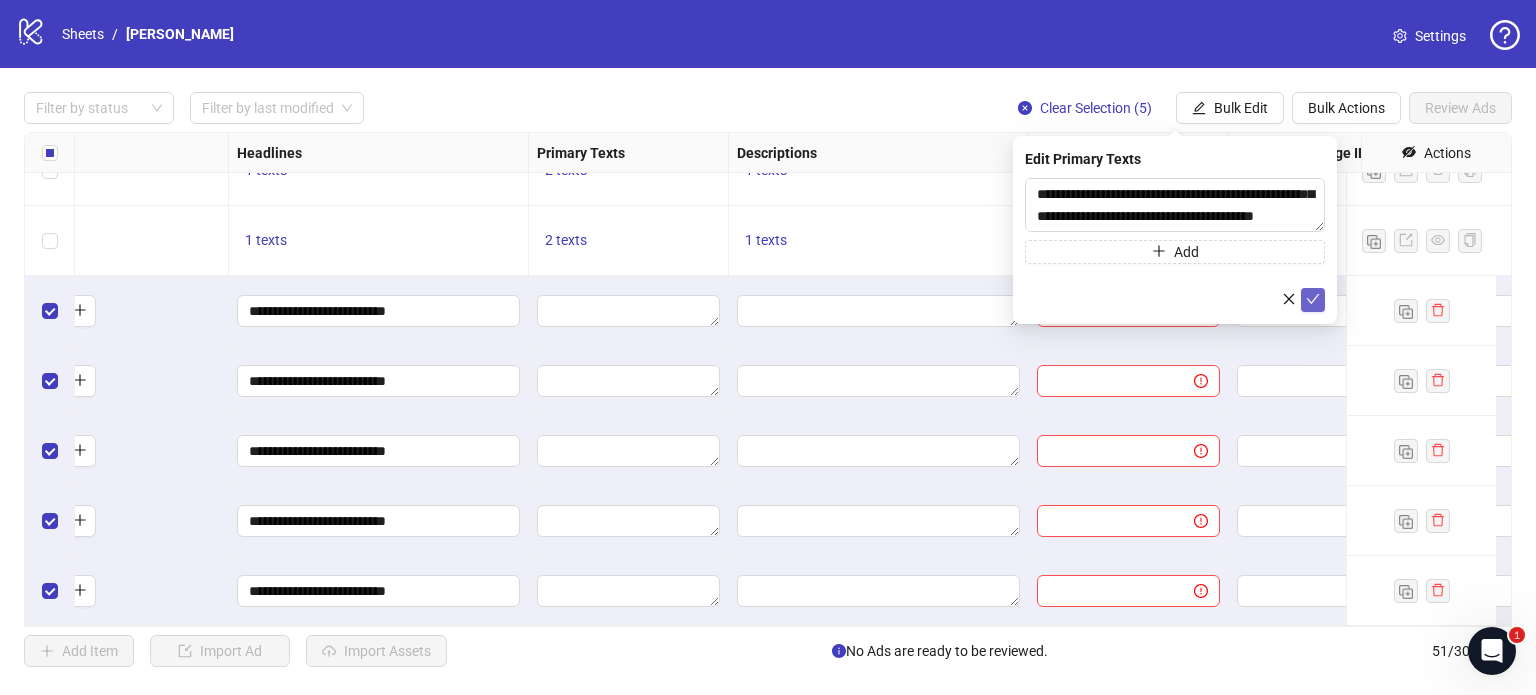 click 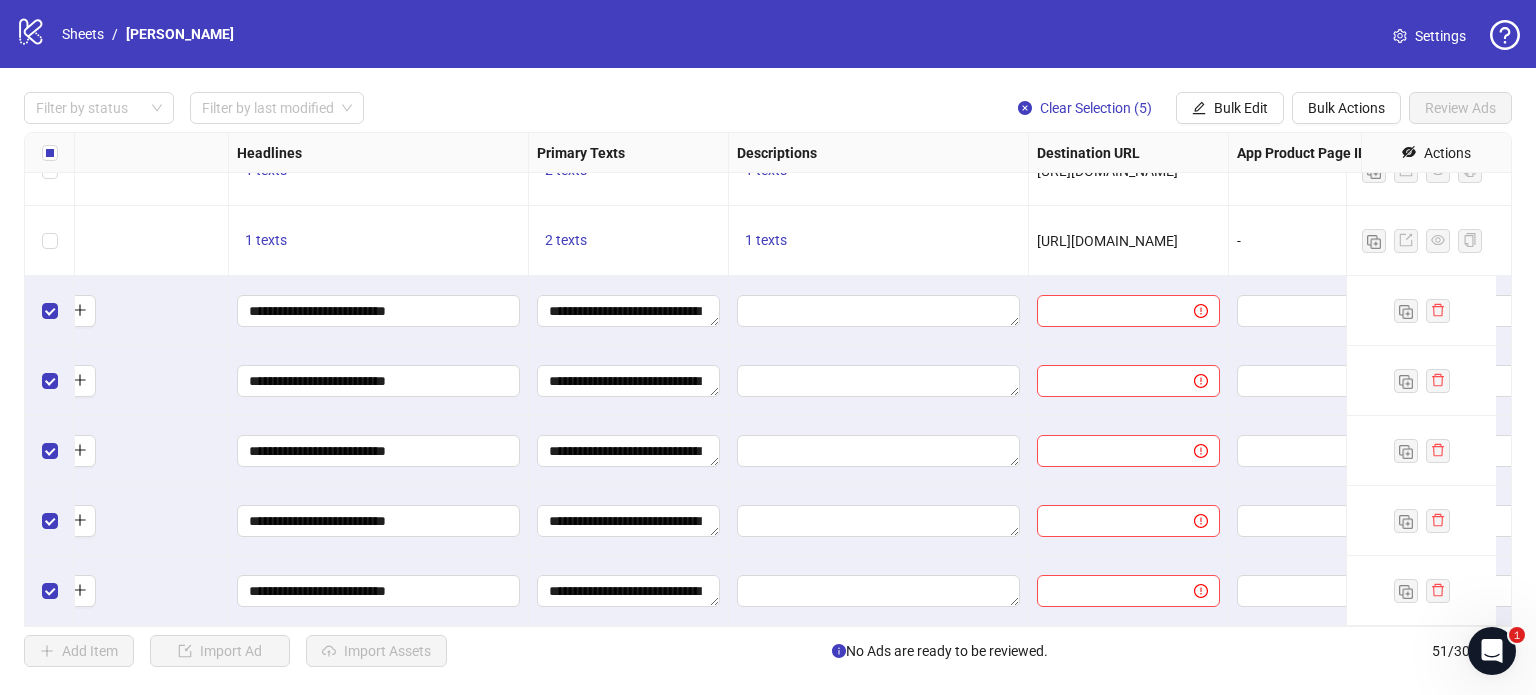 click on "1 texts" at bounding box center [879, 241] 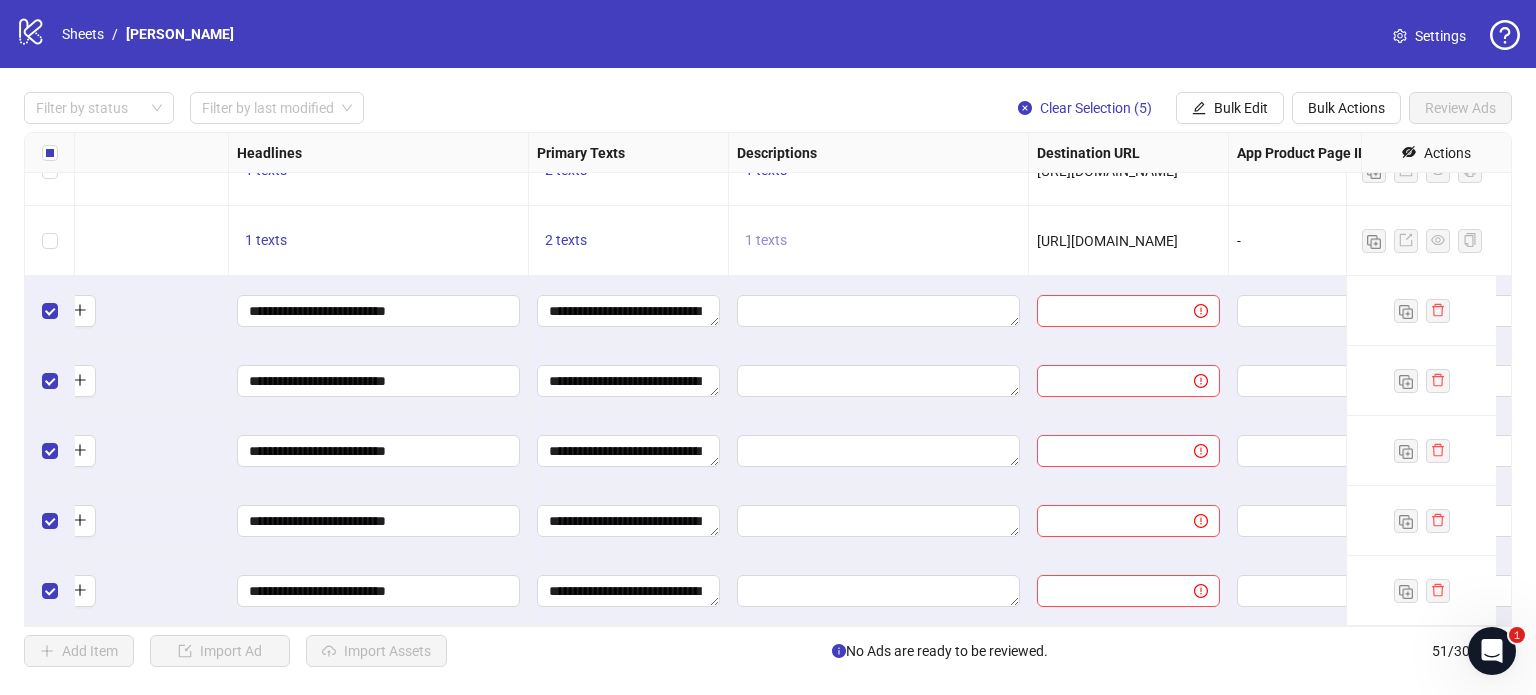 click on "1 texts" at bounding box center (766, 240) 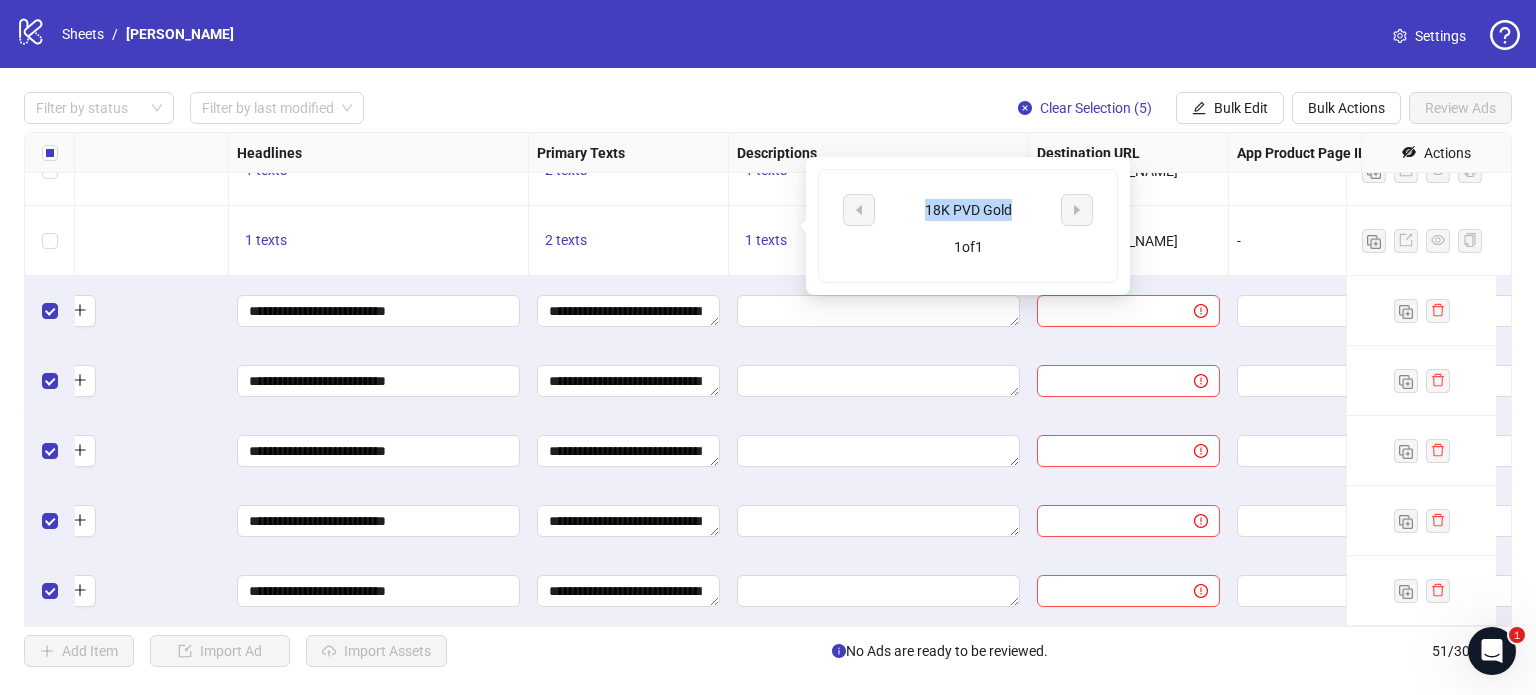 click on "18K PVD Gold" at bounding box center (968, 210) 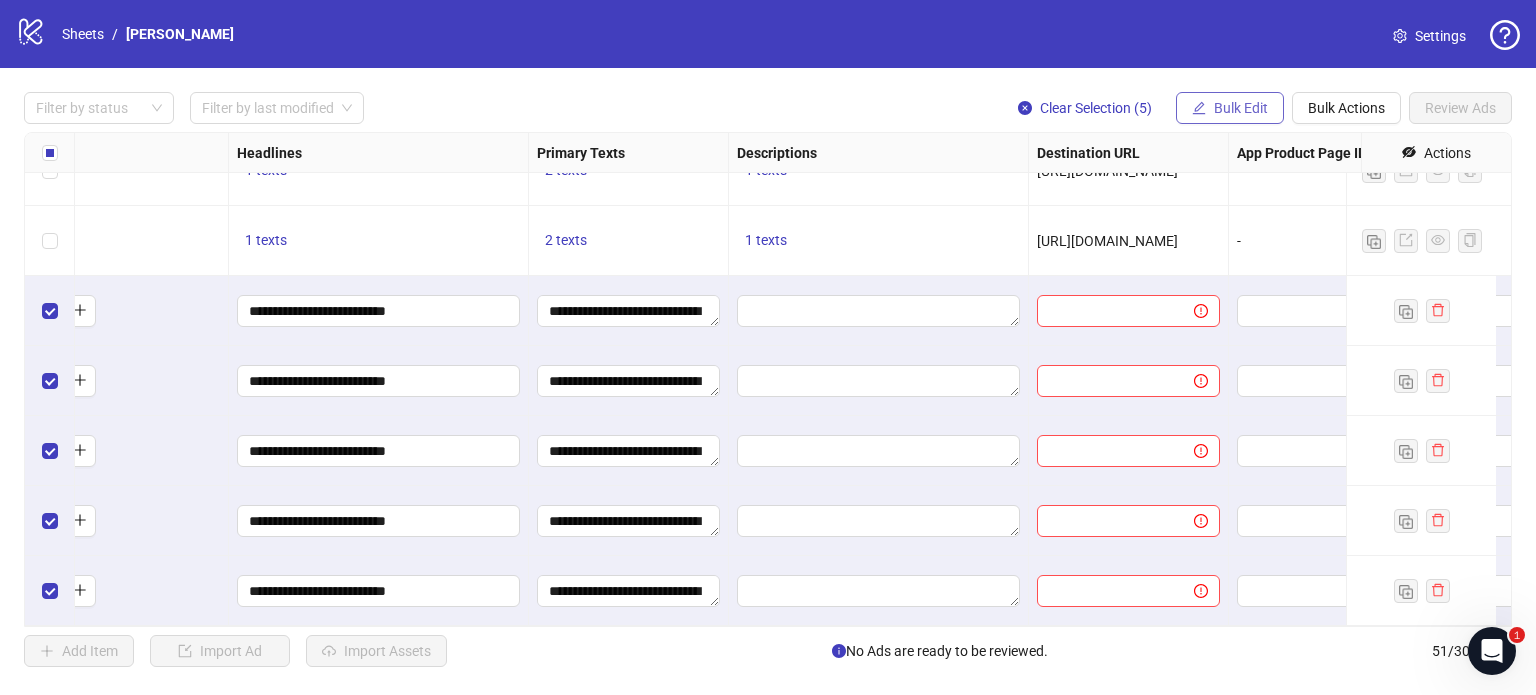click on "Bulk Edit" at bounding box center [1241, 108] 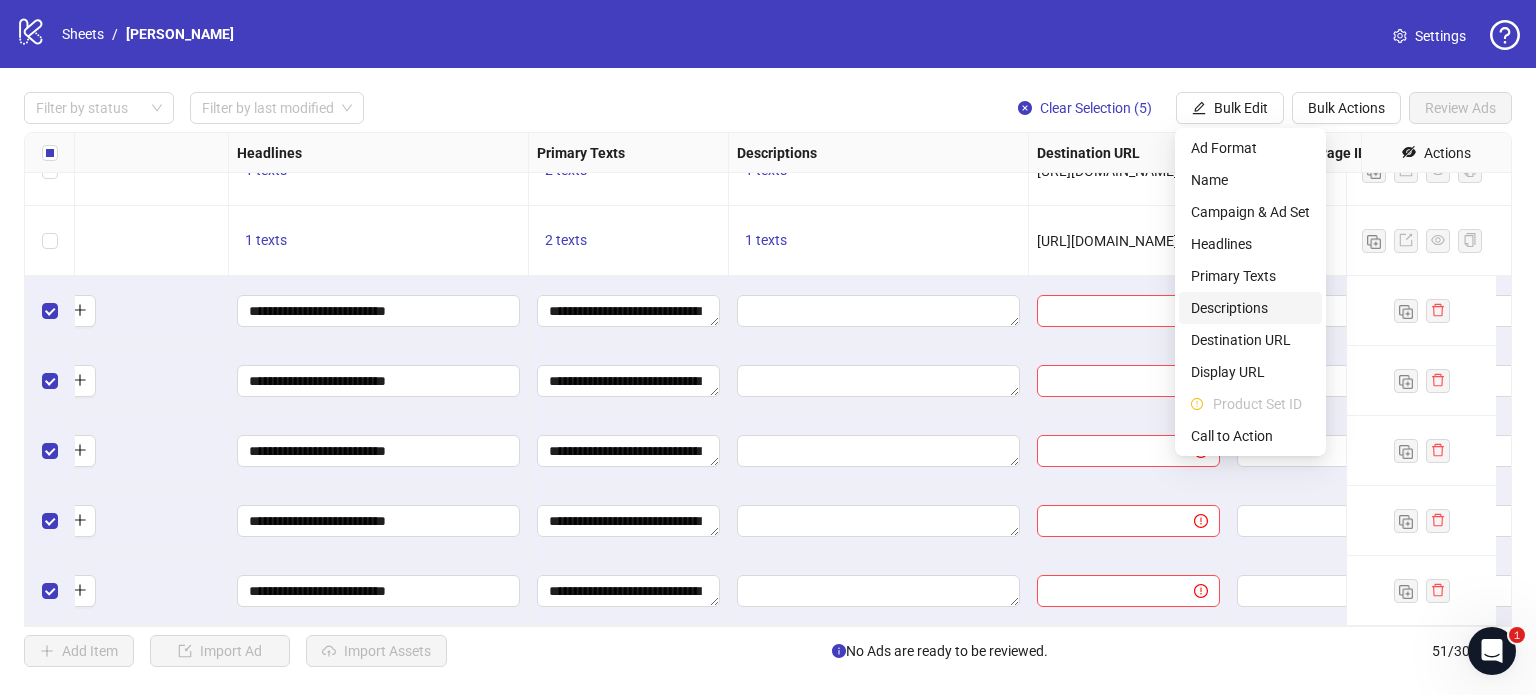 click on "Descriptions" at bounding box center [1250, 308] 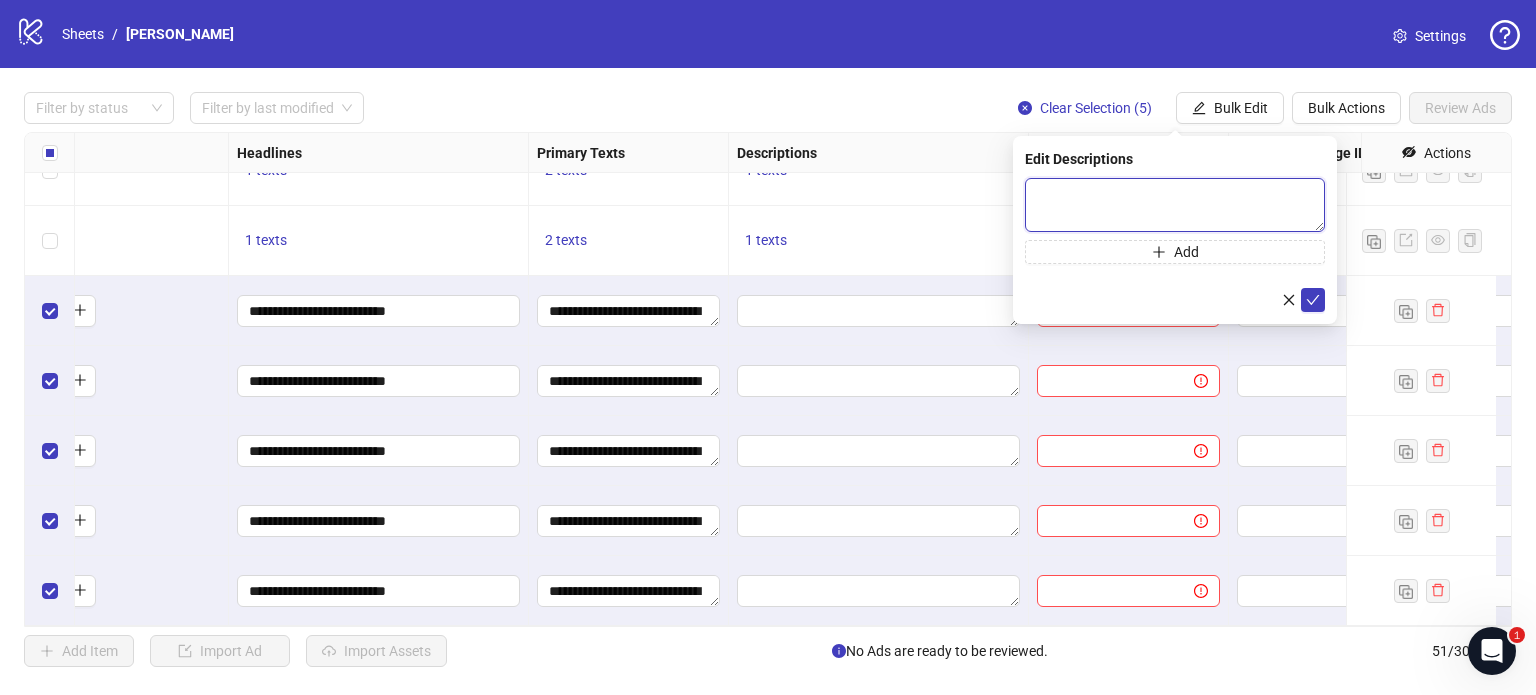 click at bounding box center (1175, 205) 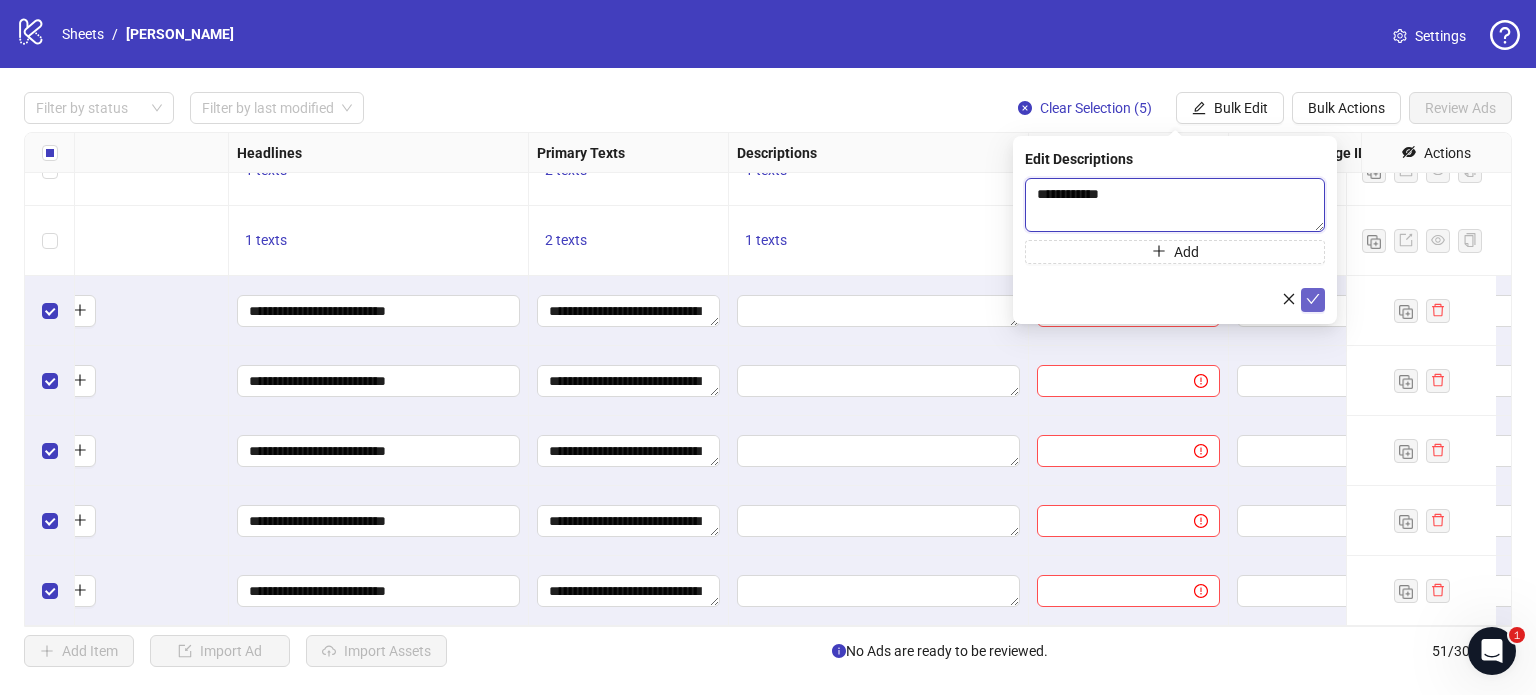 type on "**********" 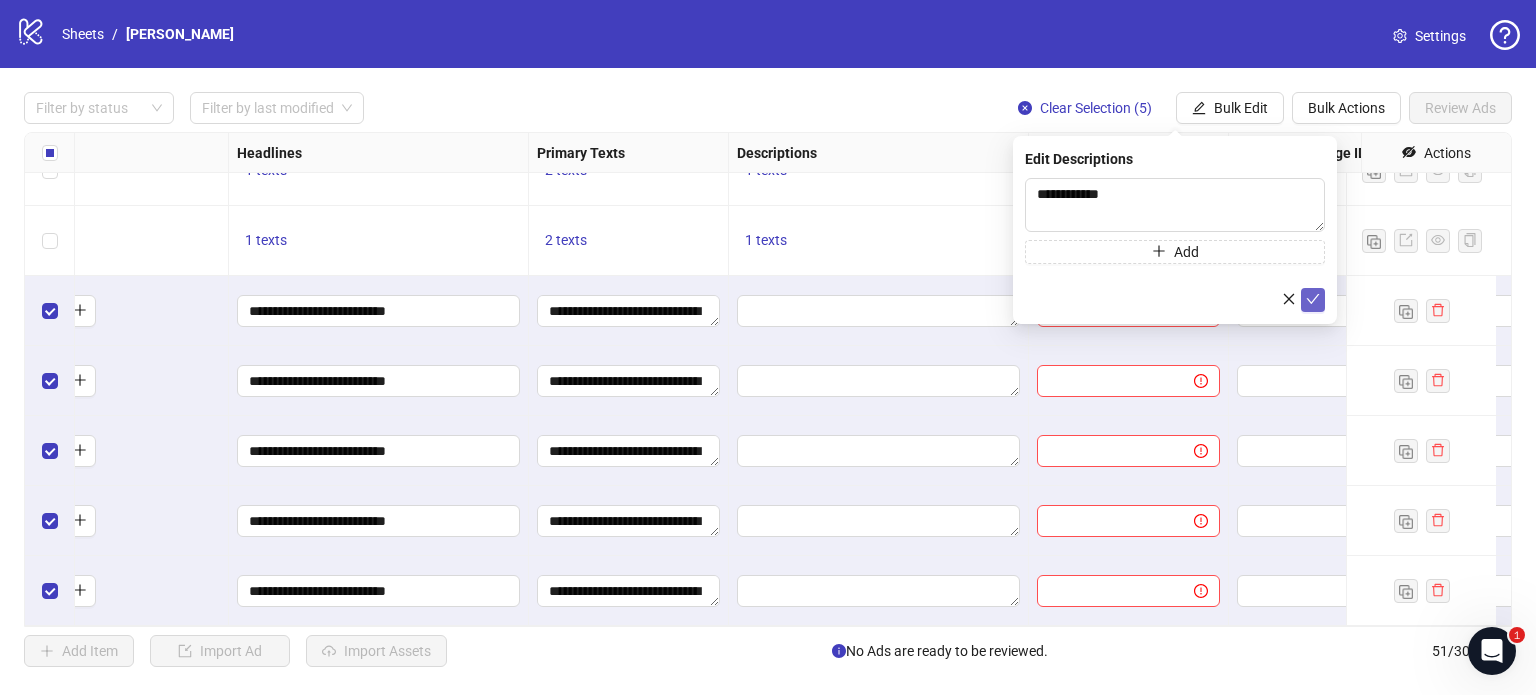 click 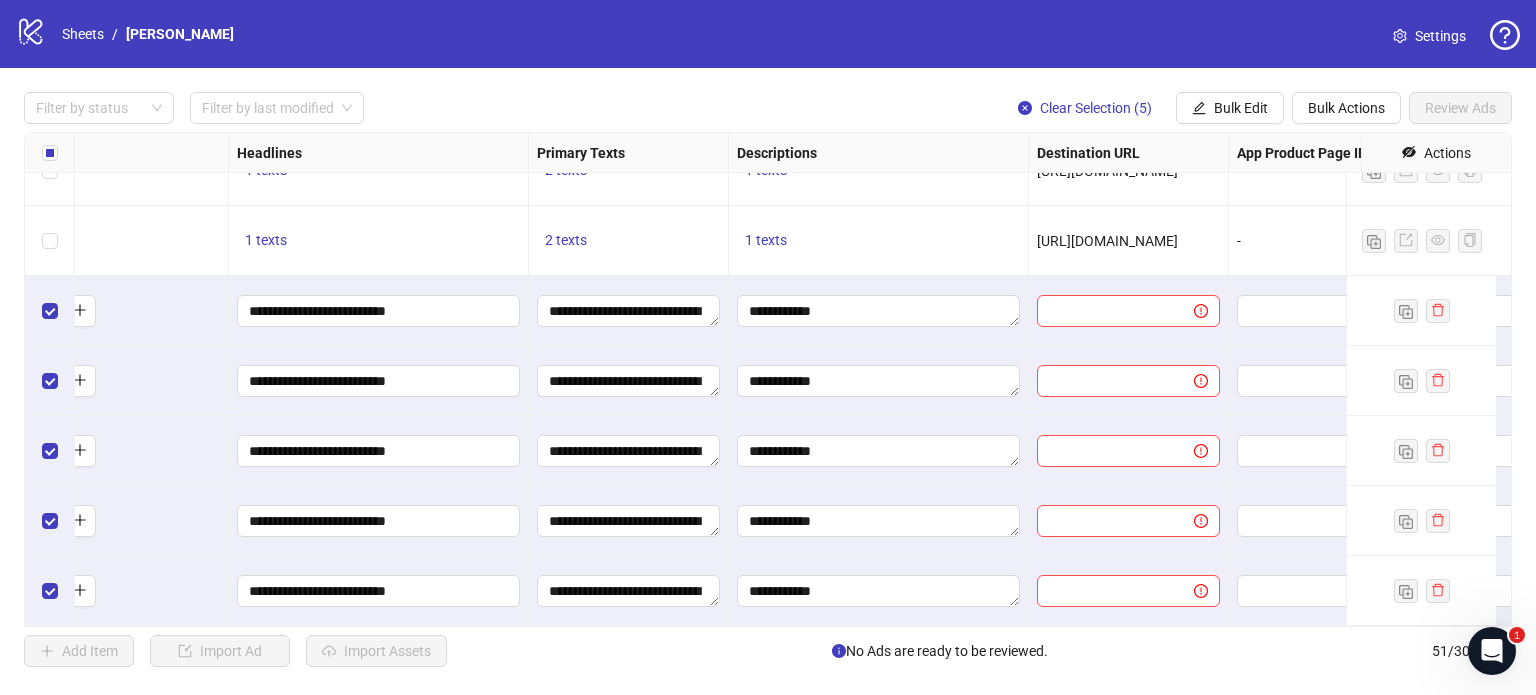 scroll, scrollTop: 3132, scrollLeft: 1340, axis: both 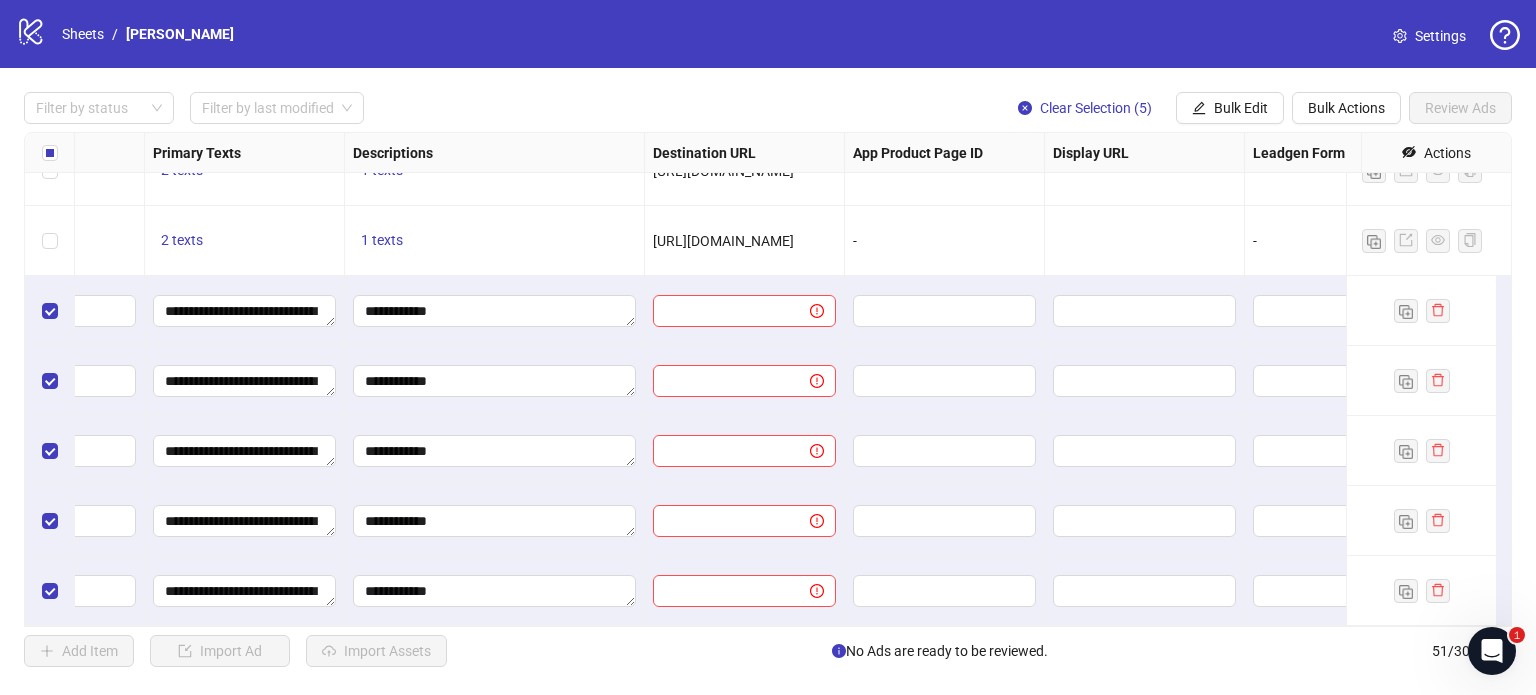 click on "[URL][DOMAIN_NAME]" at bounding box center (723, 241) 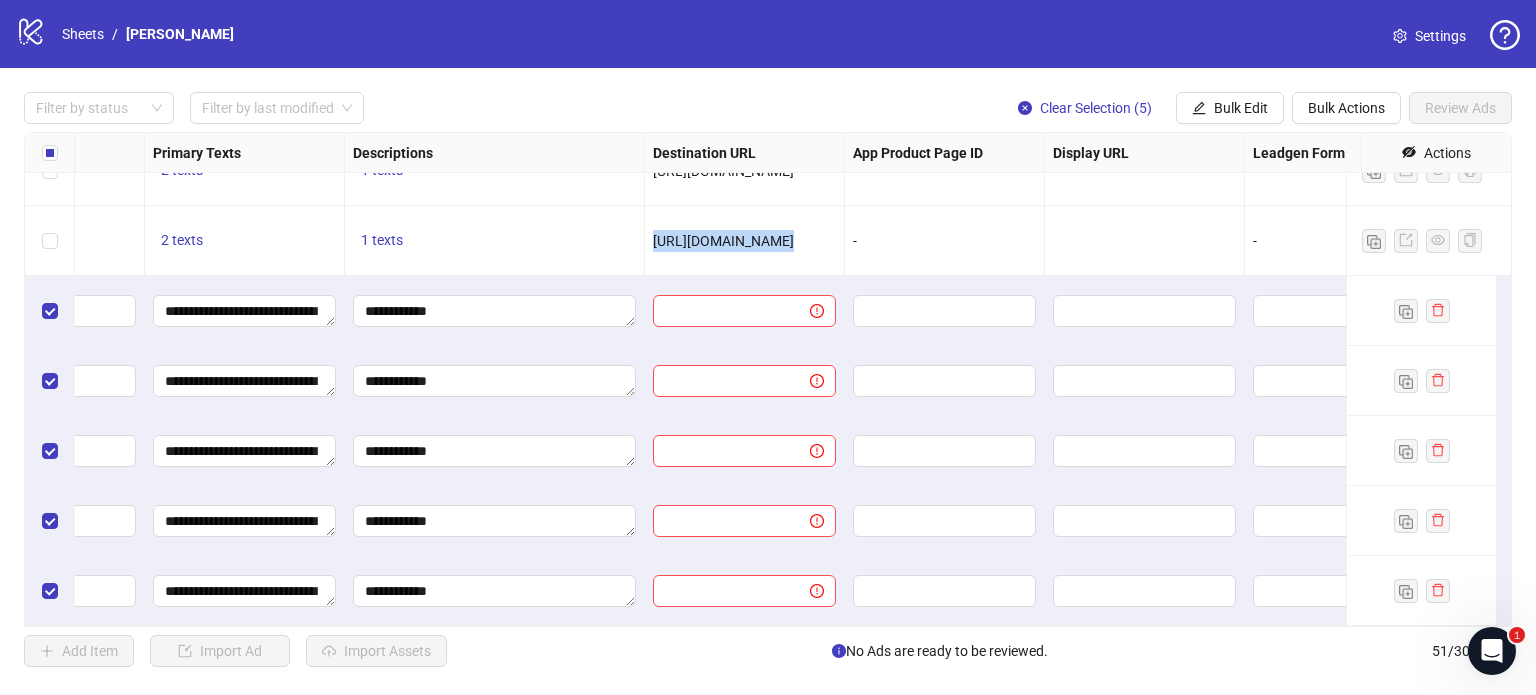 click on "[URL][DOMAIN_NAME]" at bounding box center (723, 241) 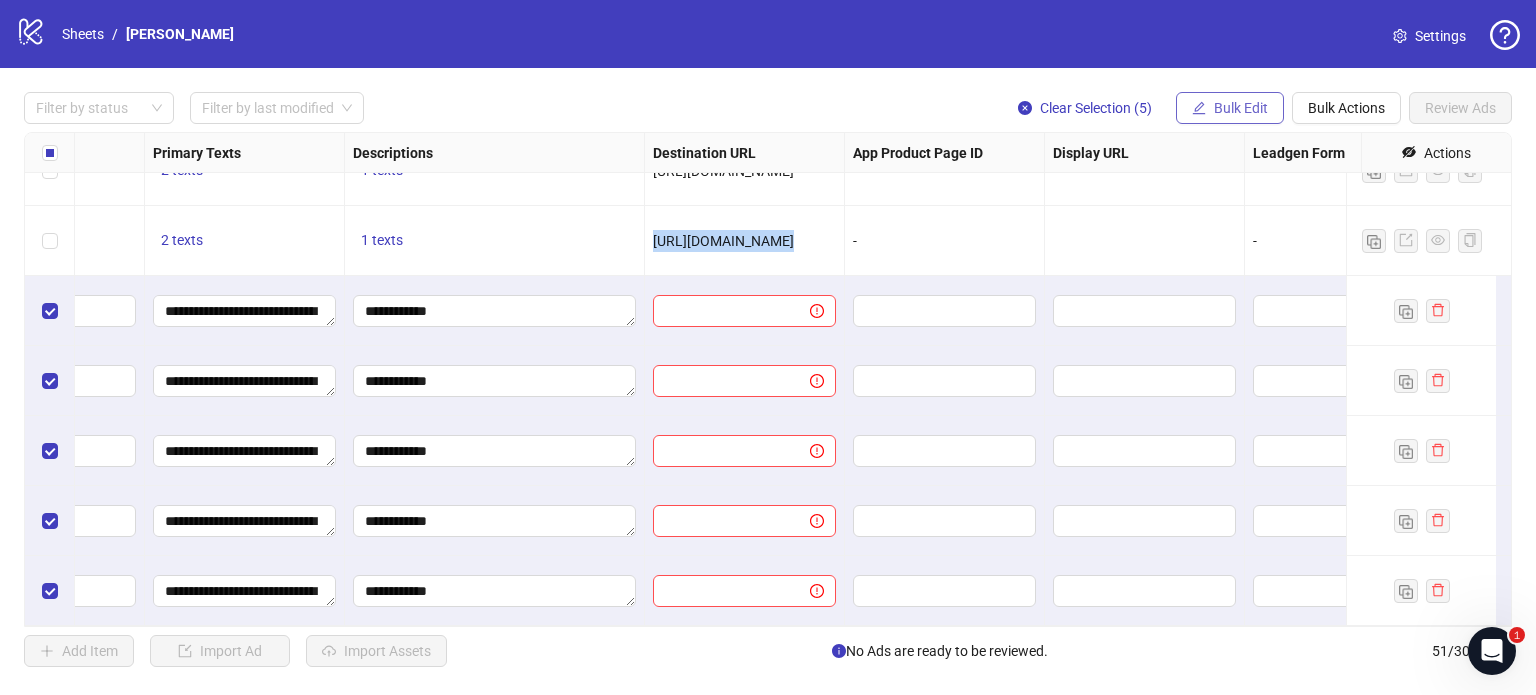 click on "Bulk Edit" at bounding box center [1230, 108] 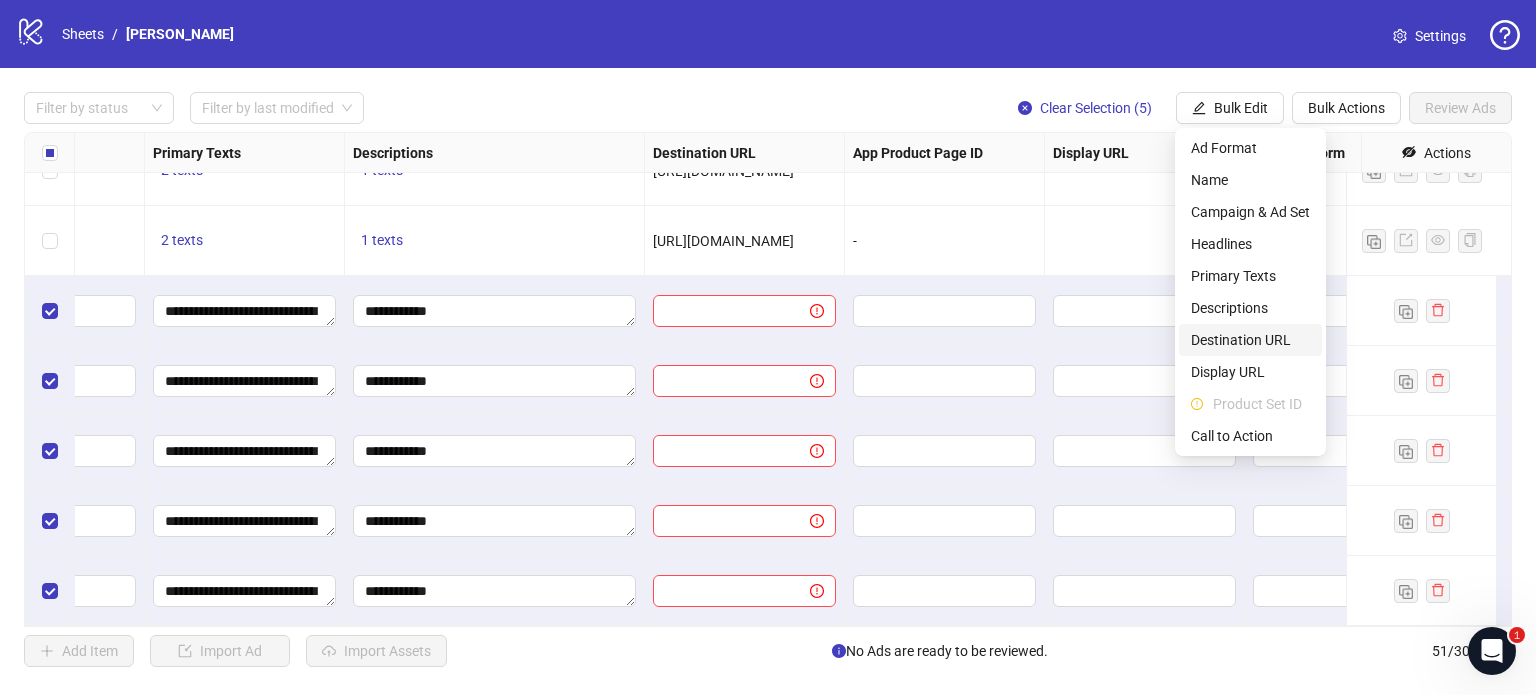click on "Destination URL" at bounding box center [1250, 340] 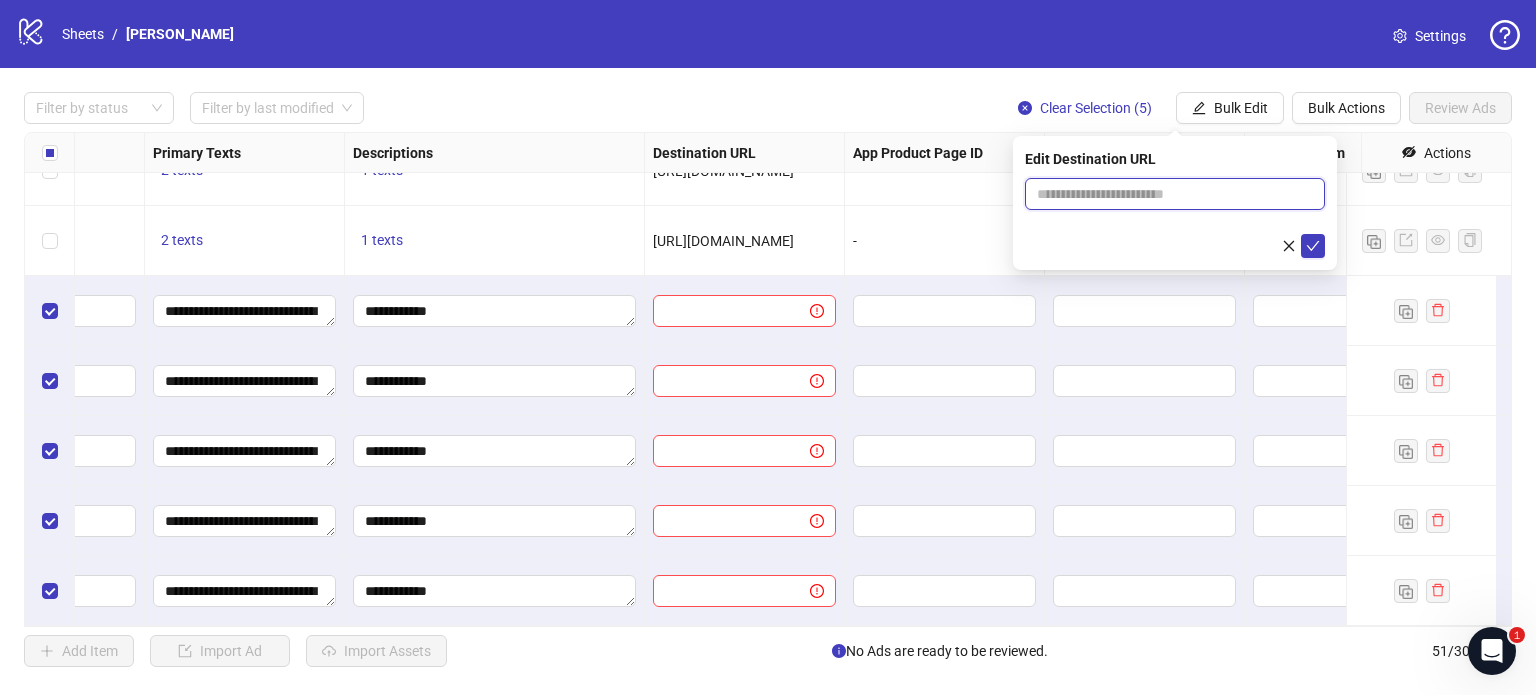paste on "**********" 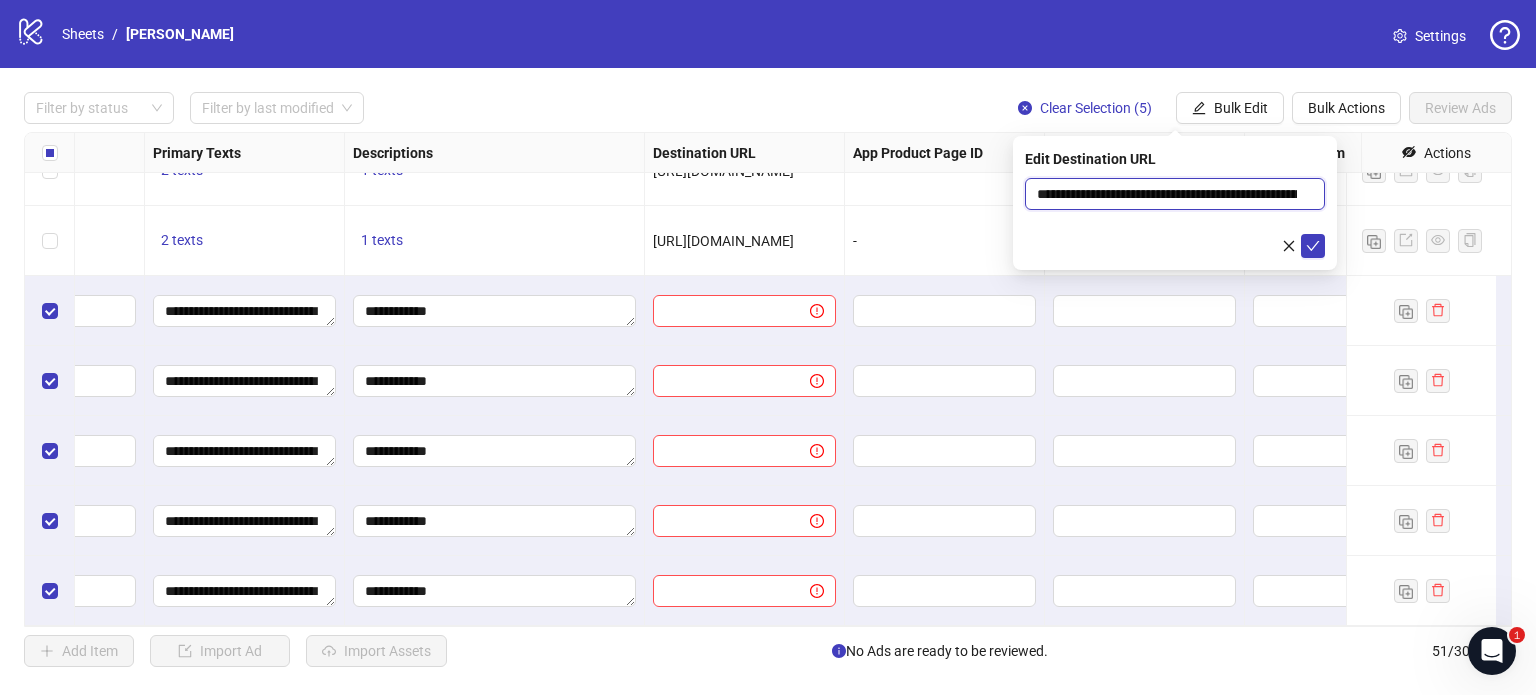click on "**********" at bounding box center (1167, 194) 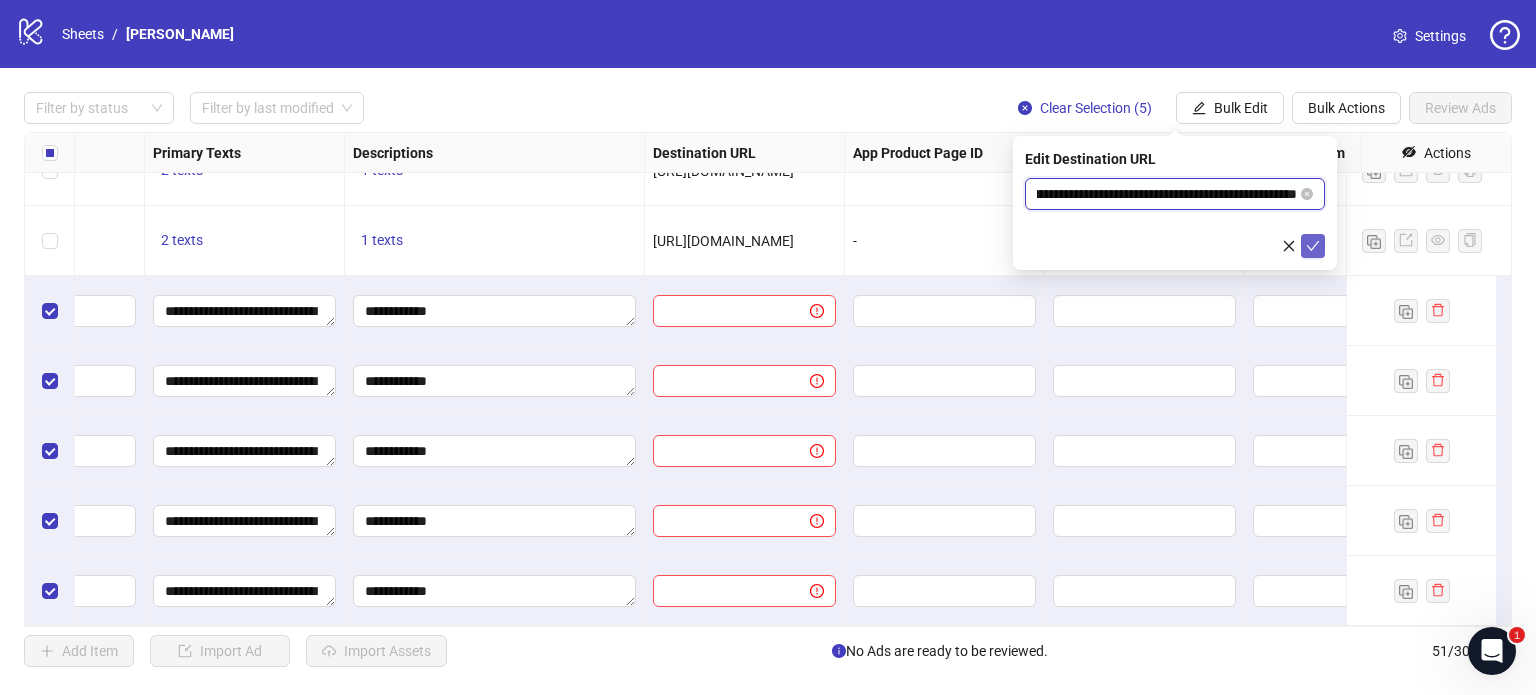 type on "**********" 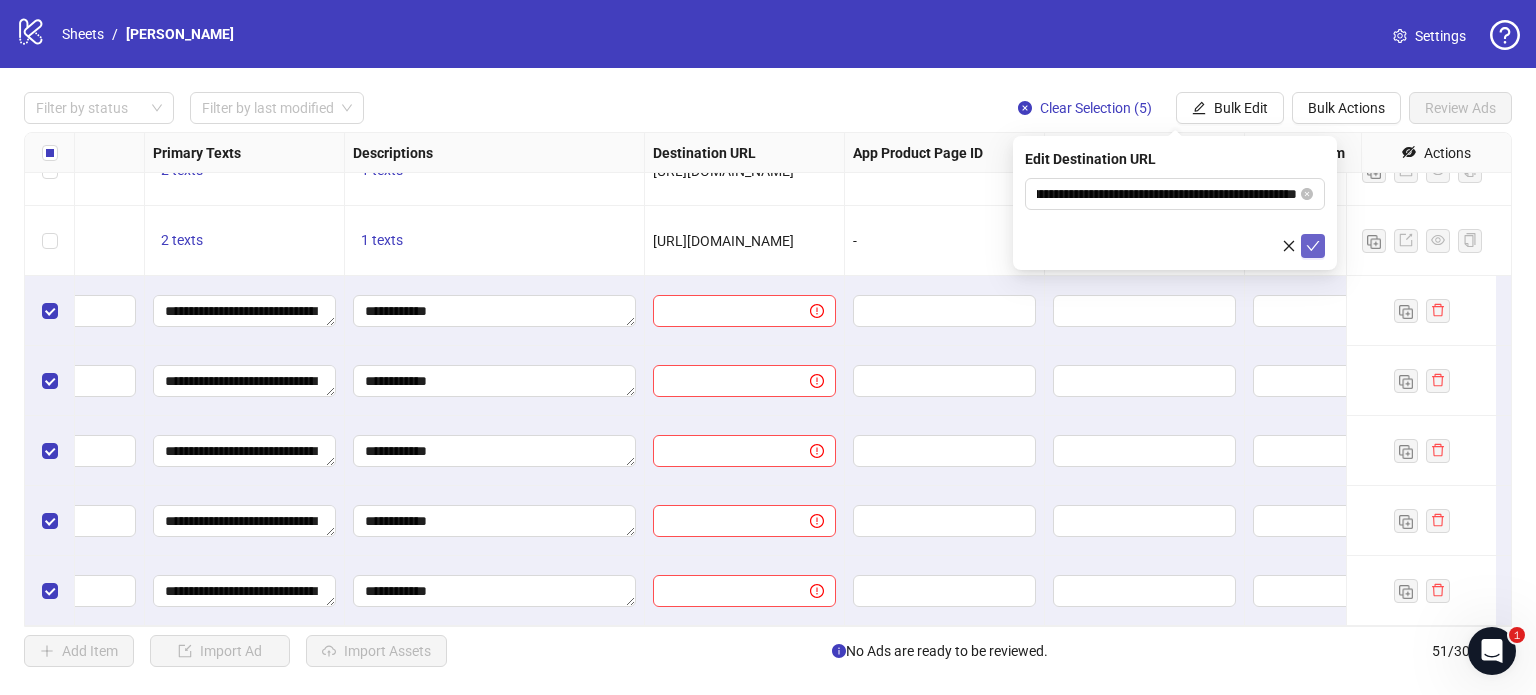 scroll, scrollTop: 0, scrollLeft: 0, axis: both 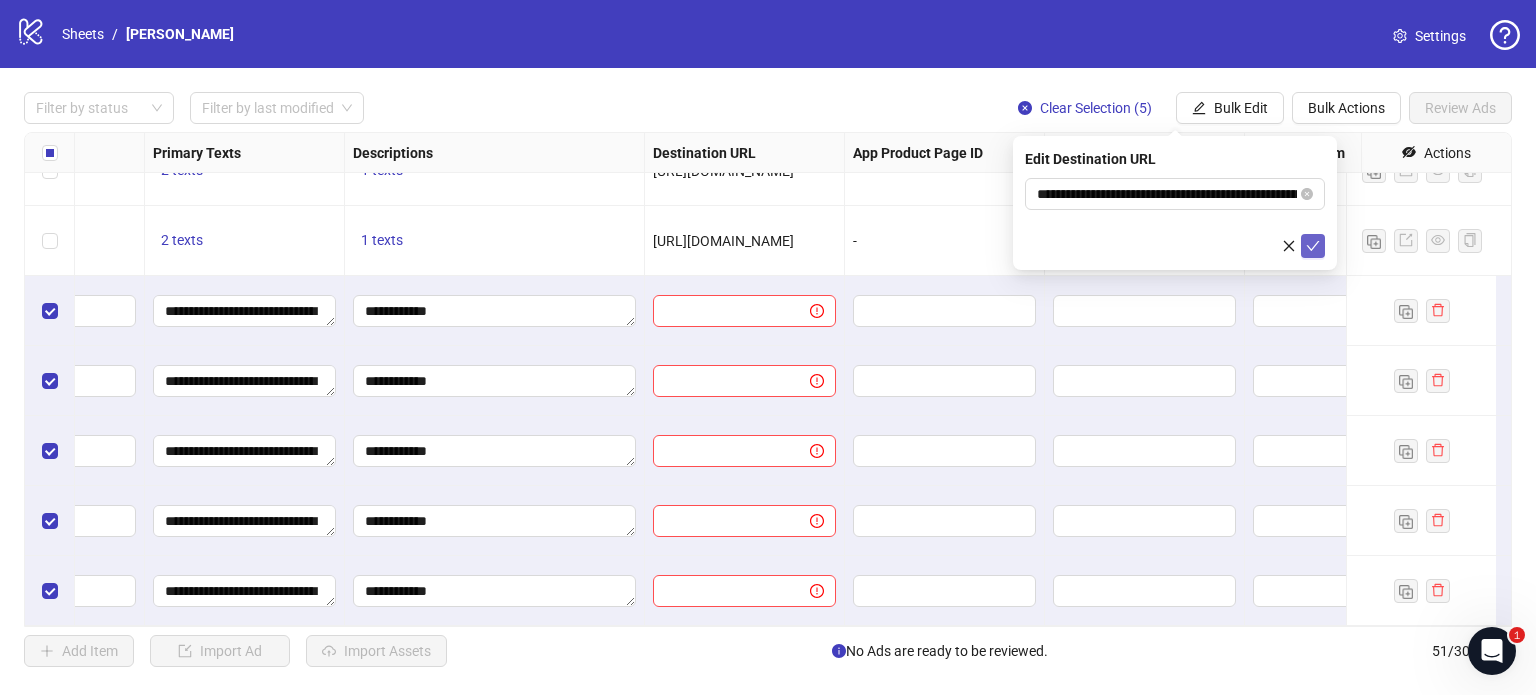 click 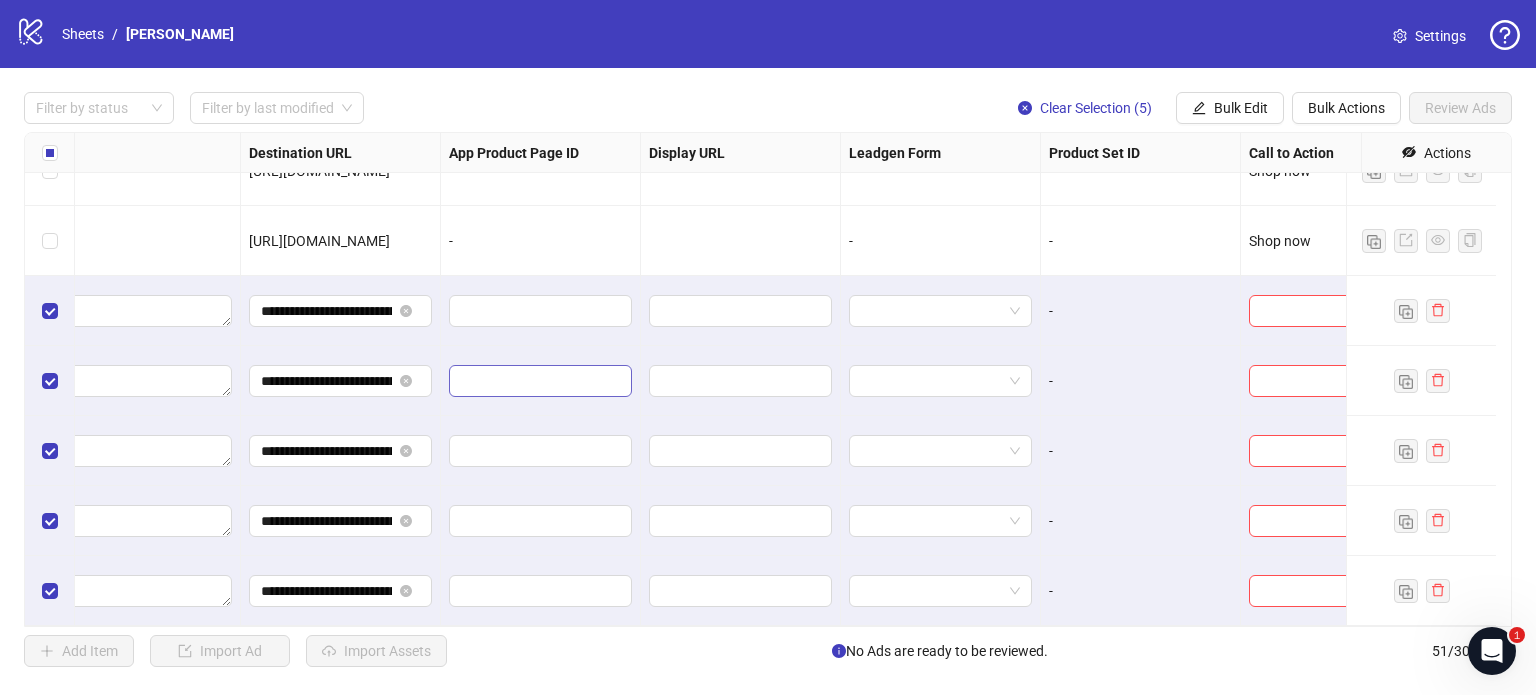 scroll, scrollTop: 3132, scrollLeft: 1799, axis: both 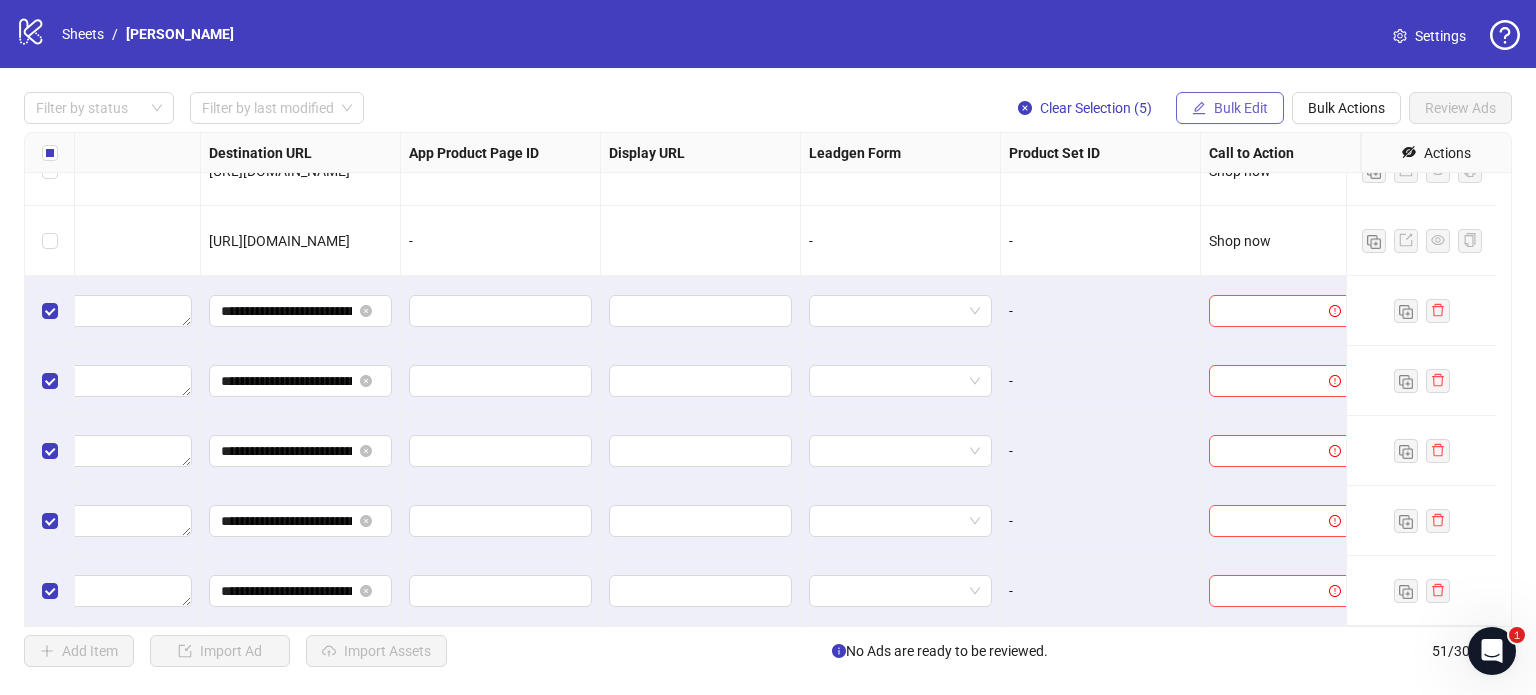 click on "Bulk Edit" at bounding box center [1241, 108] 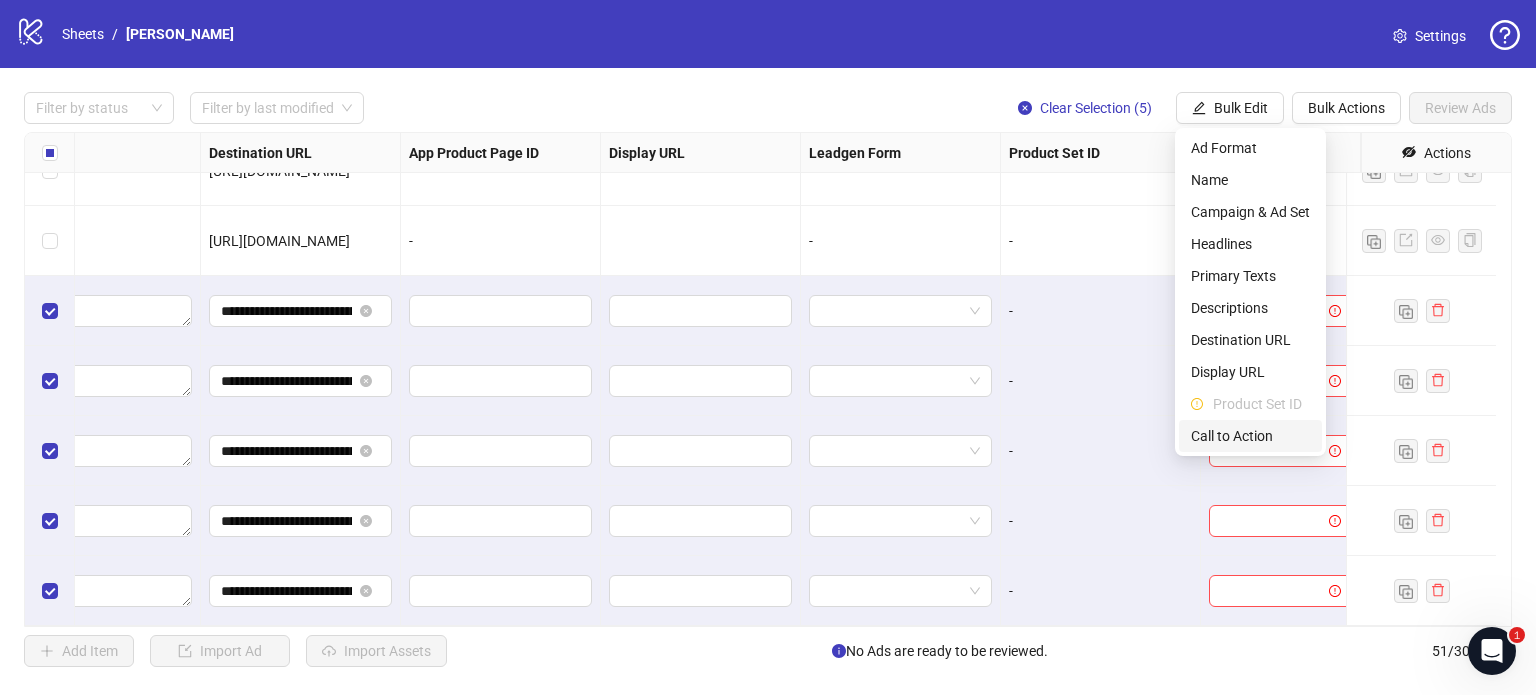 click on "Call to Action" at bounding box center [1250, 436] 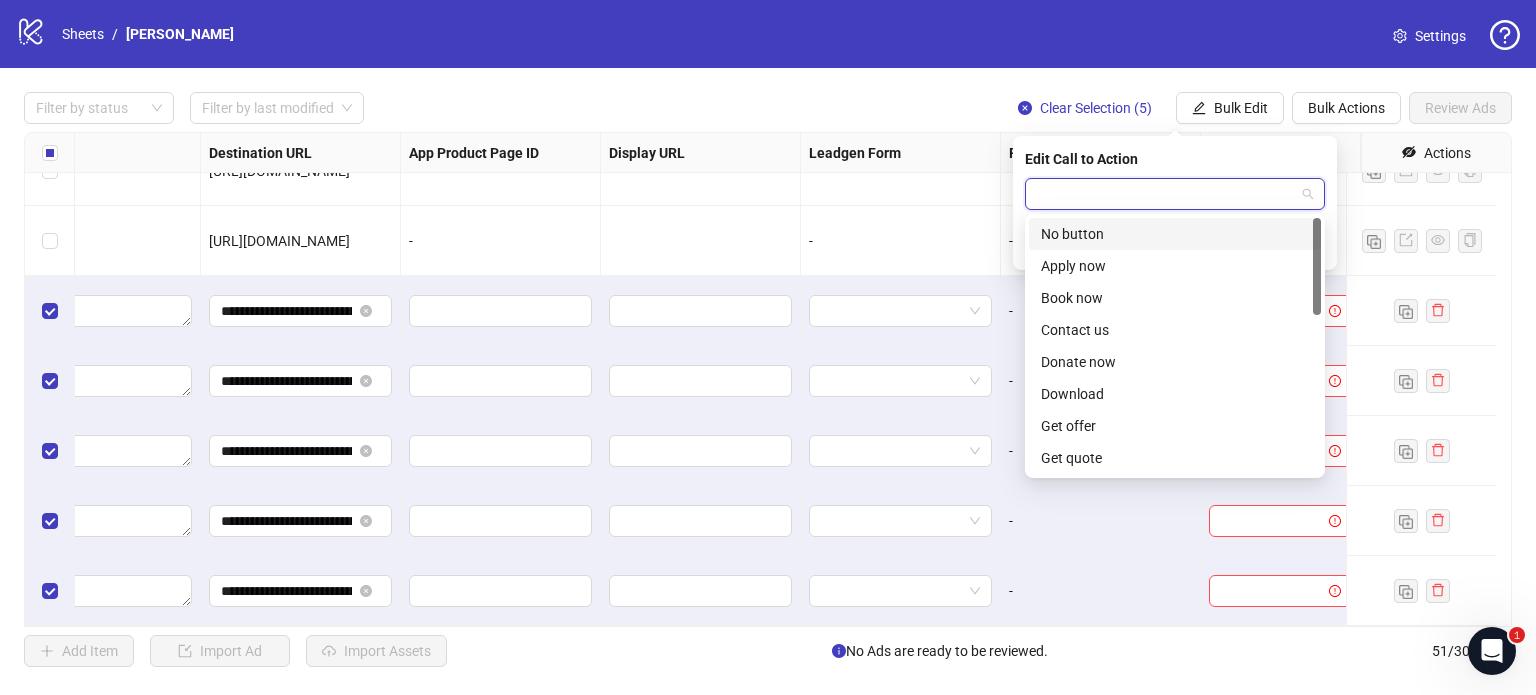 click at bounding box center (1166, 194) 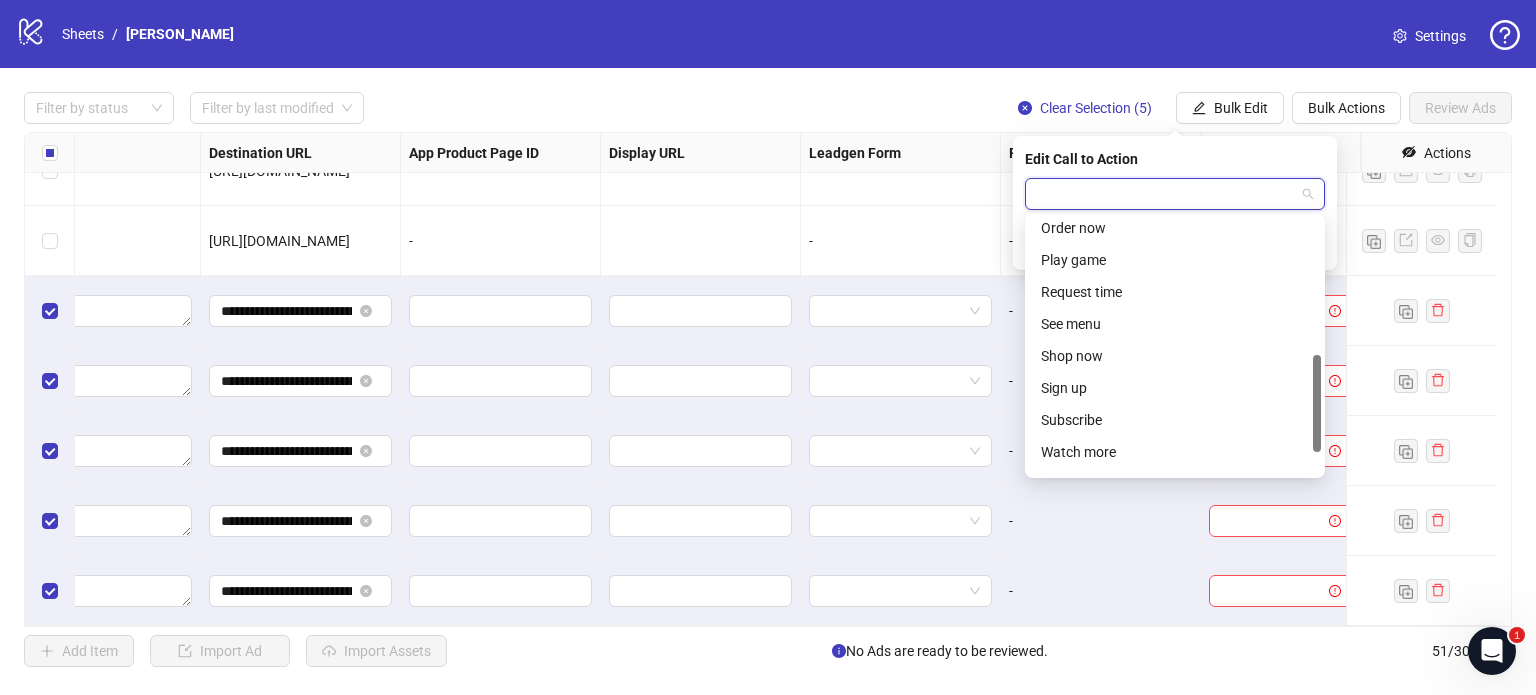 scroll, scrollTop: 358, scrollLeft: 0, axis: vertical 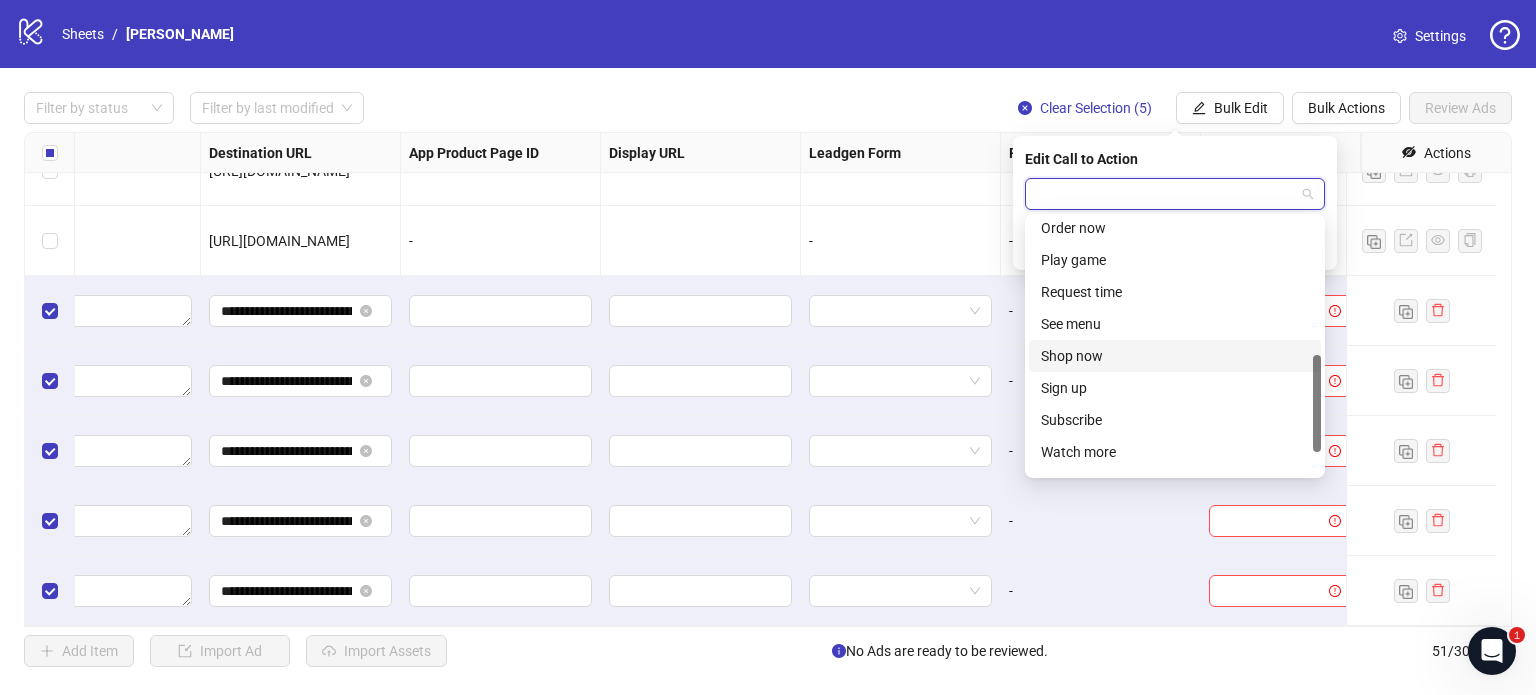 click on "Shop now" at bounding box center [1175, 356] 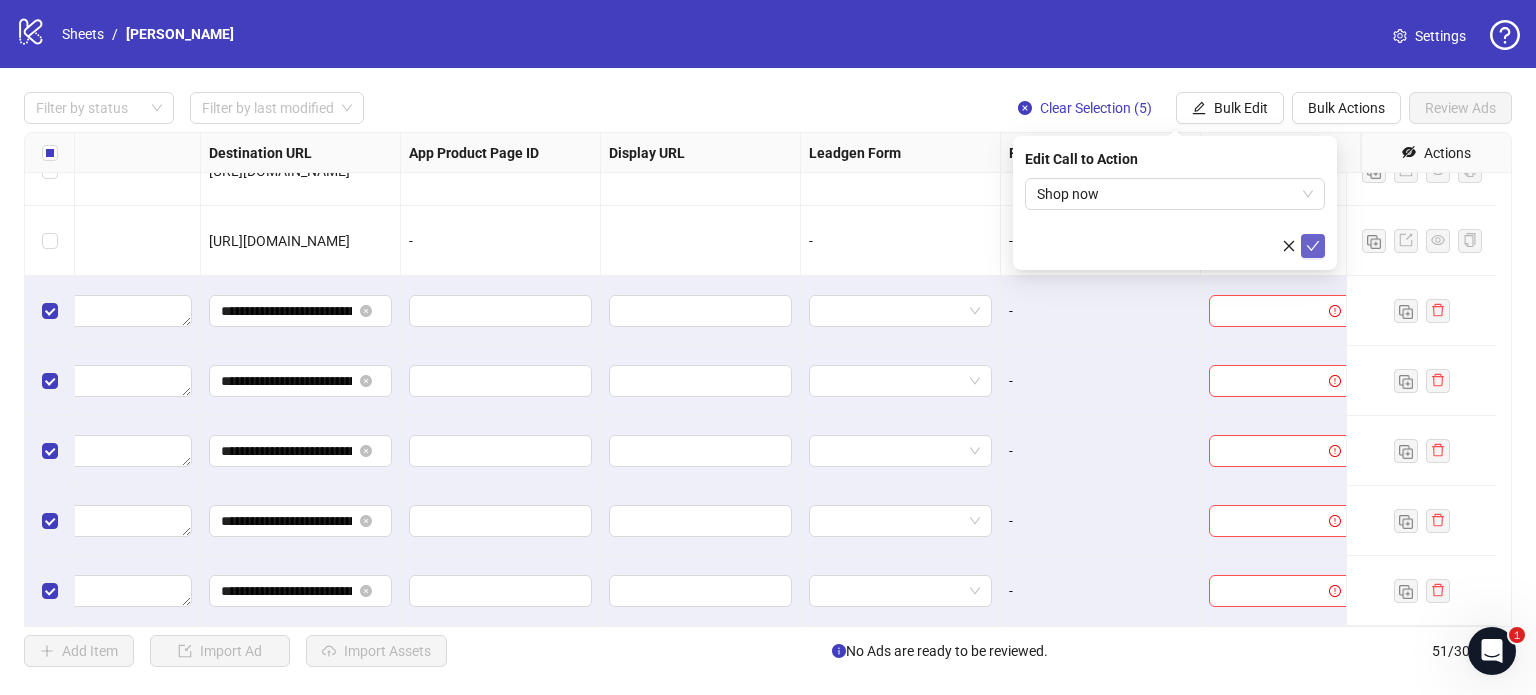 click 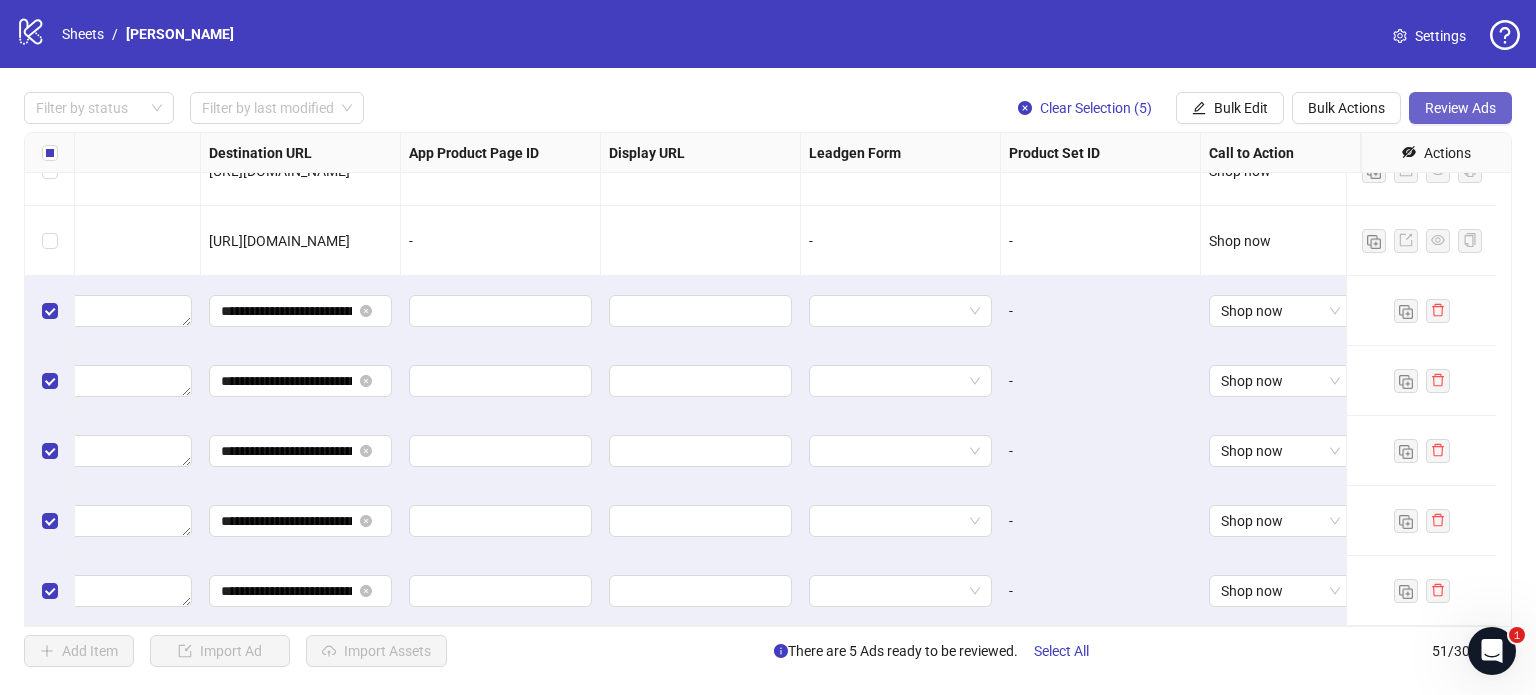 click on "Review Ads" at bounding box center [1460, 108] 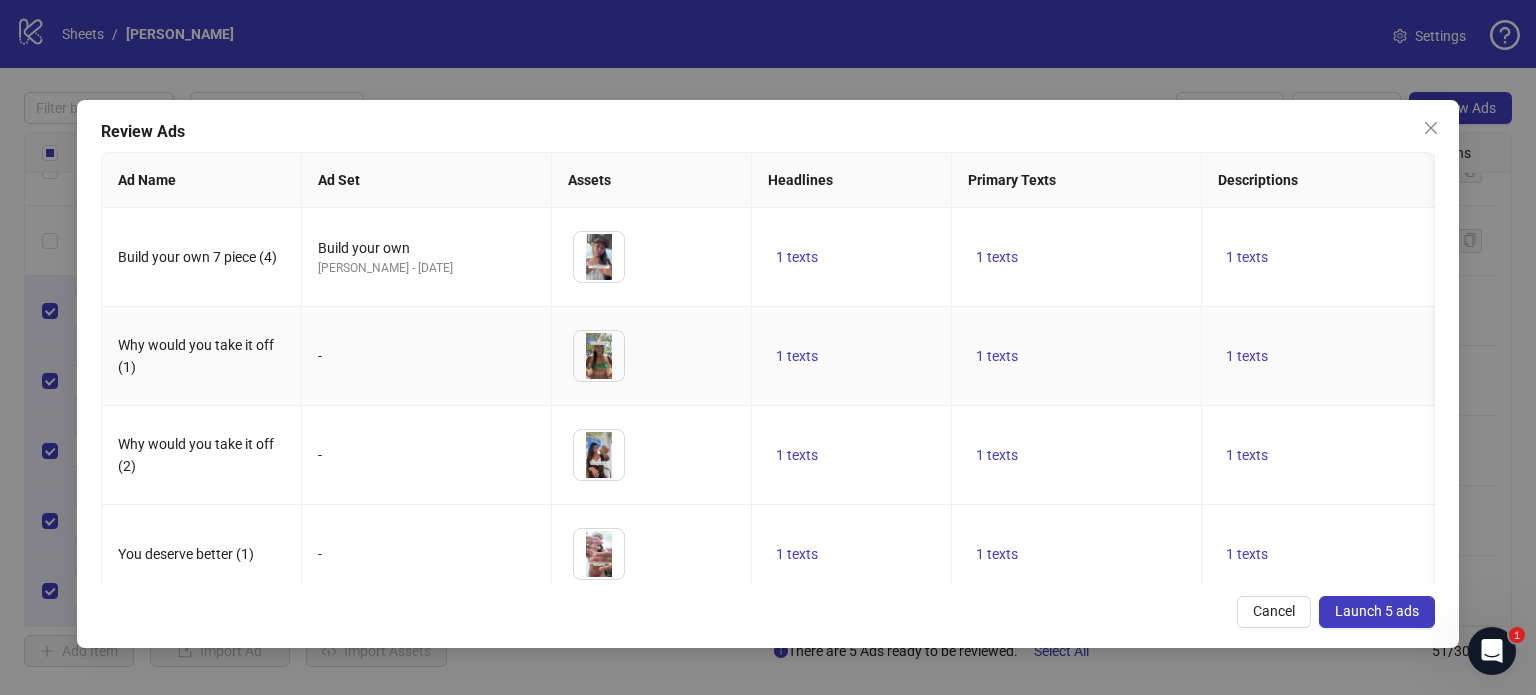 scroll, scrollTop: 133, scrollLeft: 0, axis: vertical 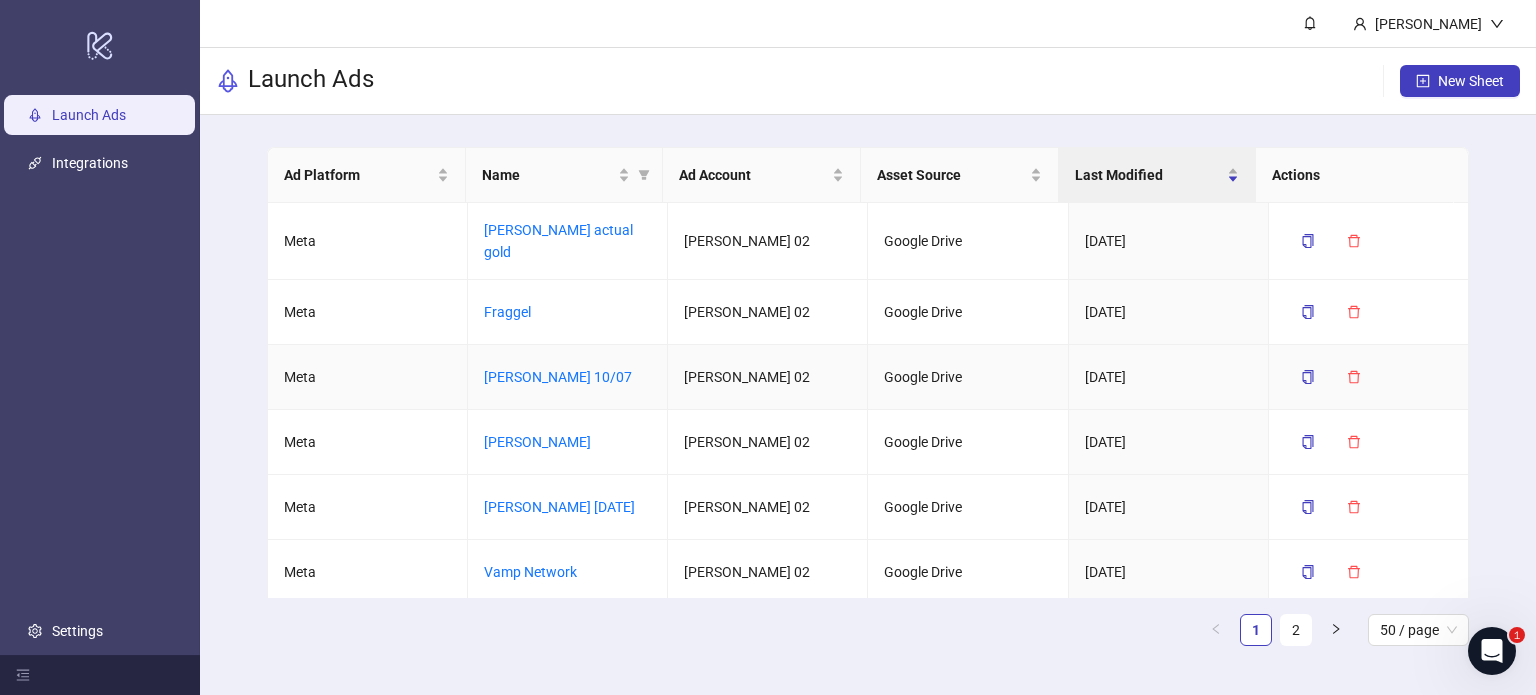 click on "[PERSON_NAME] 10/07" at bounding box center (568, 377) 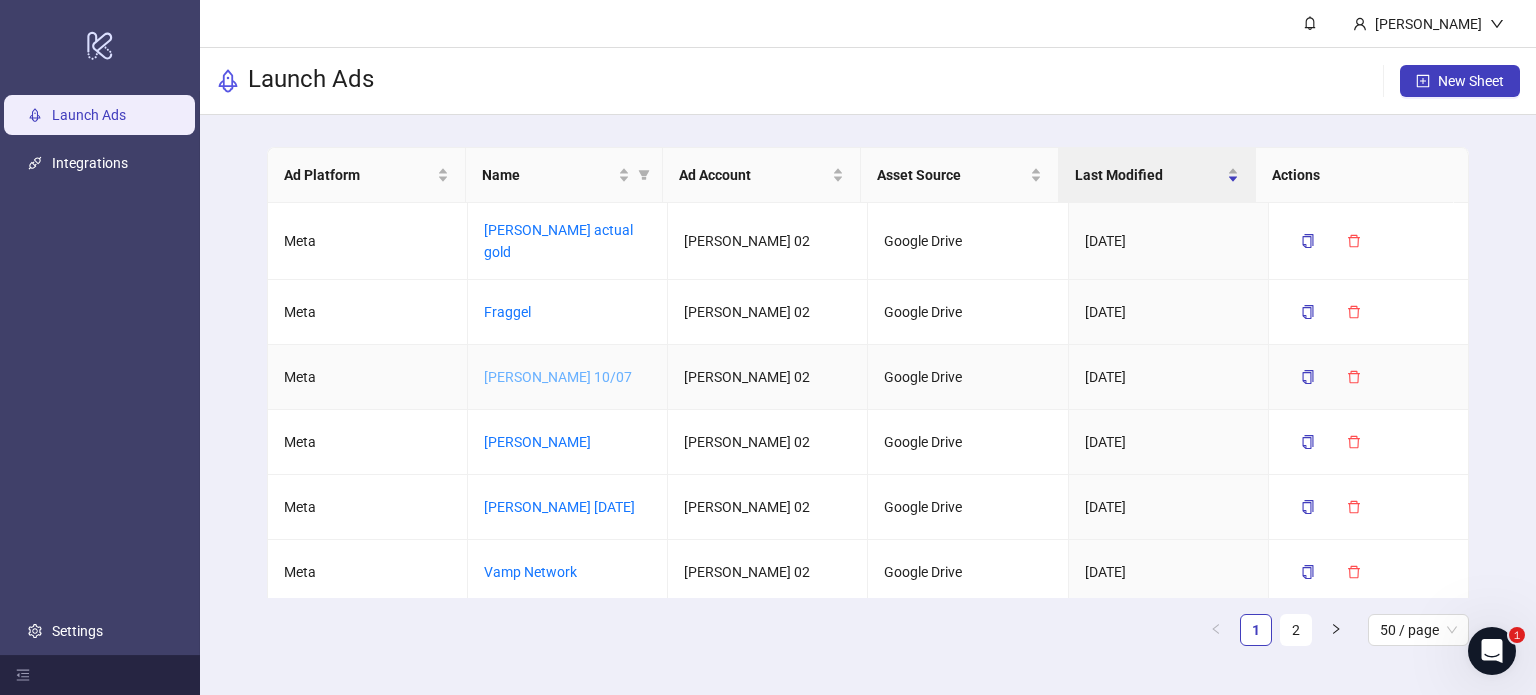 click on "[PERSON_NAME] 10/07" at bounding box center [558, 377] 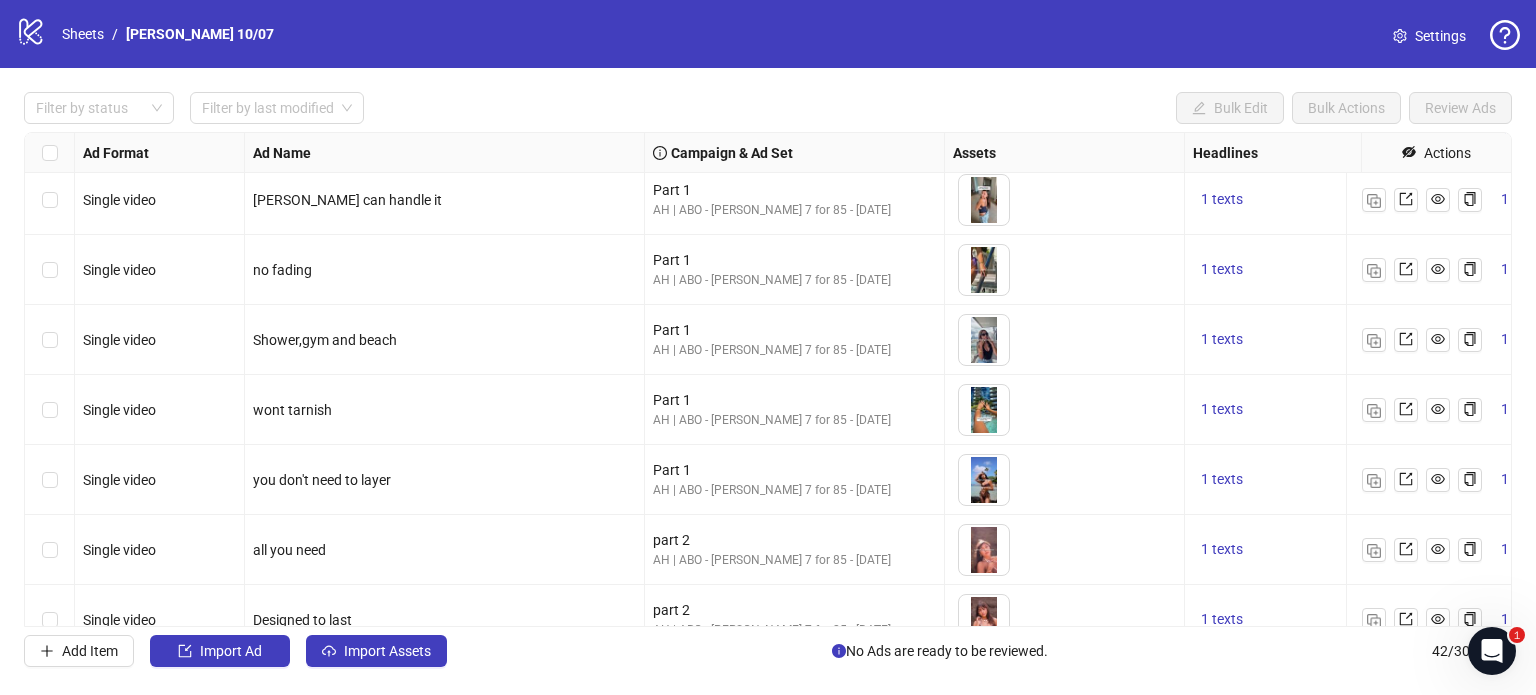 scroll, scrollTop: 2032, scrollLeft: 0, axis: vertical 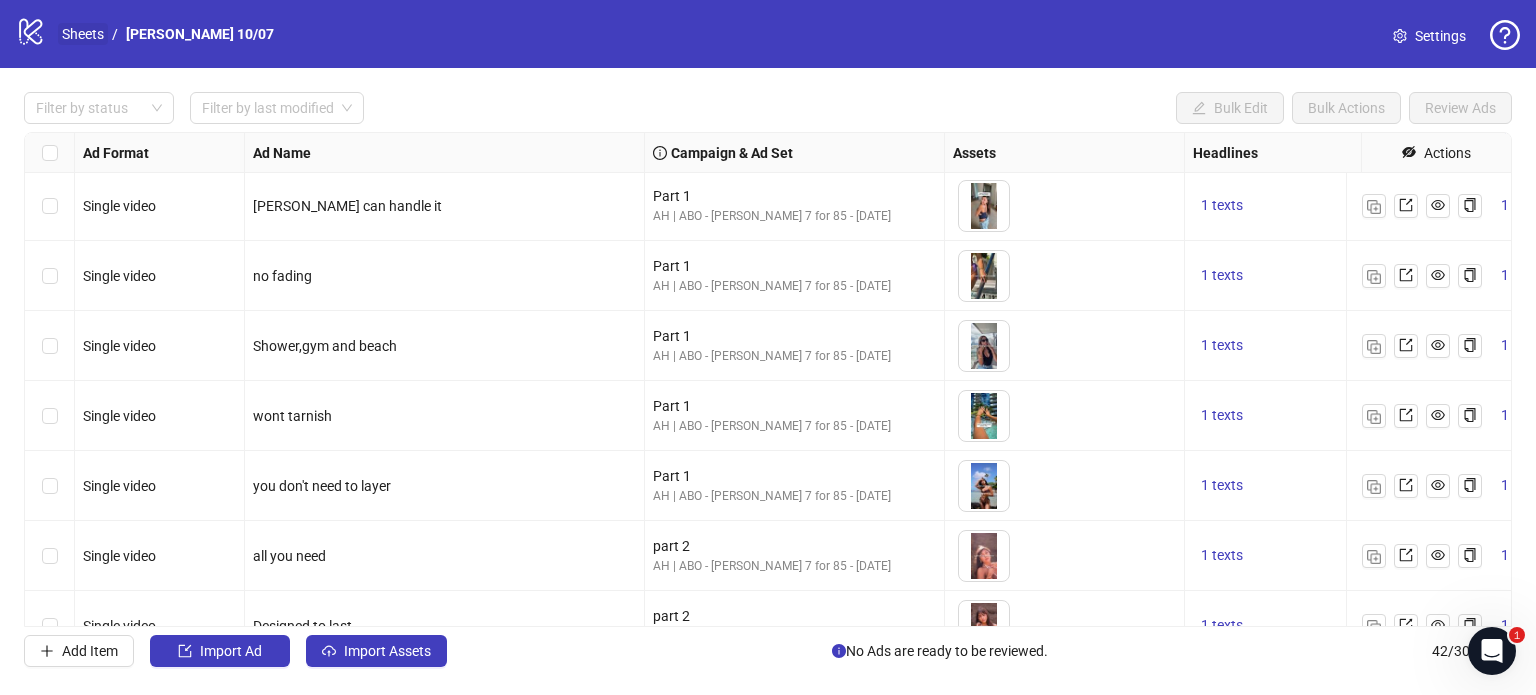 click on "Sheets" at bounding box center (83, 34) 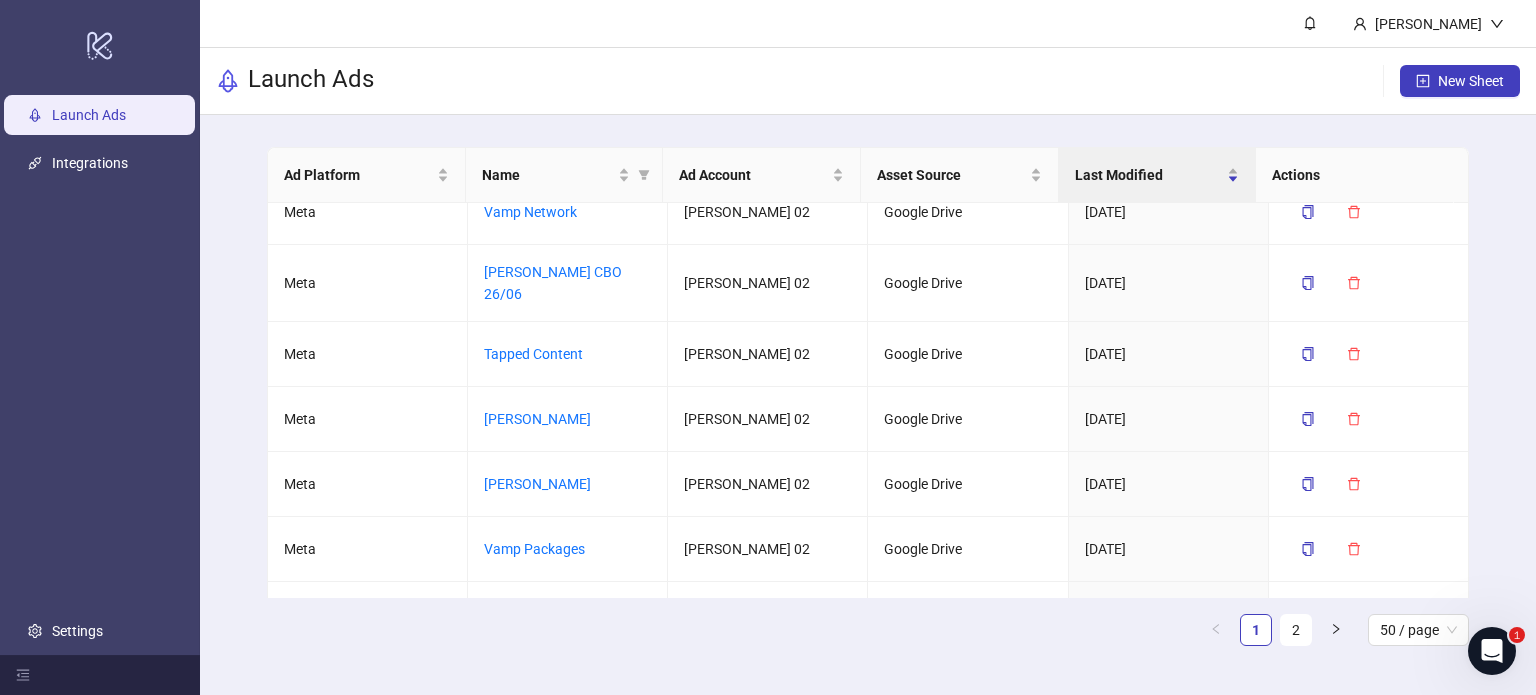 scroll, scrollTop: 364, scrollLeft: 0, axis: vertical 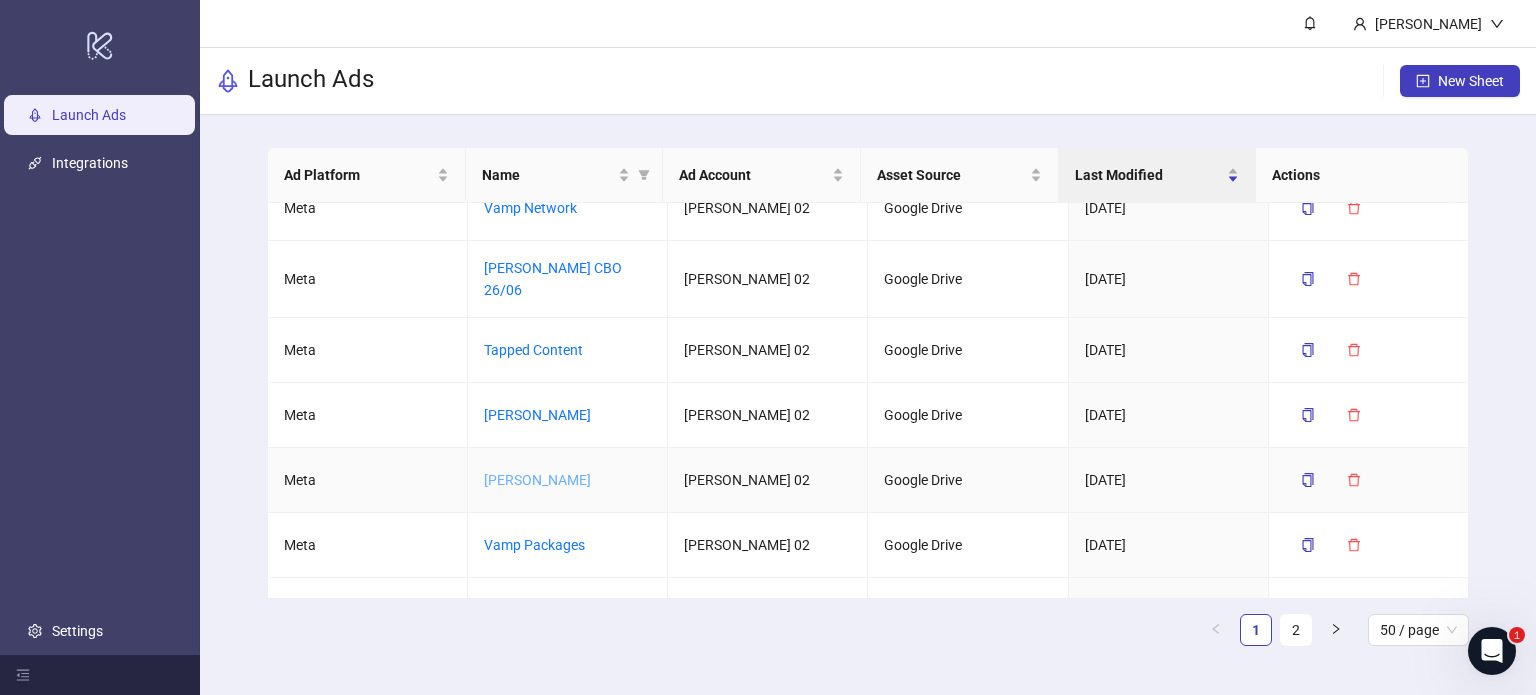 click on "[PERSON_NAME]" at bounding box center [537, 480] 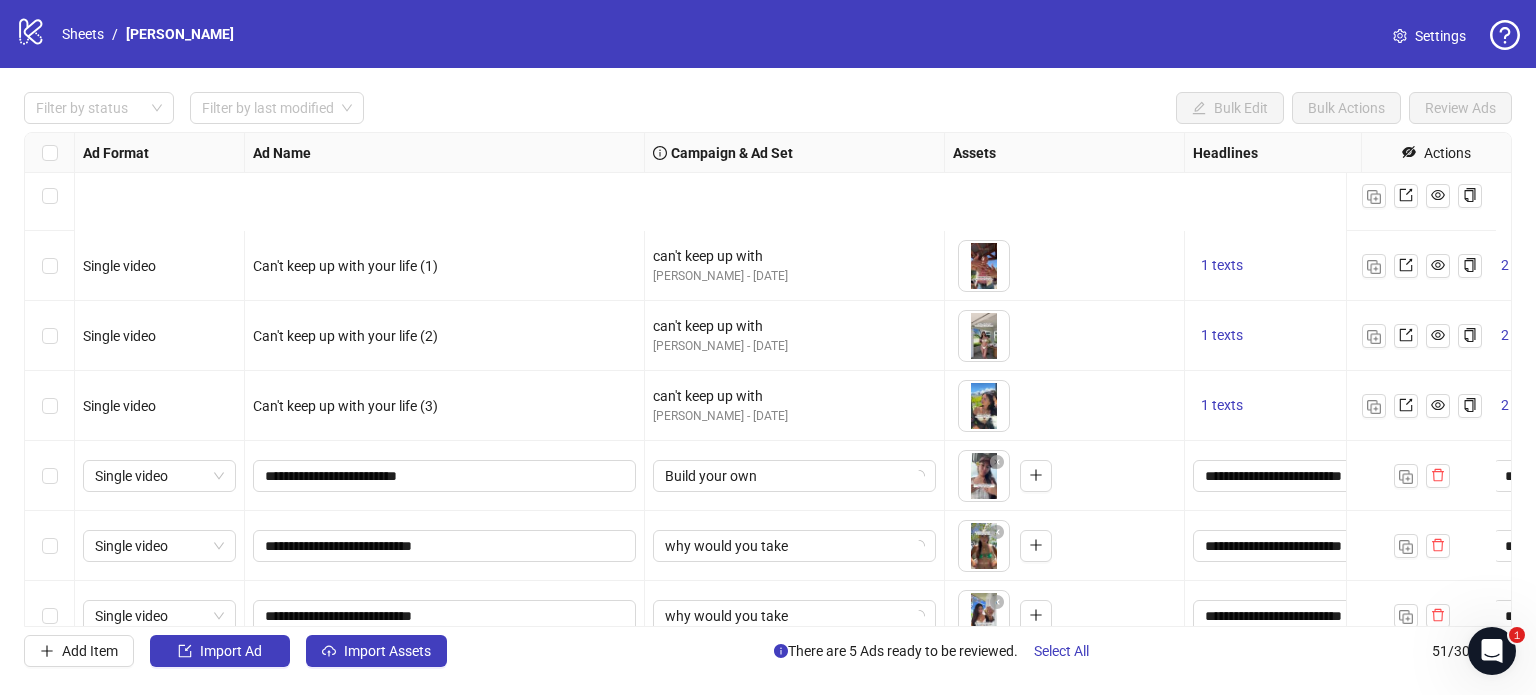 scroll, scrollTop: 3132, scrollLeft: 0, axis: vertical 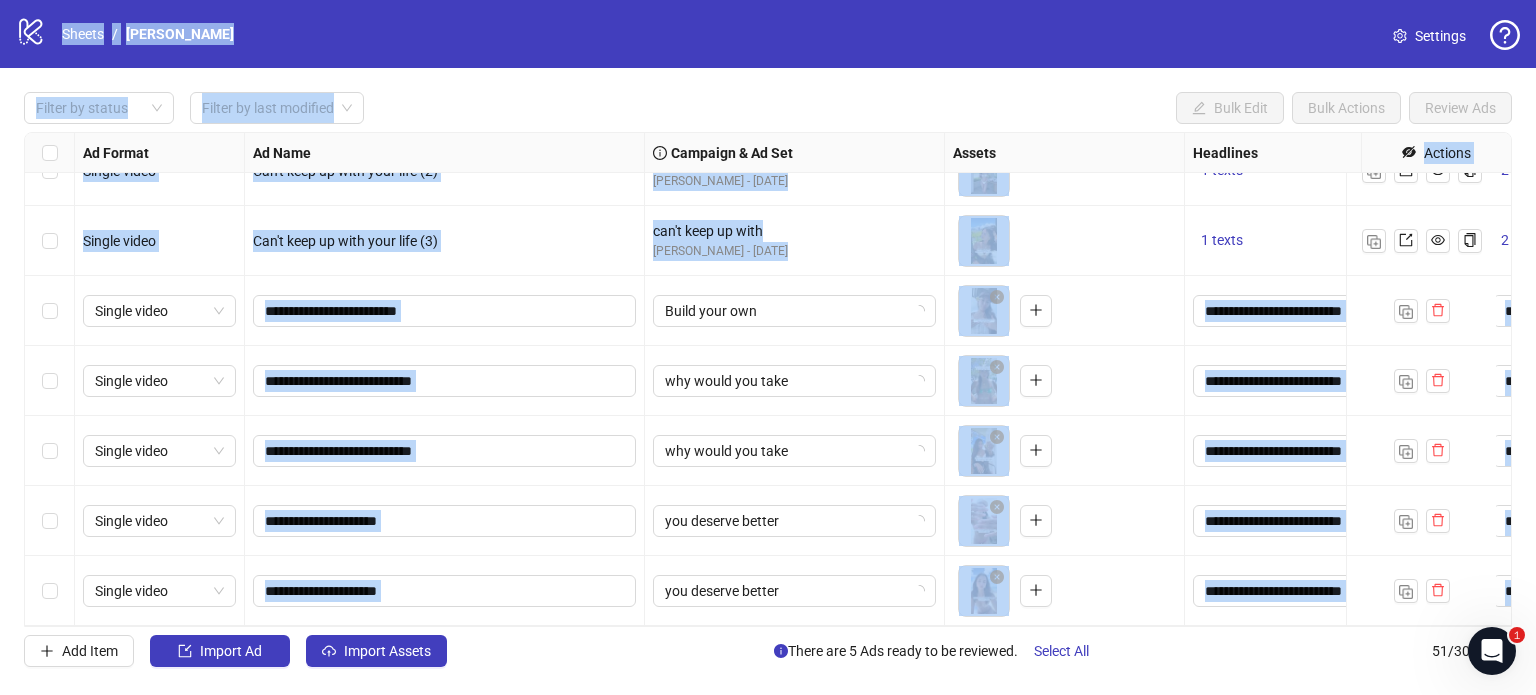 click at bounding box center [50, 311] 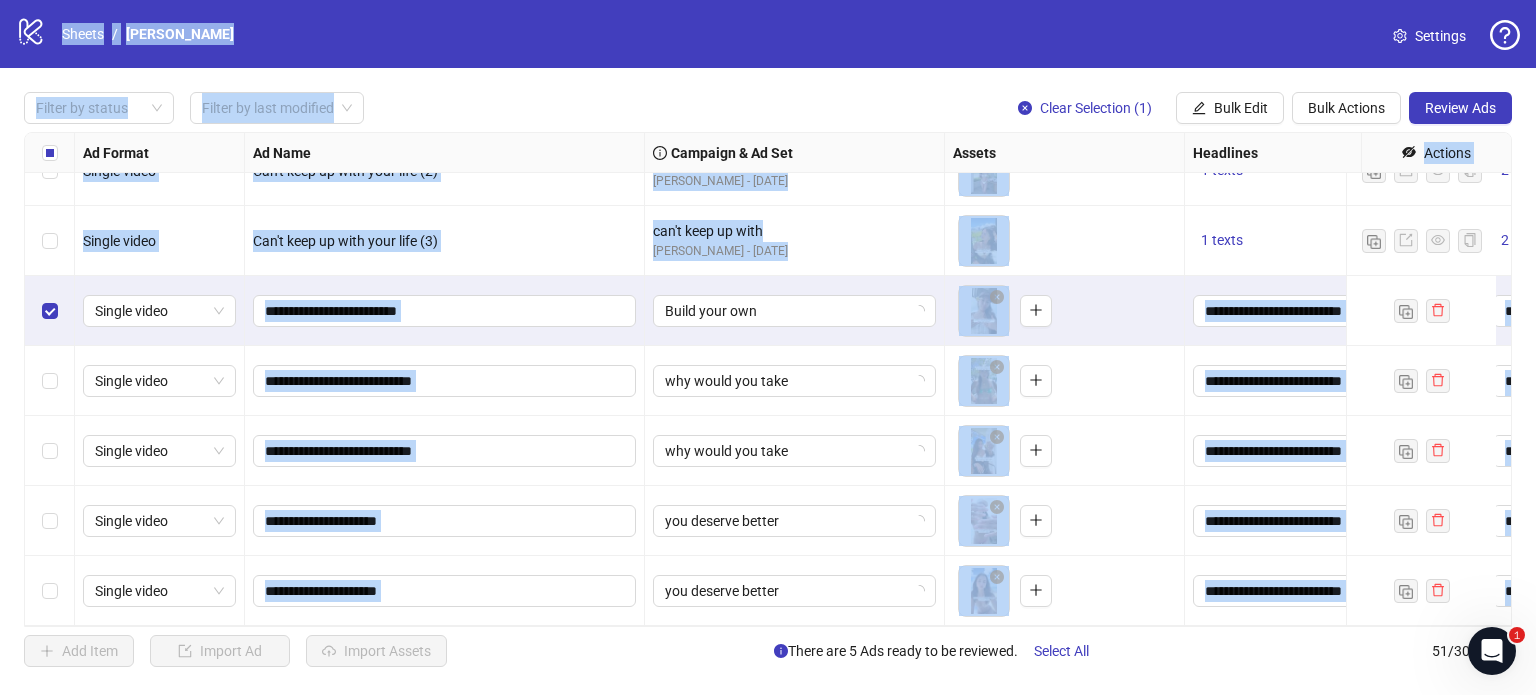 click on "Filter by status Filter by last modified Clear Selection (1) Bulk Edit Bulk Actions Review Ads Ad Format Ad Name Campaign & Ad Set Assets Headlines Primary Texts Descriptions Destination URL App Product Page ID Display URL Leadgen Form Product Set ID Call to Action Actions Single video Can't keep up with your life (1) can't keep up with [PERSON_NAME] - [DATE]
To pick up a draggable item, press the space bar.
While dragging, use the arrow keys to move the item.
Press space again to drop the item in its new position, or press escape to cancel.
1 texts 2 texts 1 texts Single video Can't keep up with your life (2) can't keep up with [PERSON_NAME] - [DATE]
To pick up a draggable item, press the space bar.
While dragging, use the arrow keys to move the item.
Press space again to drop the item in its new position, or press escape to cancel.
1 texts 2 texts 1 texts Single video Can't keep up with your life (3) can't keep up with [PERSON_NAME] - [DATE] 1 texts 2 texts 1 texts Single video" at bounding box center (768, 379) 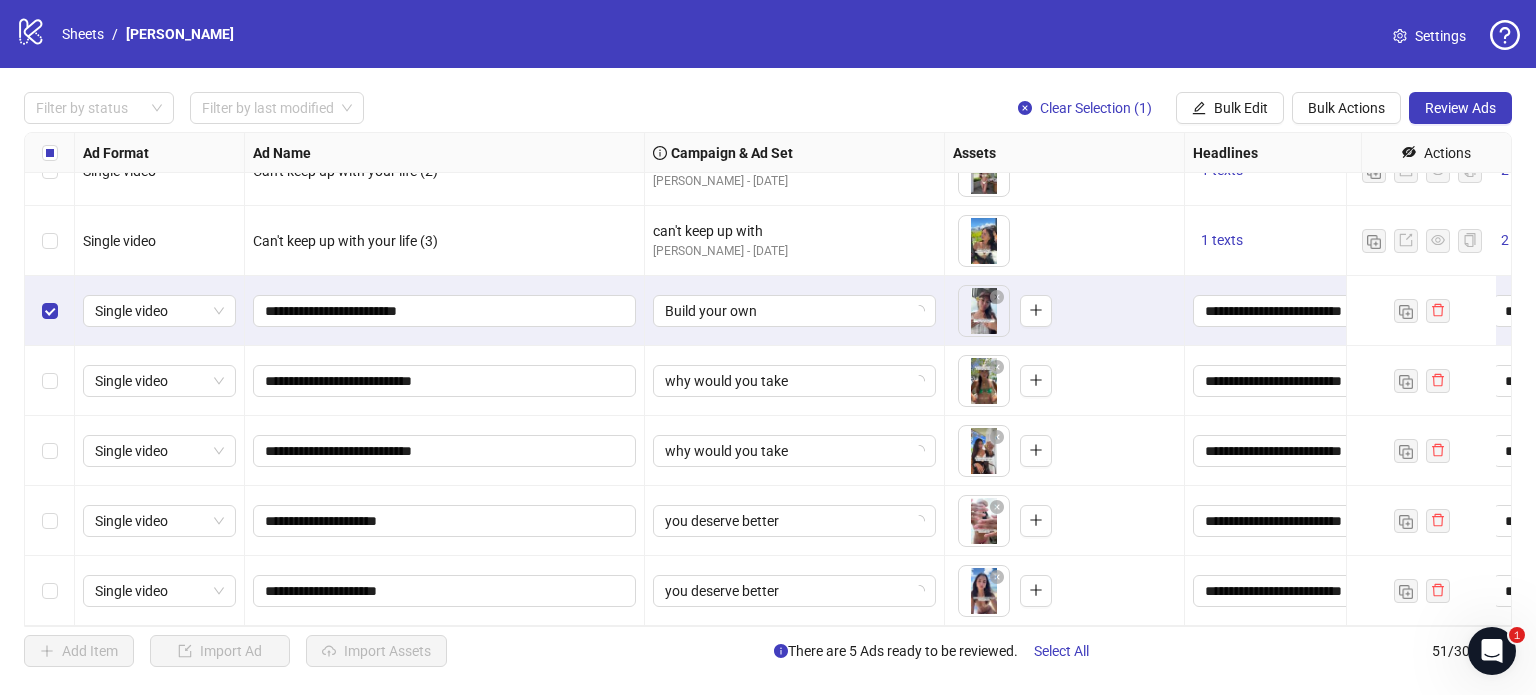 click at bounding box center [50, 591] 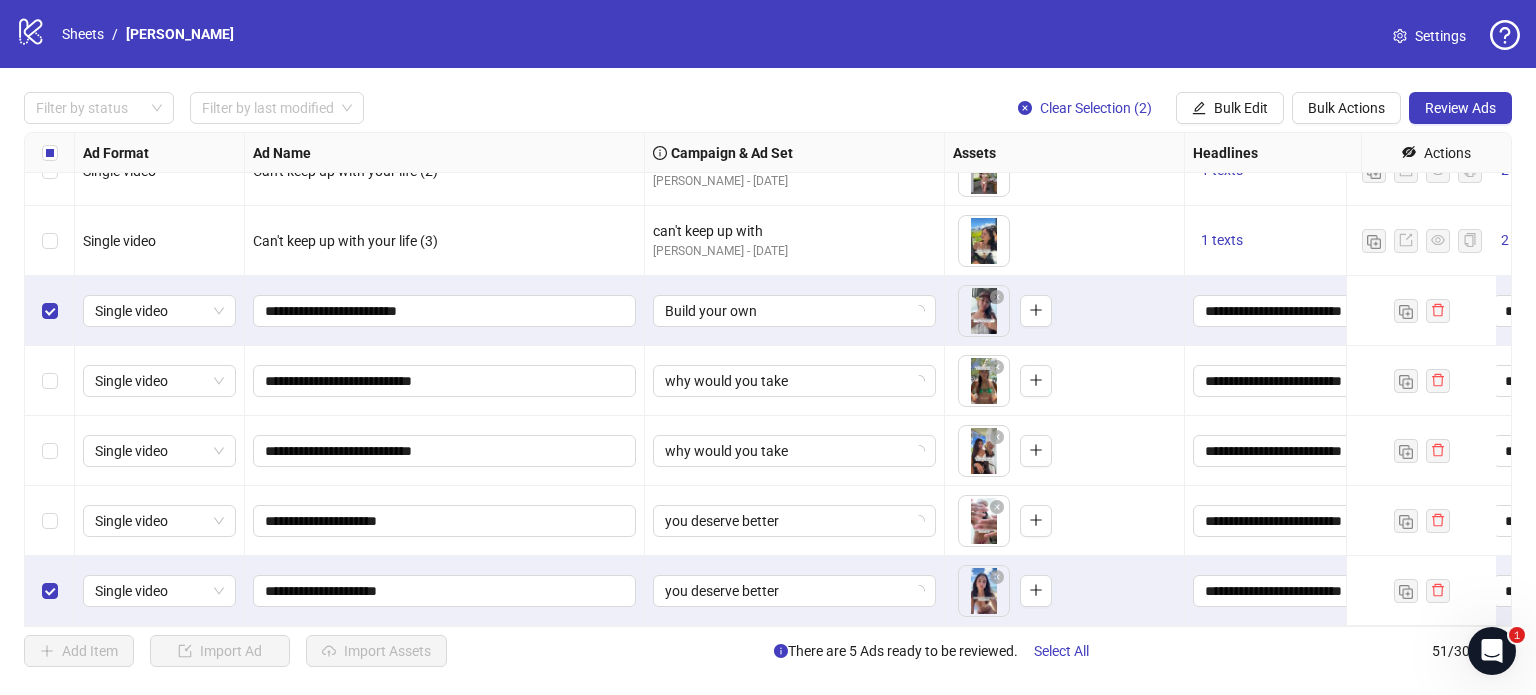click at bounding box center (50, 311) 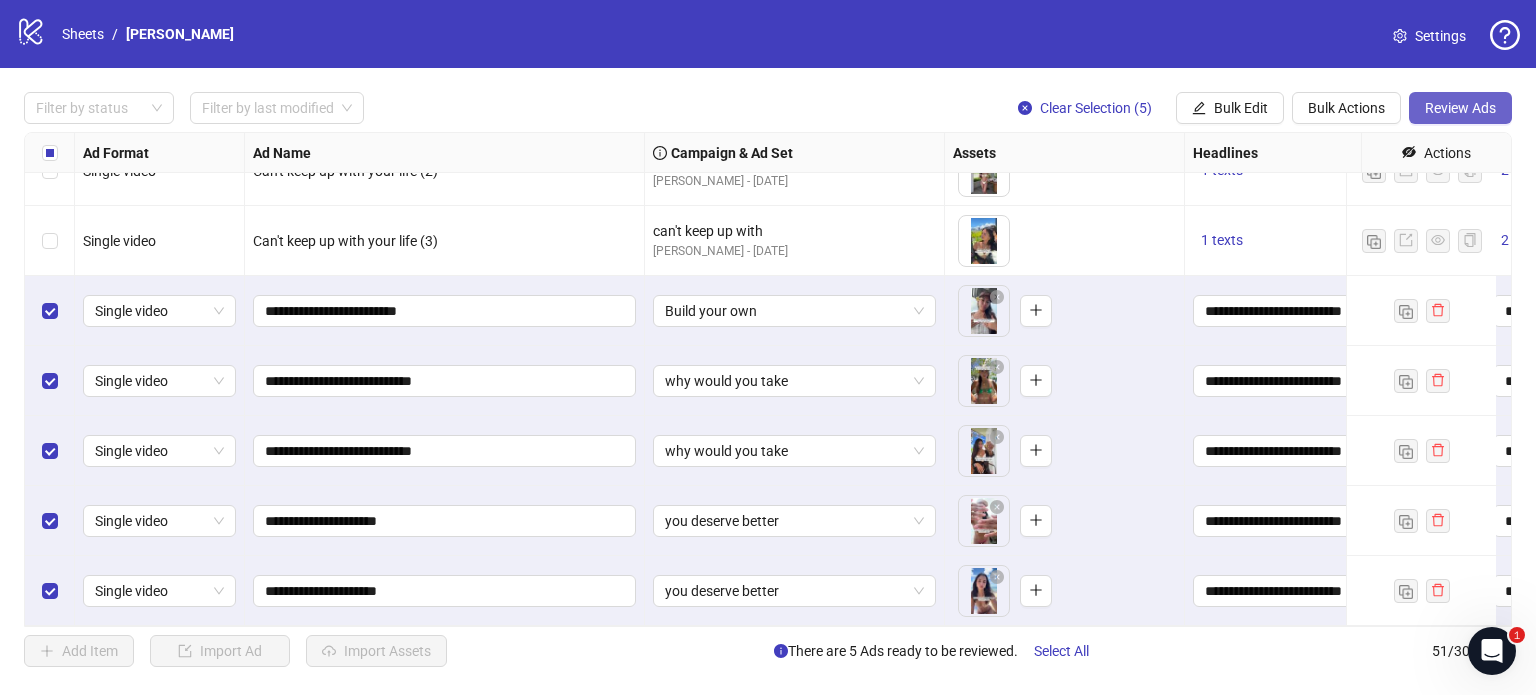 click on "Review Ads" at bounding box center [1460, 108] 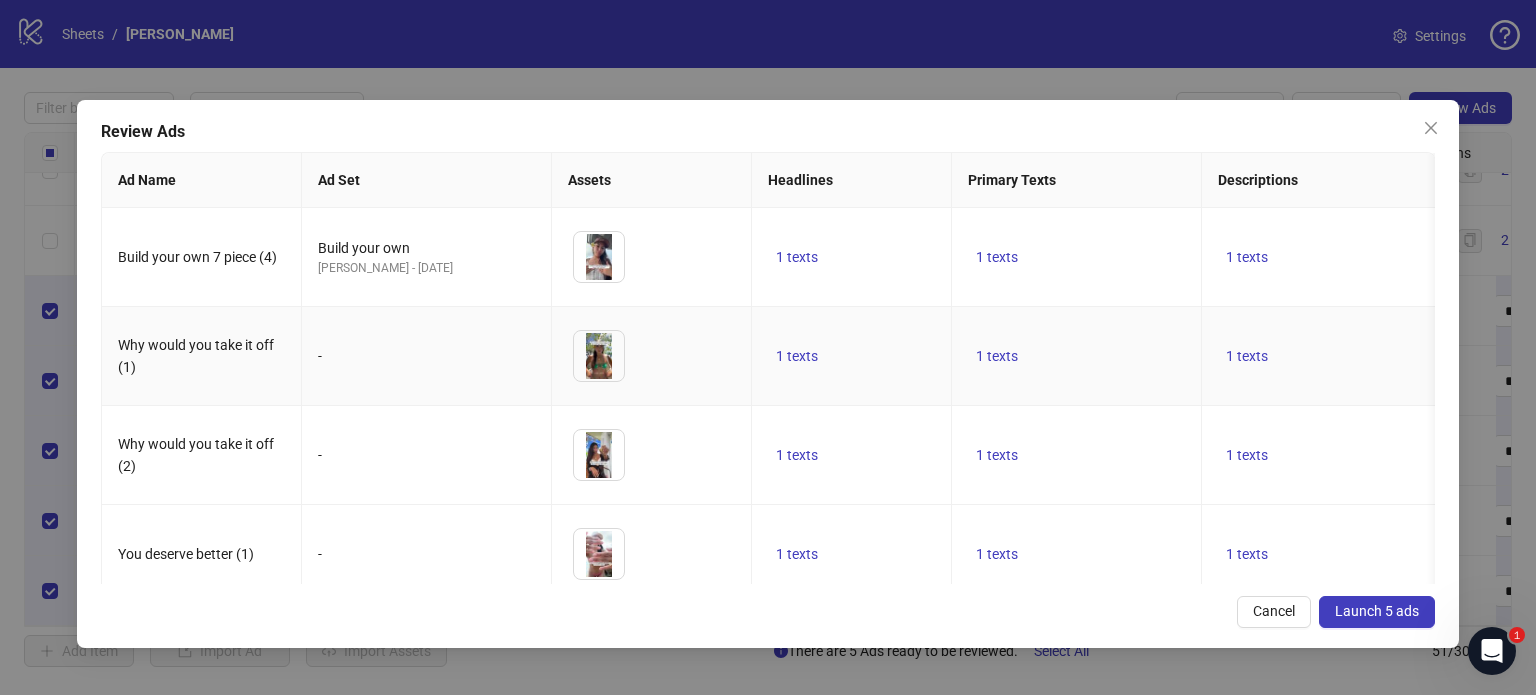 scroll, scrollTop: 133, scrollLeft: 0, axis: vertical 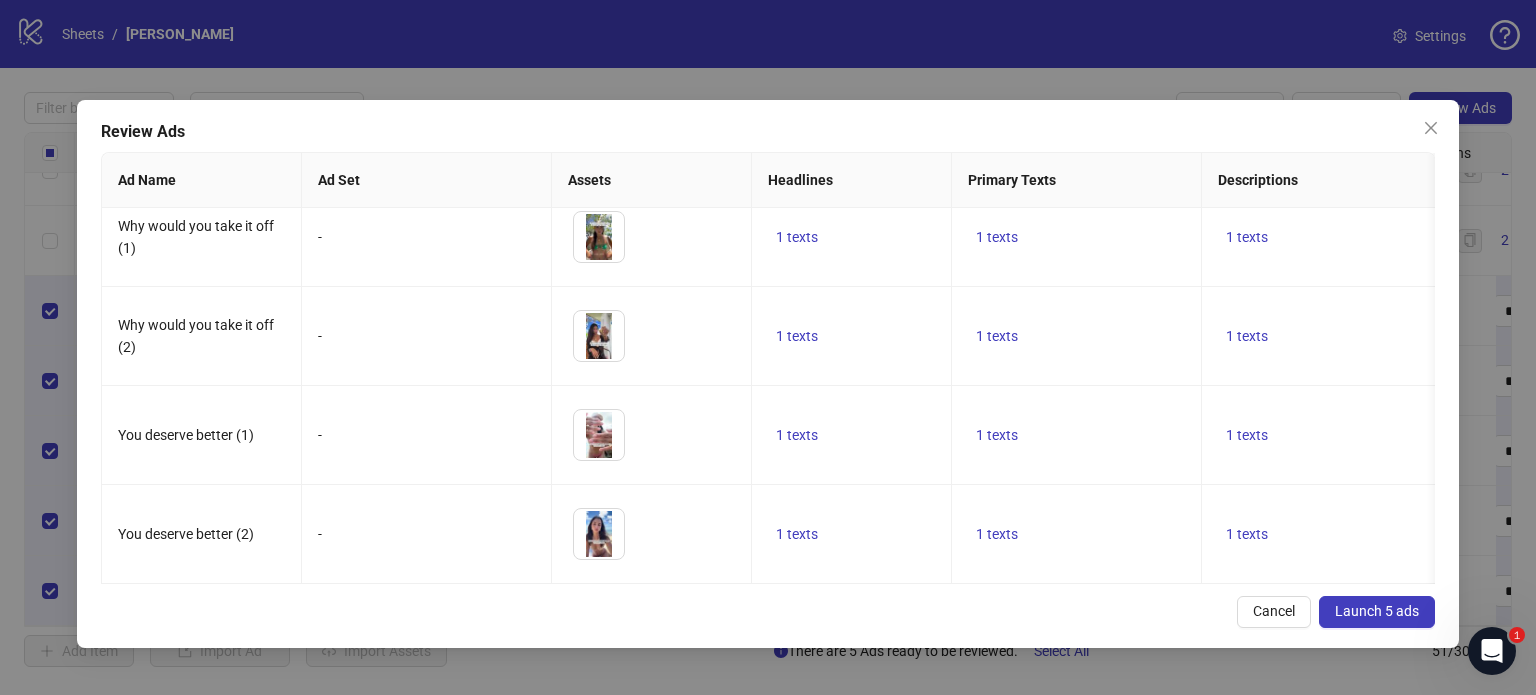 click on "Launch 5 ads" at bounding box center (1377, 611) 